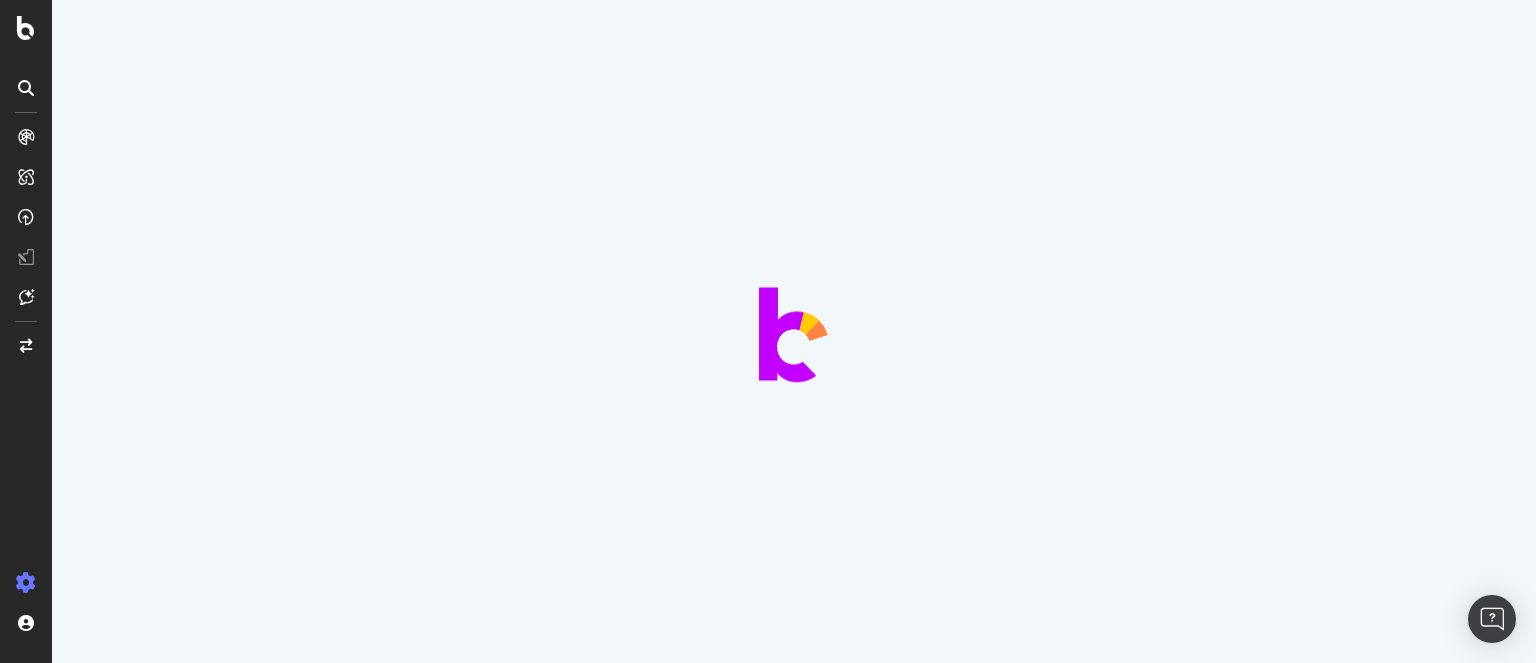 scroll, scrollTop: 0, scrollLeft: 0, axis: both 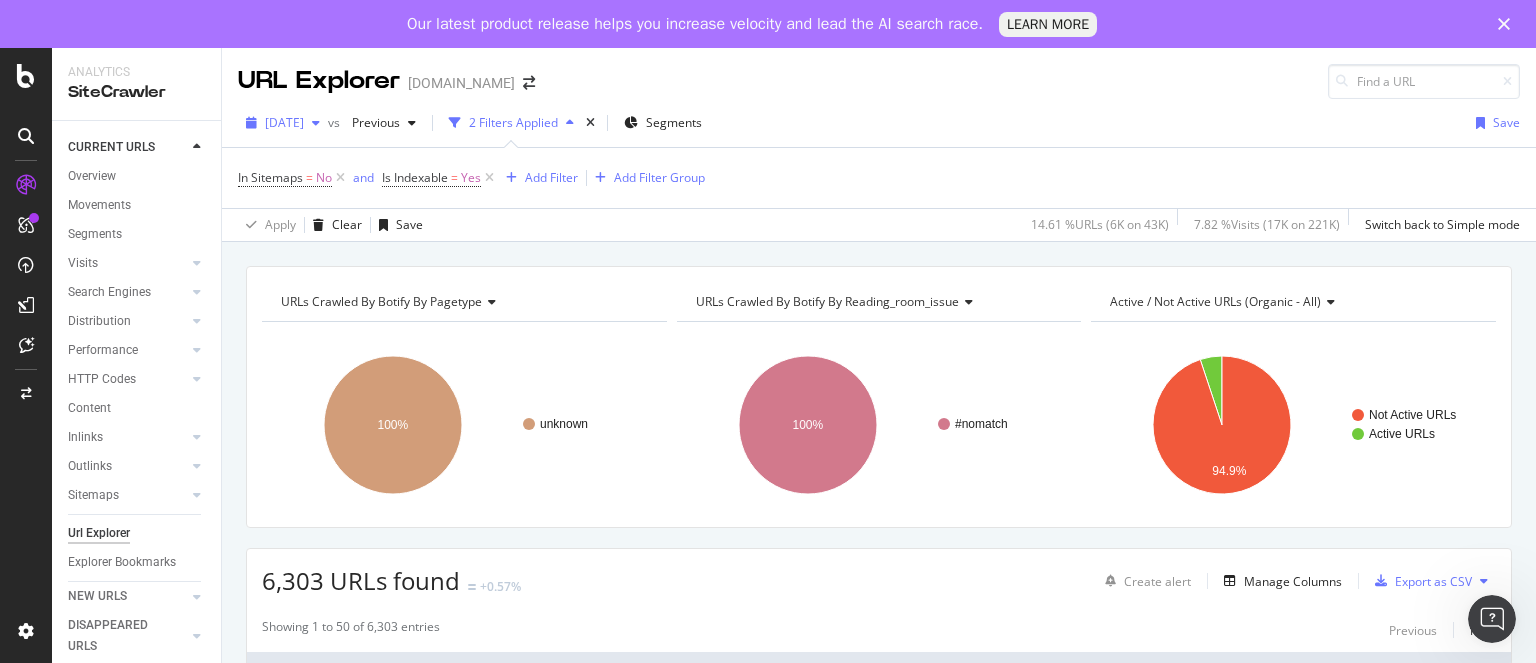 click on "[DATE]" at bounding box center (284, 122) 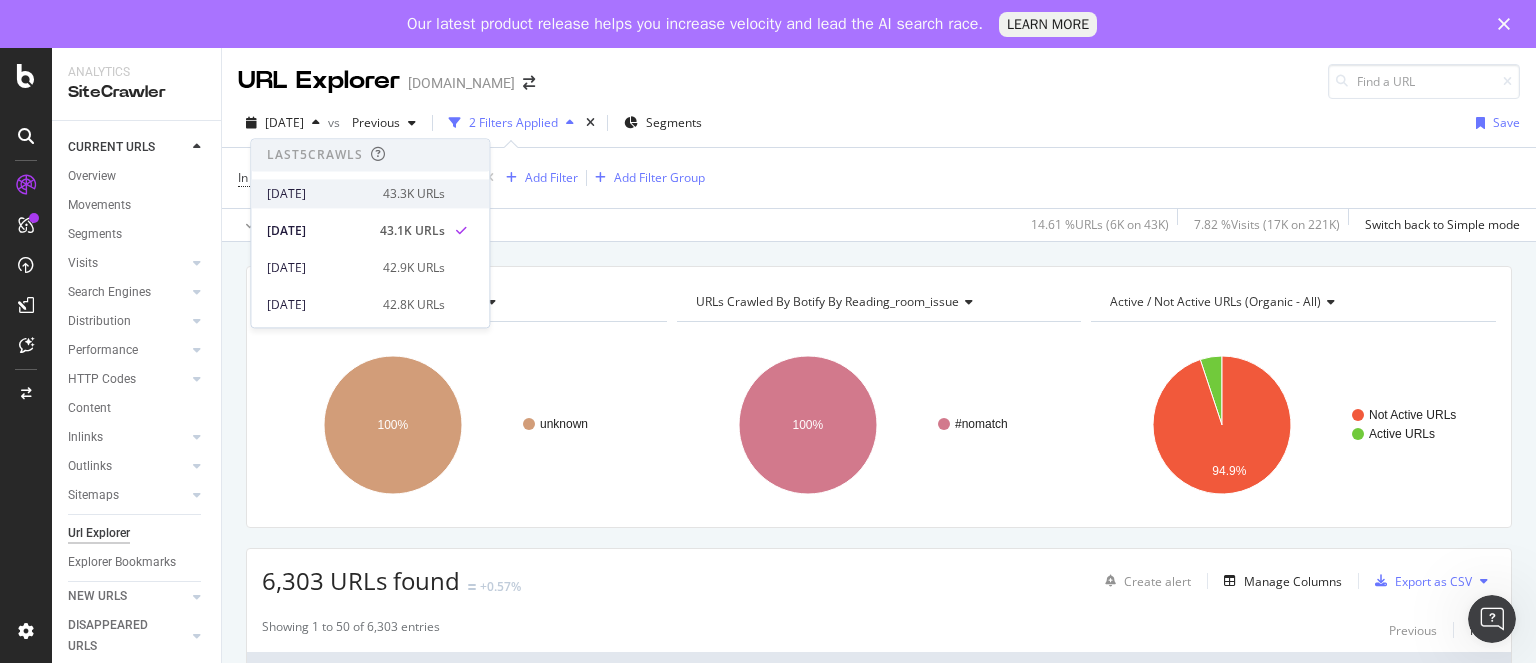 click on "[DATE]" at bounding box center [319, 194] 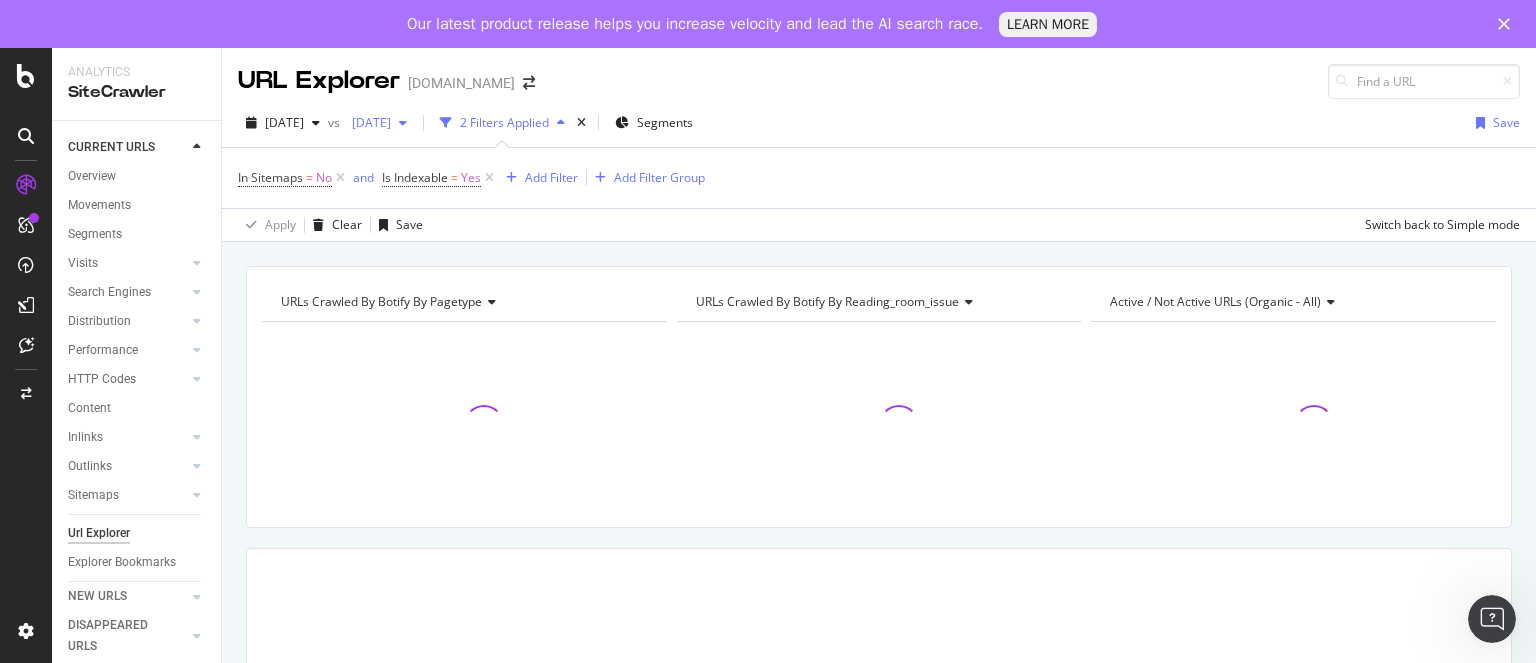 click on "[DATE]" at bounding box center [379, 123] 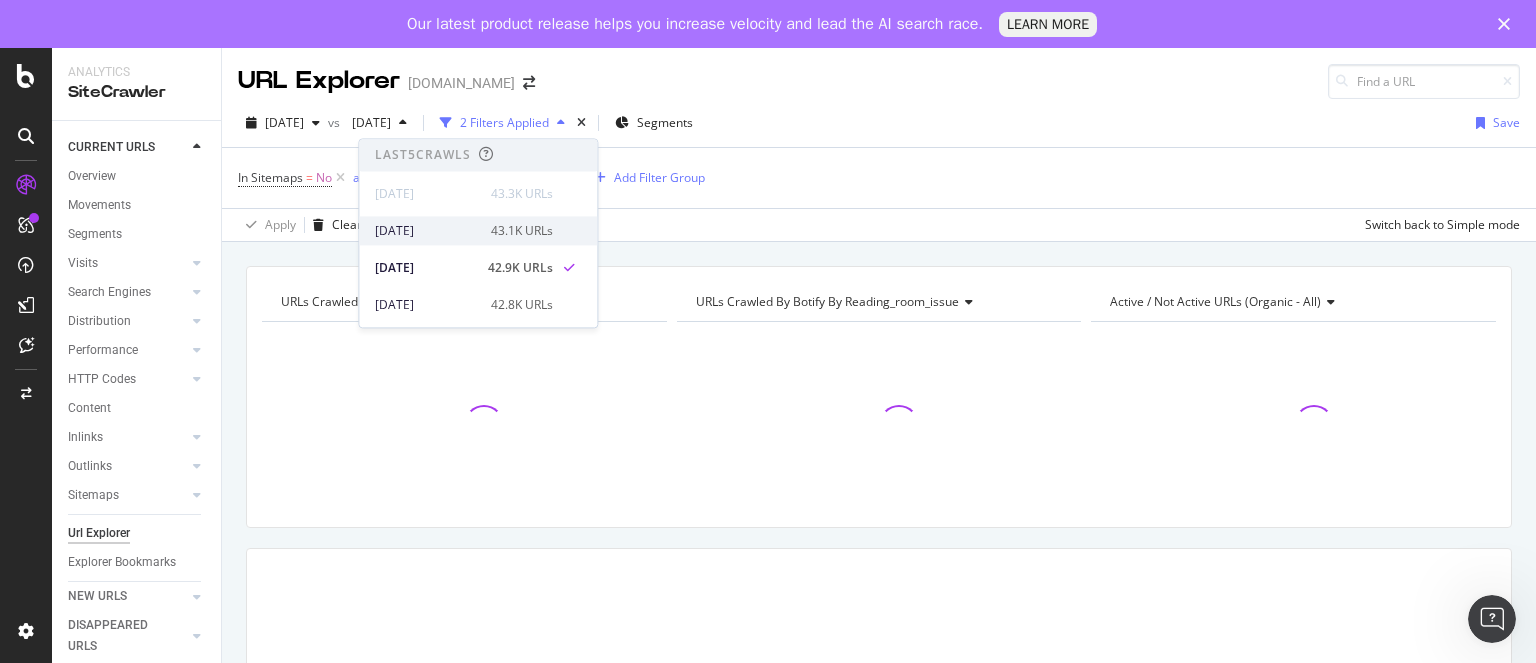 click on "[DATE]" at bounding box center [427, 231] 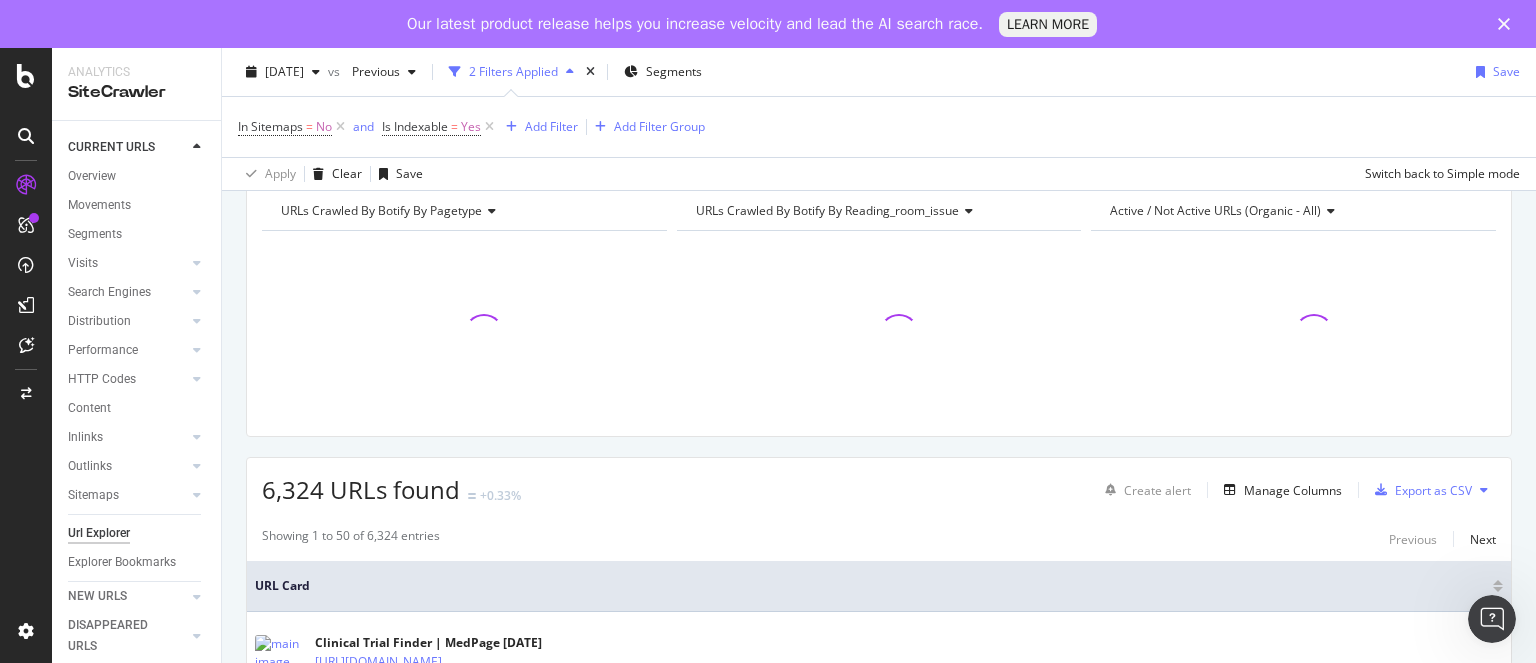 scroll, scrollTop: 95, scrollLeft: 0, axis: vertical 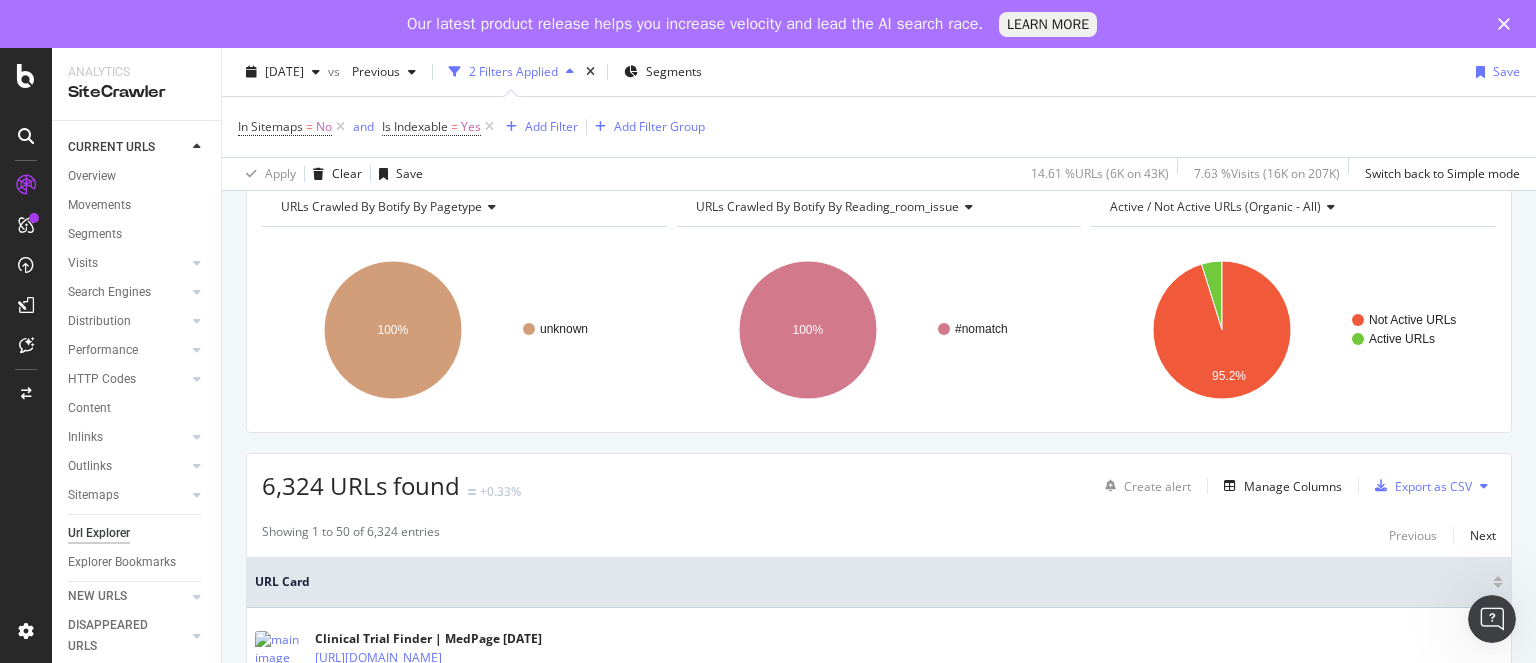 click on "6,324 URLs found" at bounding box center (361, 485) 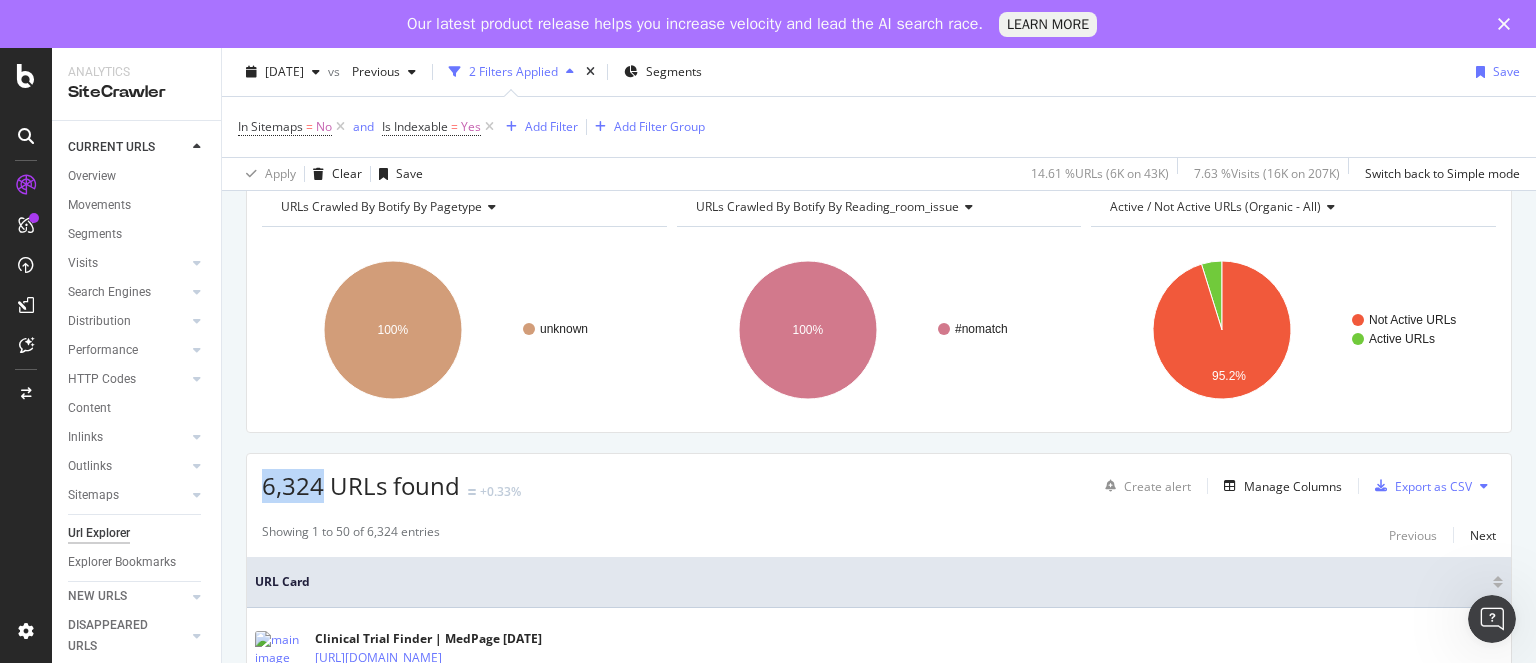 click on "6,324 URLs found" at bounding box center (361, 485) 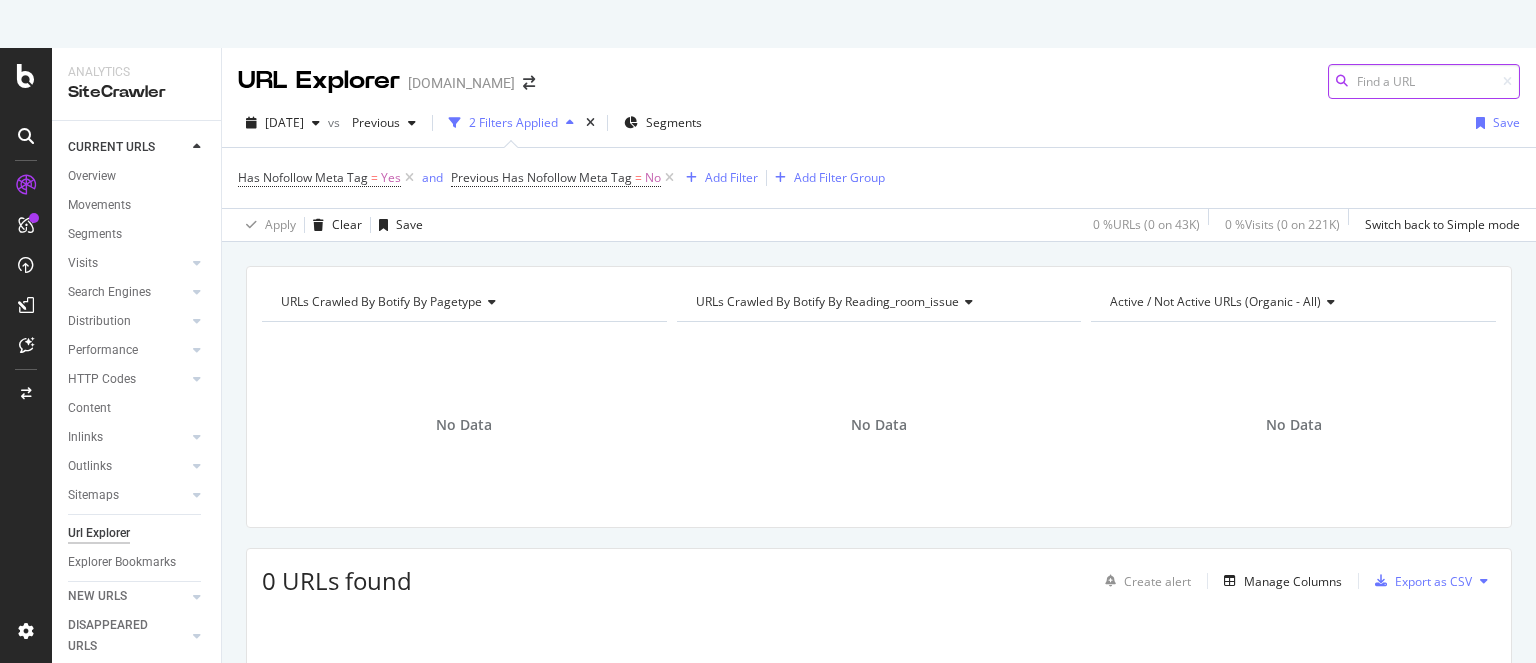 scroll, scrollTop: 0, scrollLeft: 0, axis: both 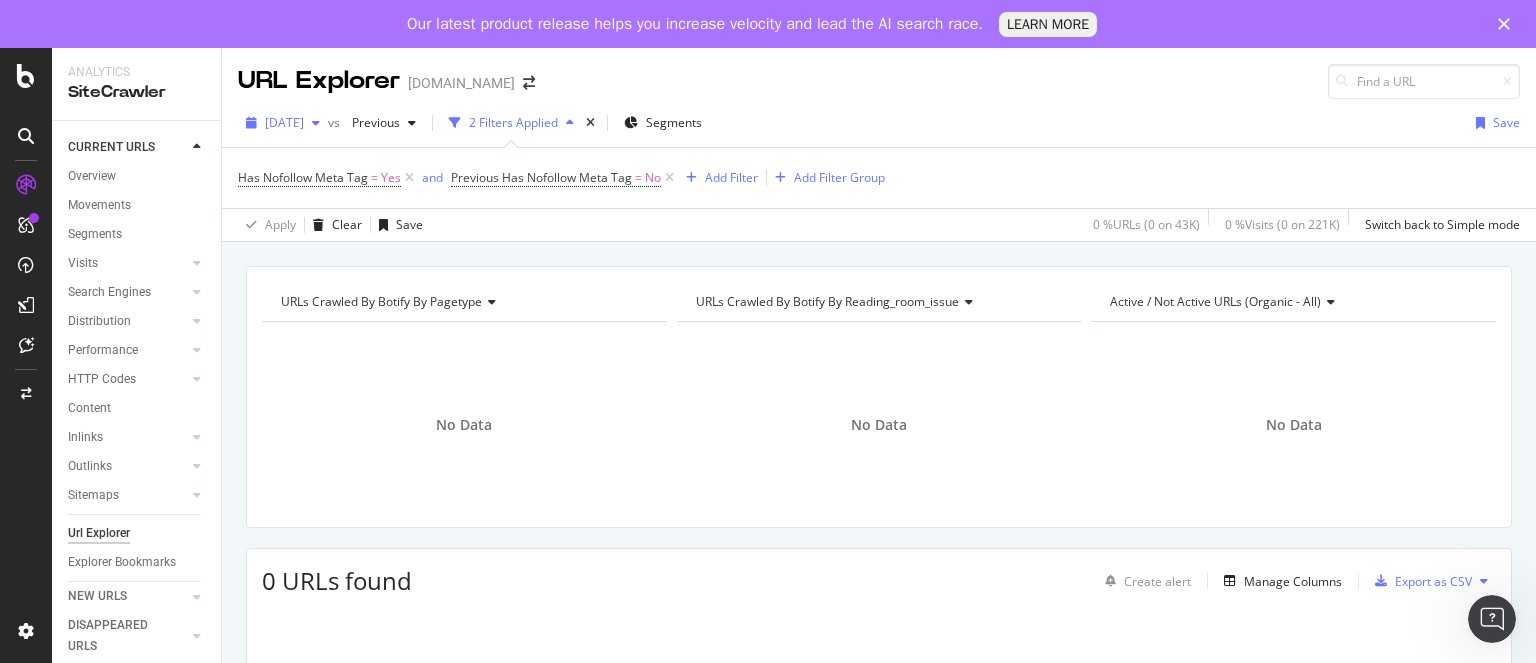 click on "2025 Jun. 29th" at bounding box center (284, 122) 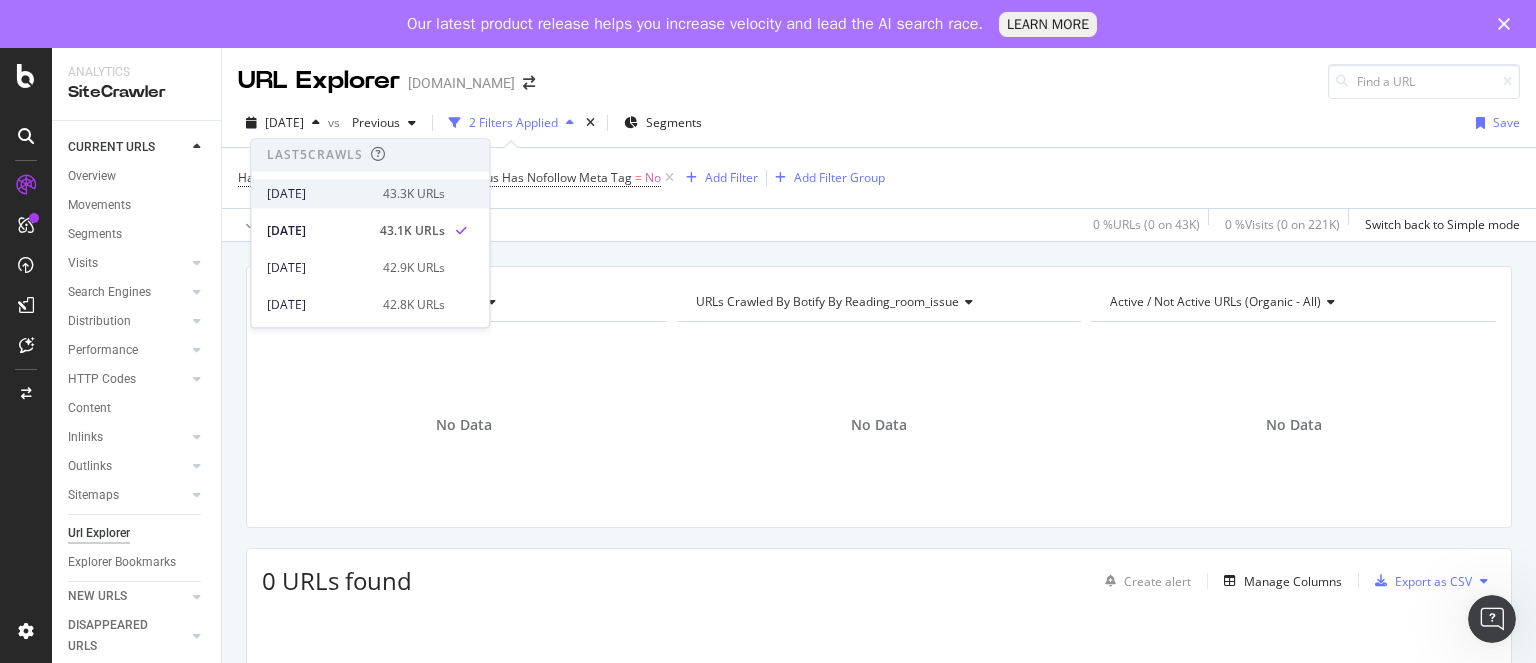 click on "[DATE]" at bounding box center [319, 194] 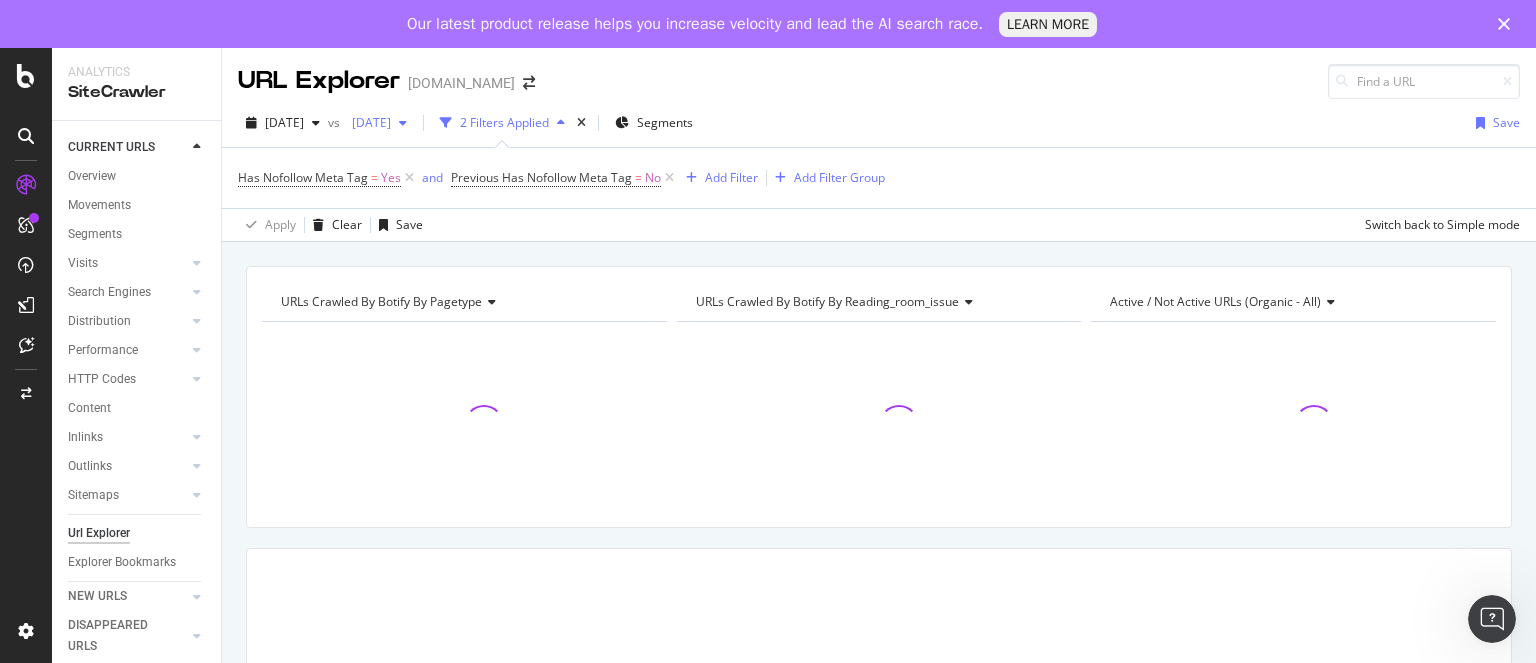 click on "[DATE]" at bounding box center [367, 122] 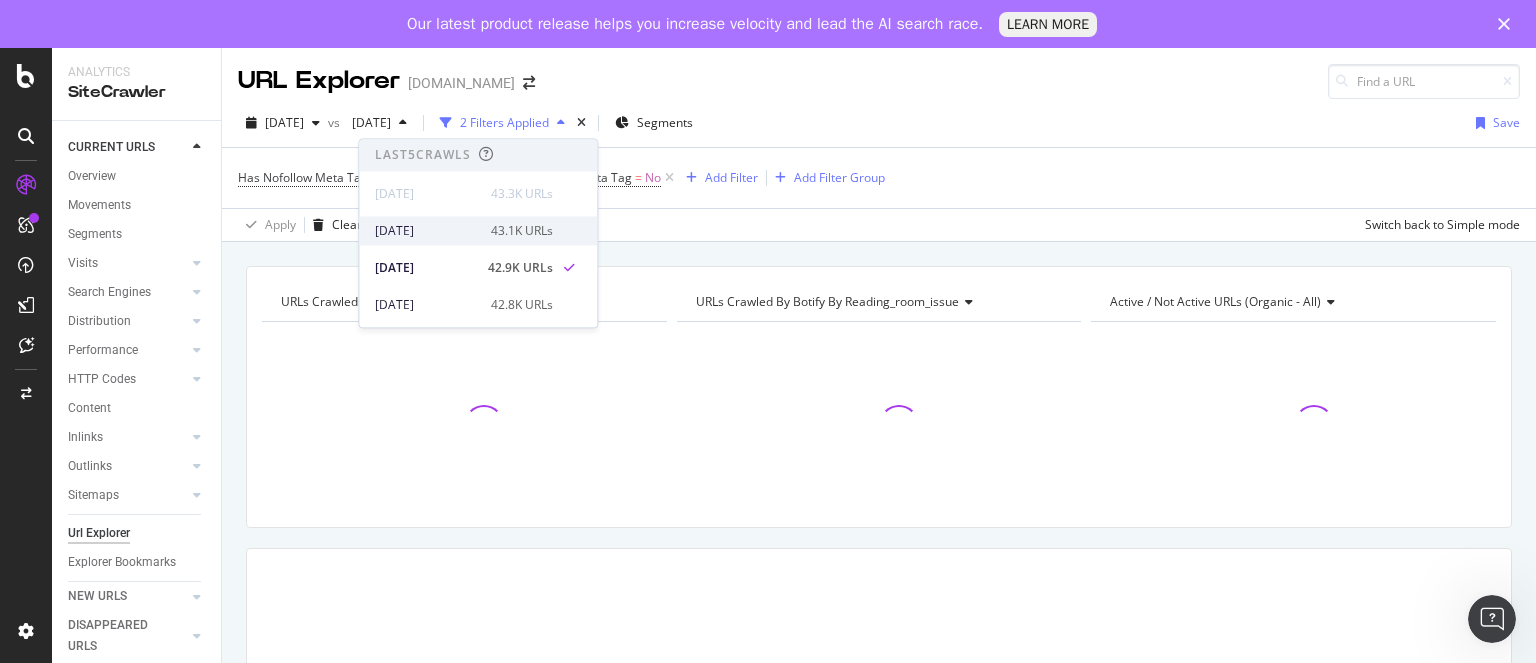 click on "[DATE]" at bounding box center (427, 231) 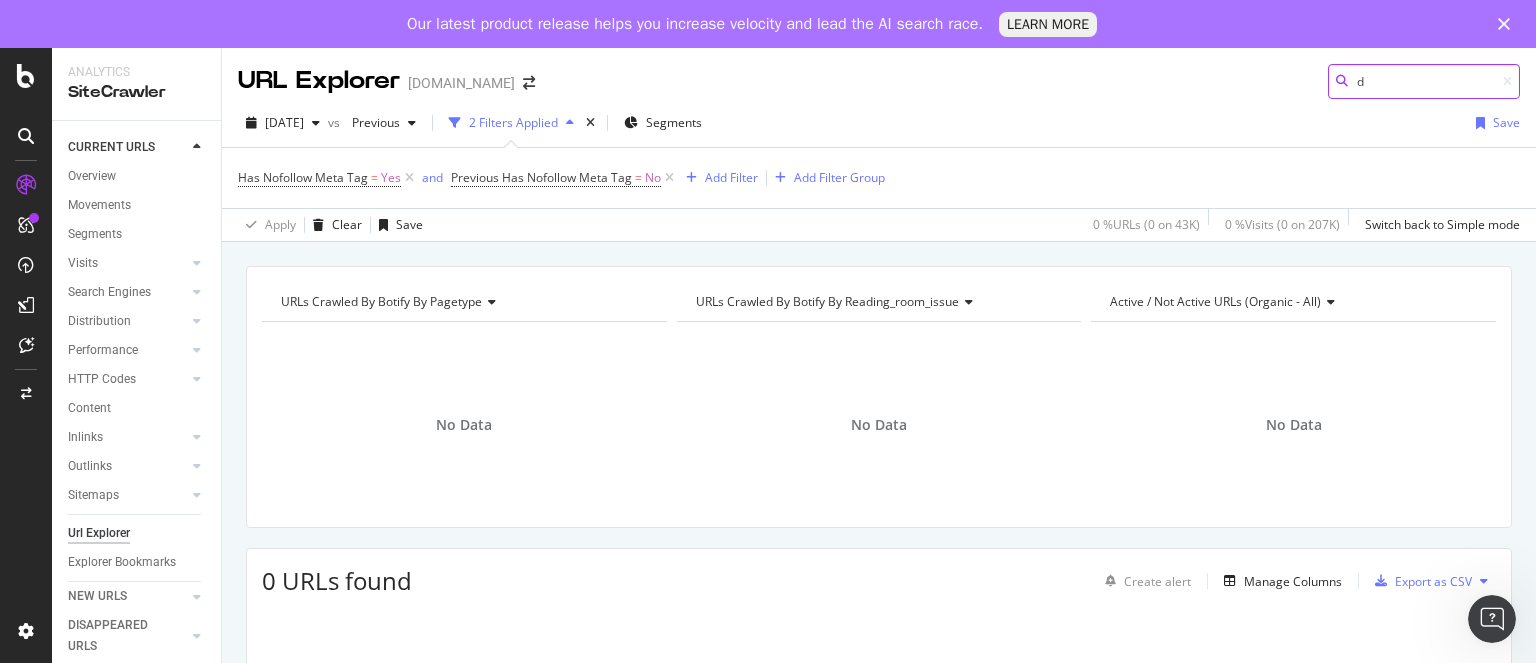 type on "d" 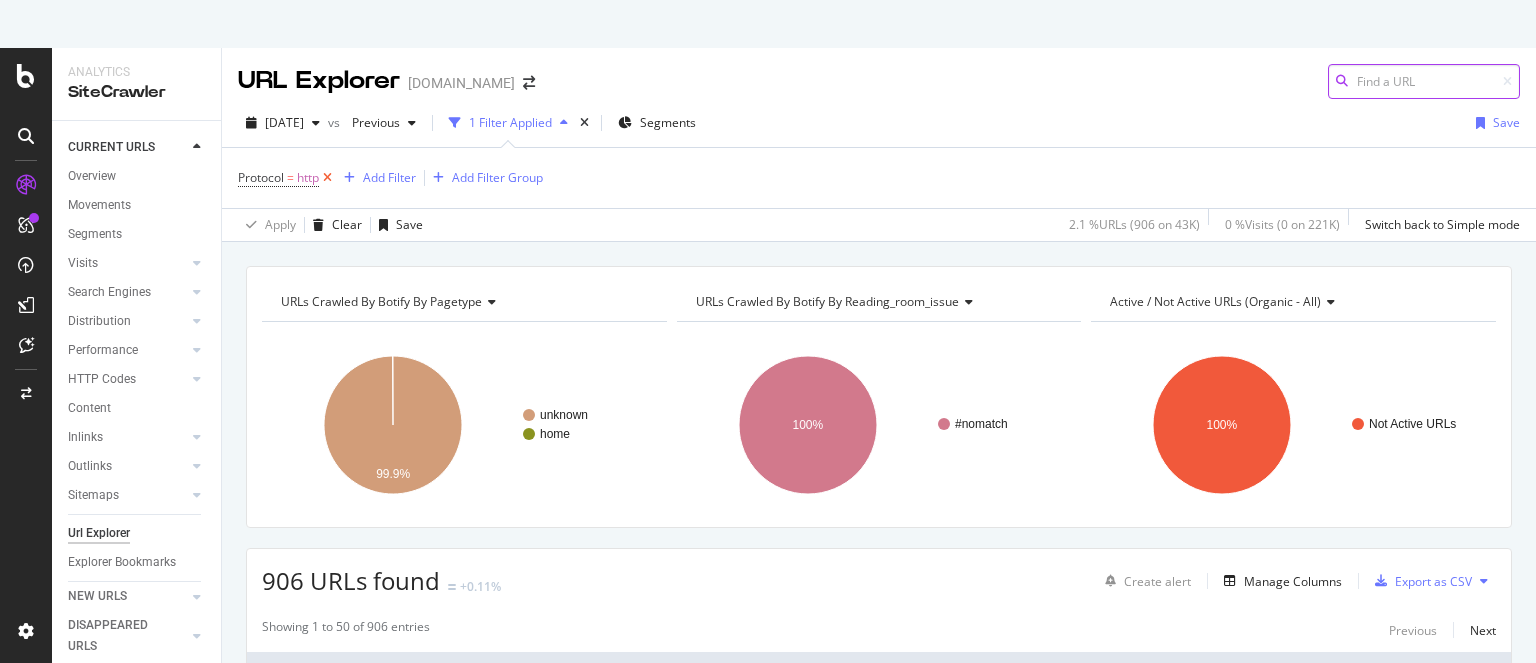 scroll, scrollTop: 0, scrollLeft: 0, axis: both 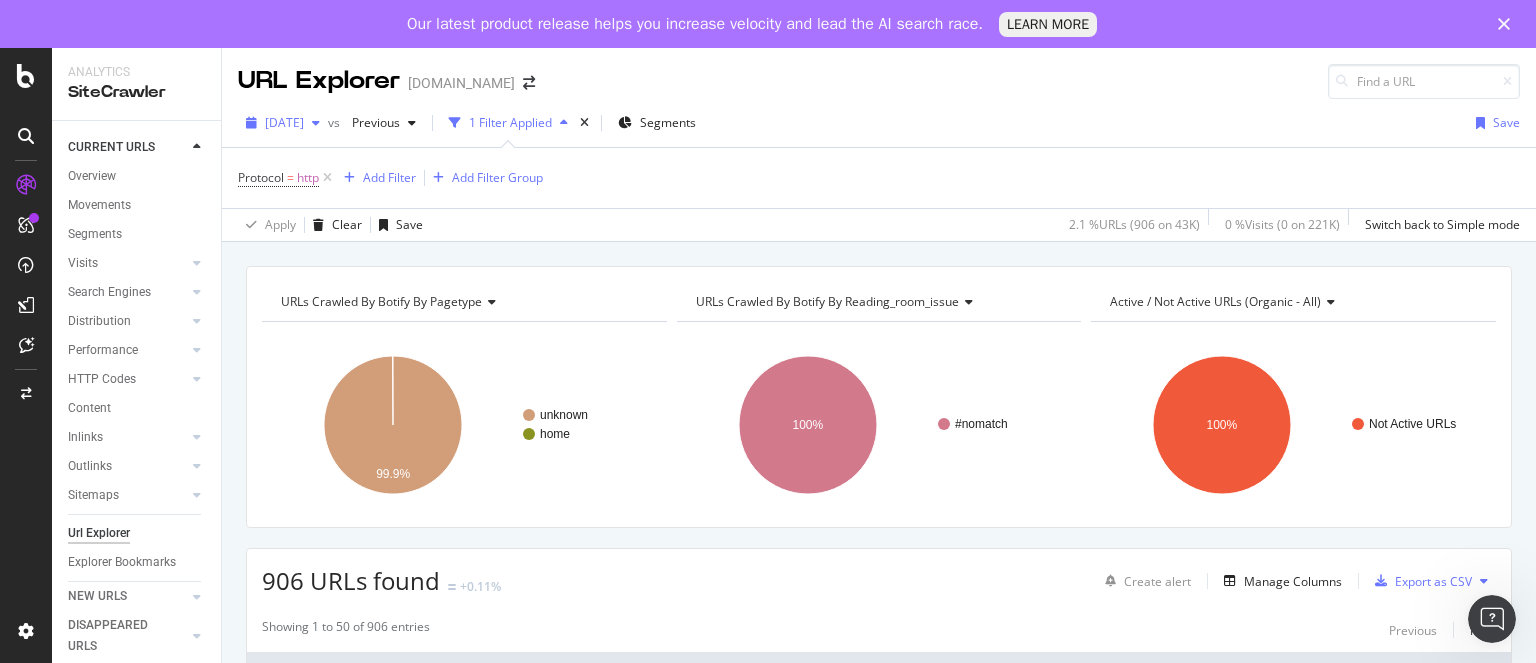 click on "2025 Jun. 29th" at bounding box center (284, 122) 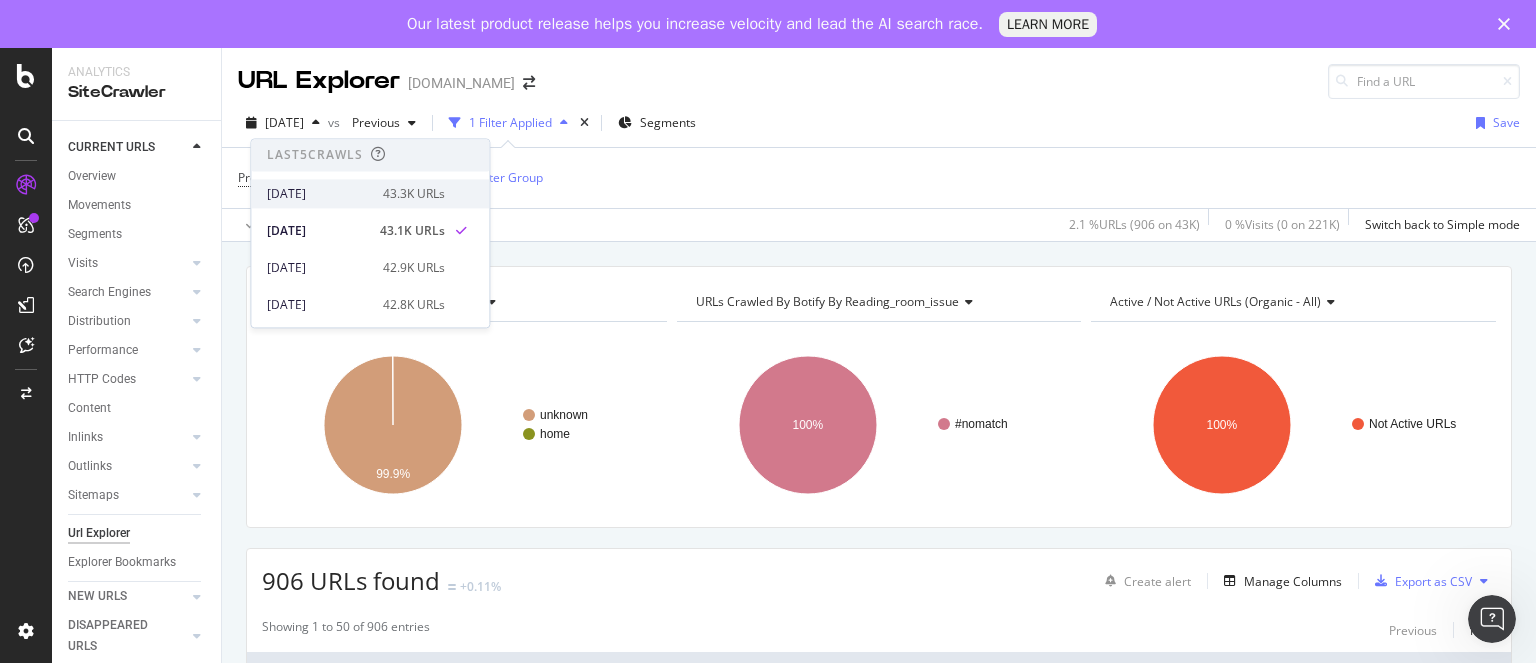 click on "[DATE]" at bounding box center [319, 194] 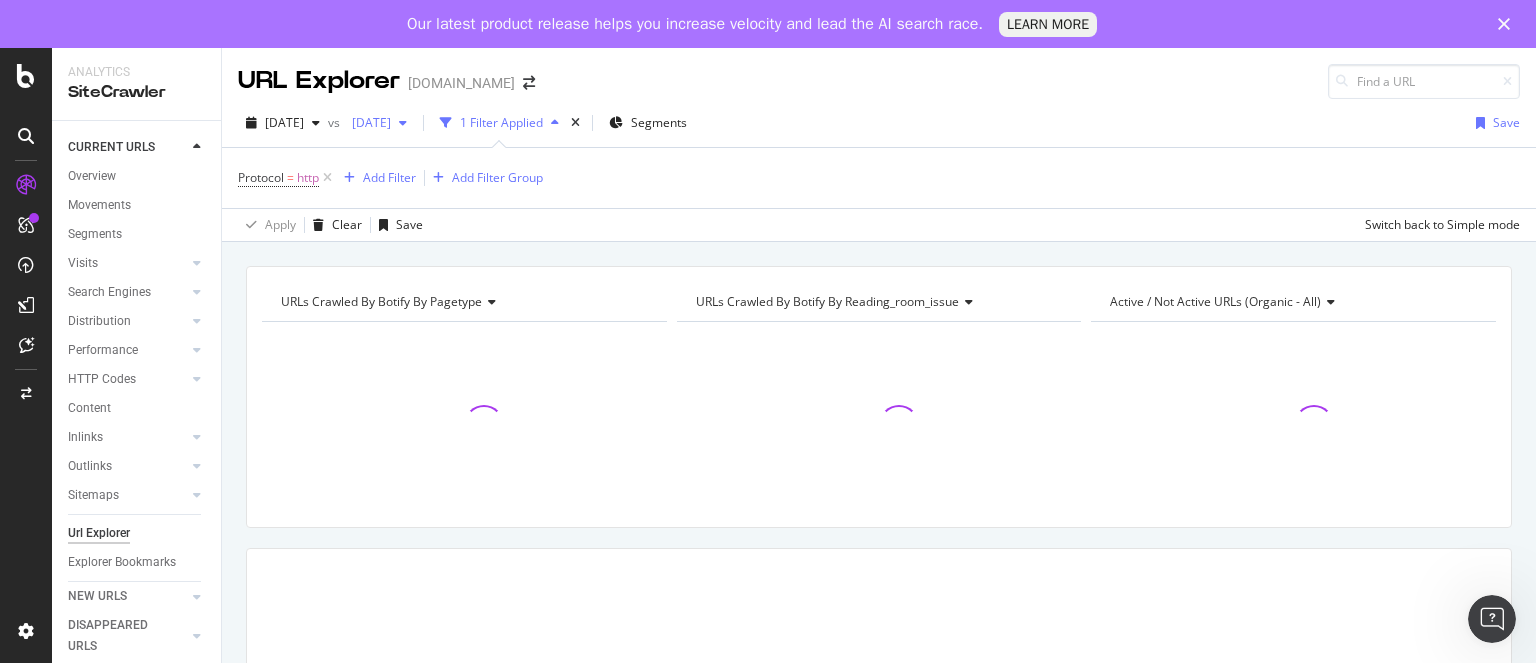 click on "[DATE]" at bounding box center (367, 122) 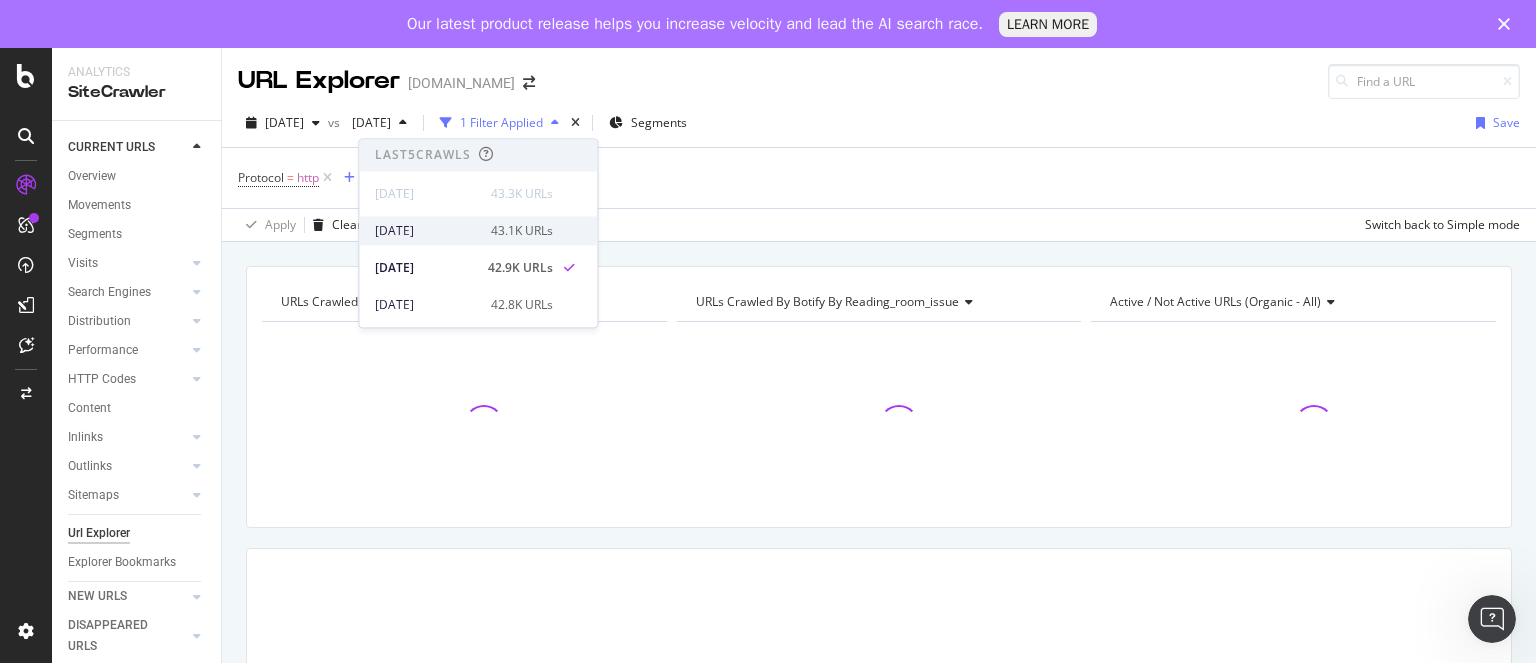 click on "[DATE]" at bounding box center (427, 231) 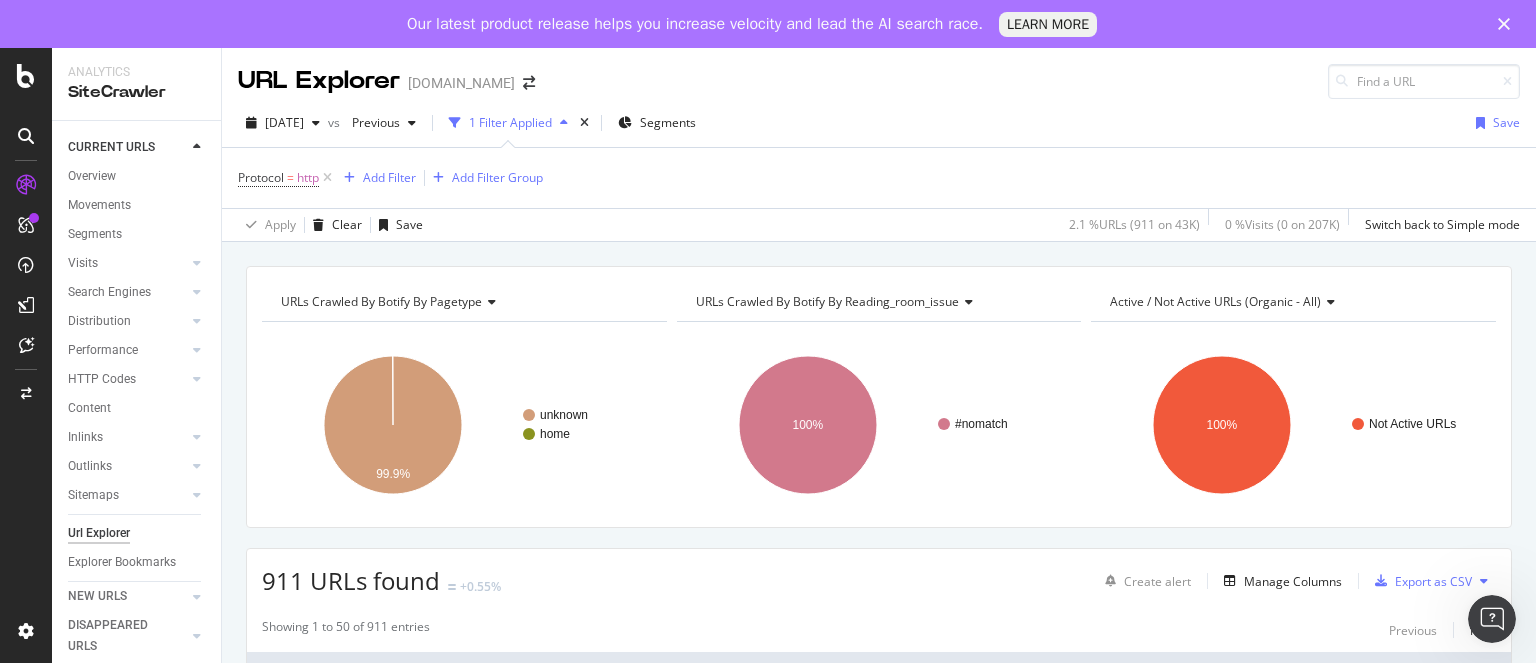 click on "911 URLs found" at bounding box center (351, 580) 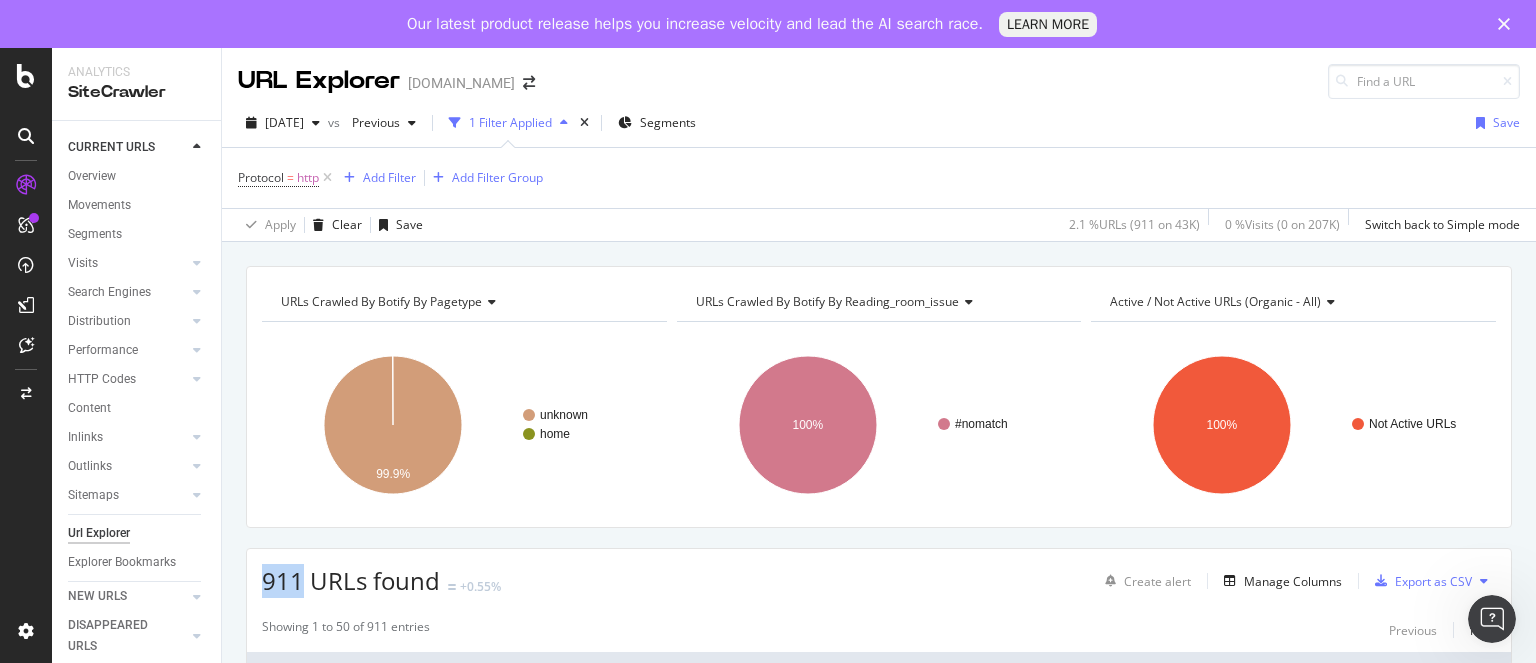 click on "911 URLs found" at bounding box center [351, 580] 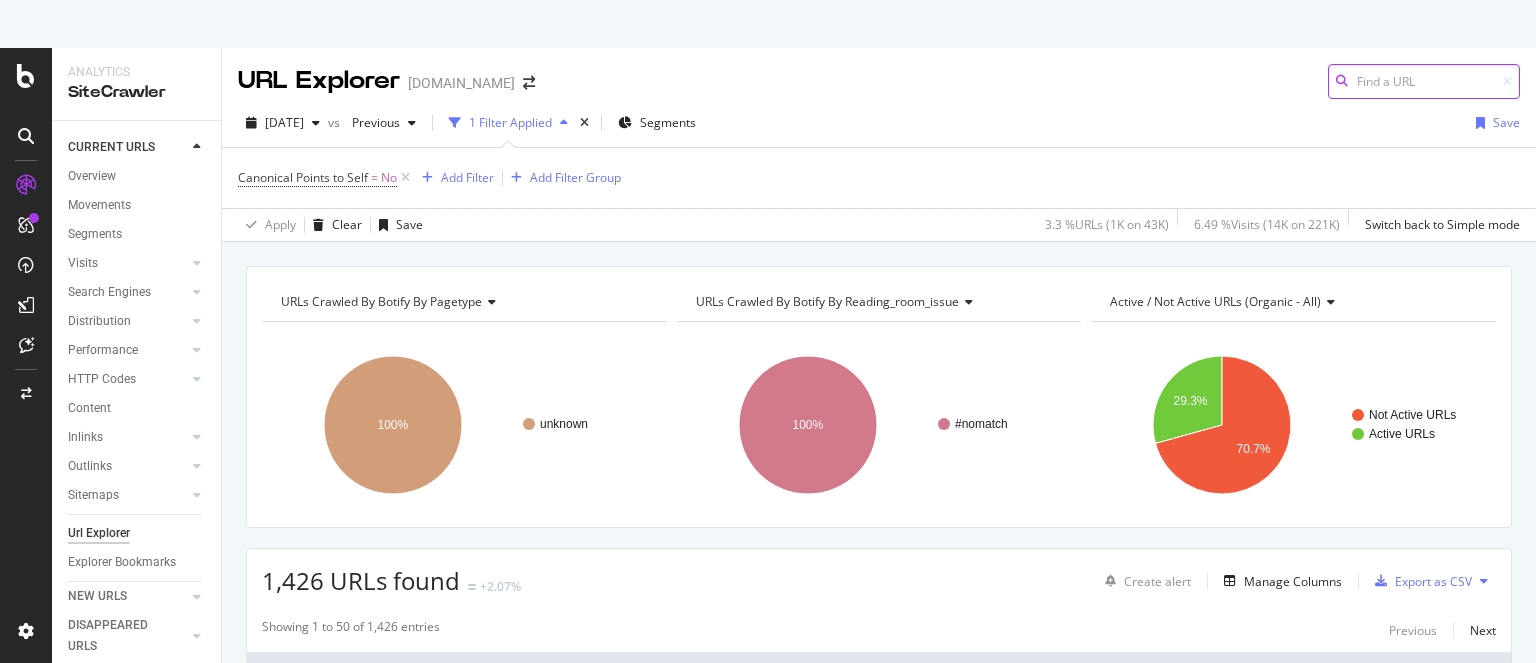 scroll, scrollTop: 0, scrollLeft: 0, axis: both 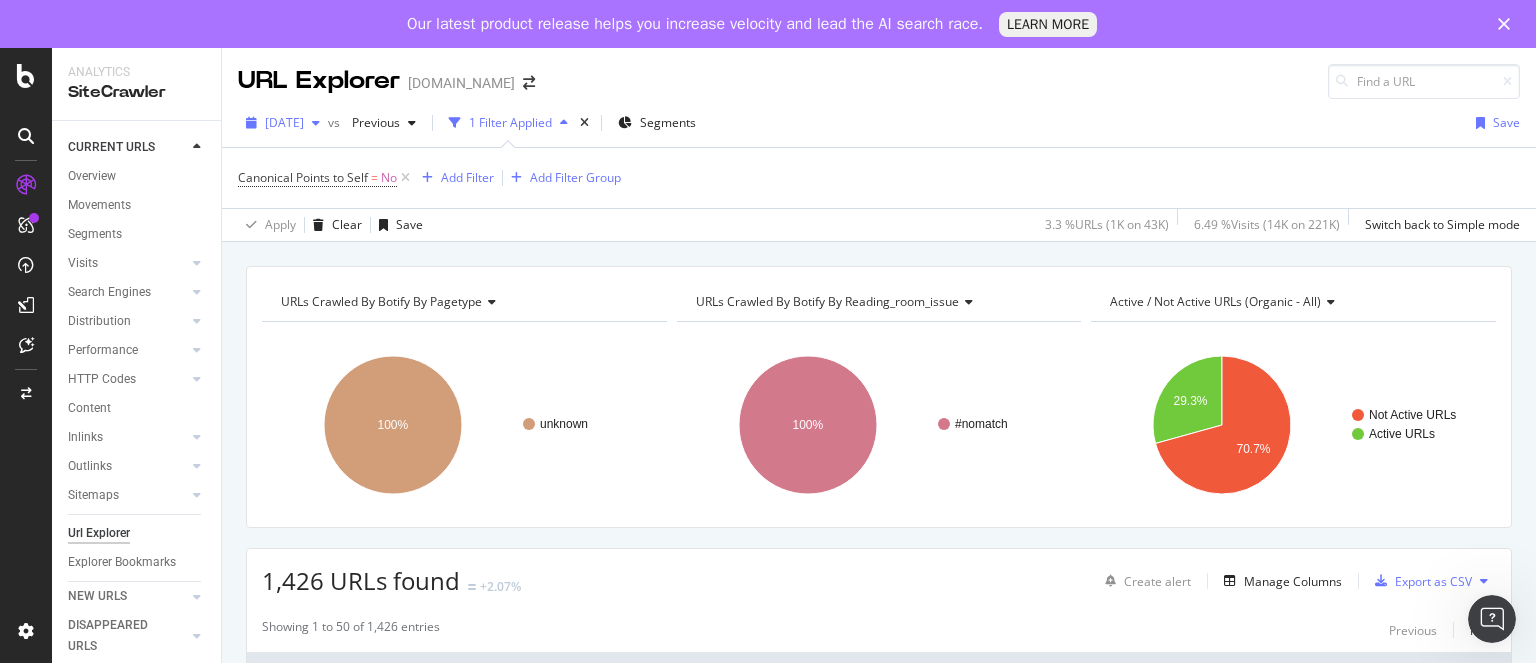 click on "[DATE]" at bounding box center [284, 122] 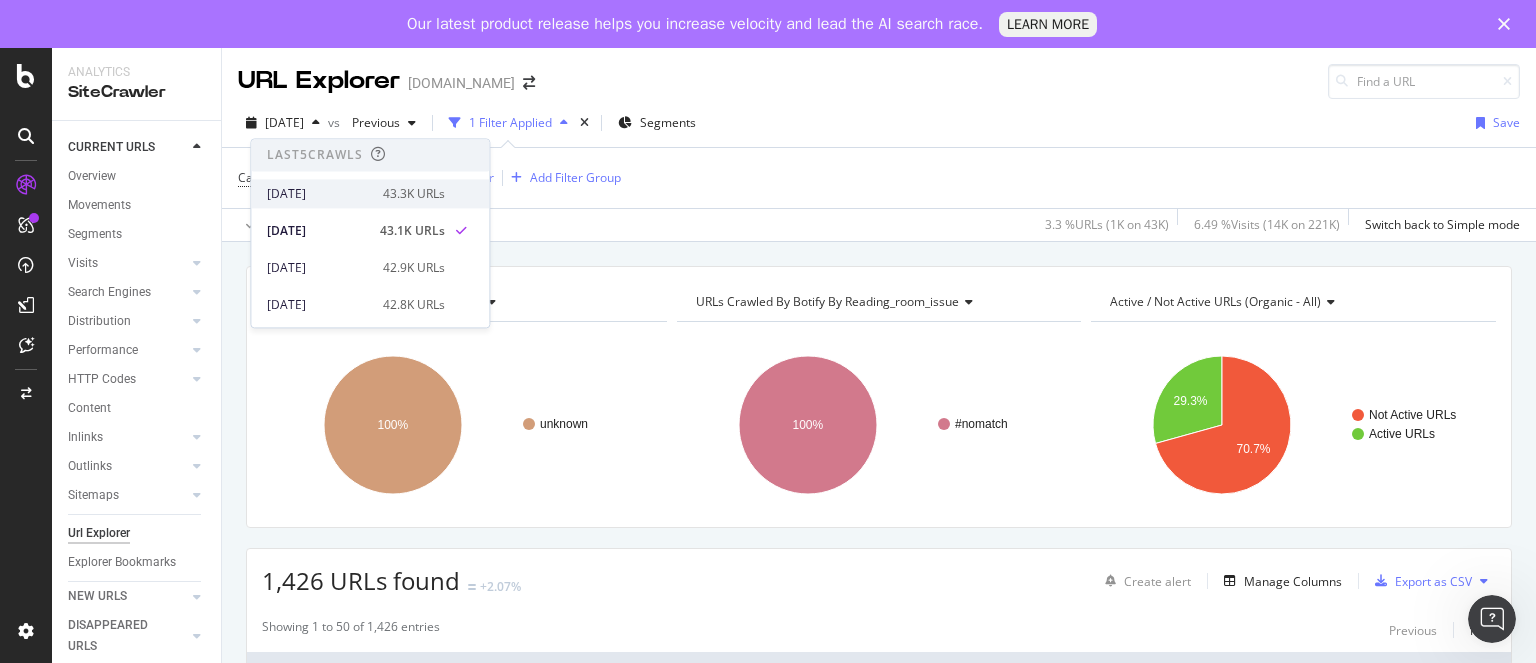 click on "[DATE]" at bounding box center (319, 194) 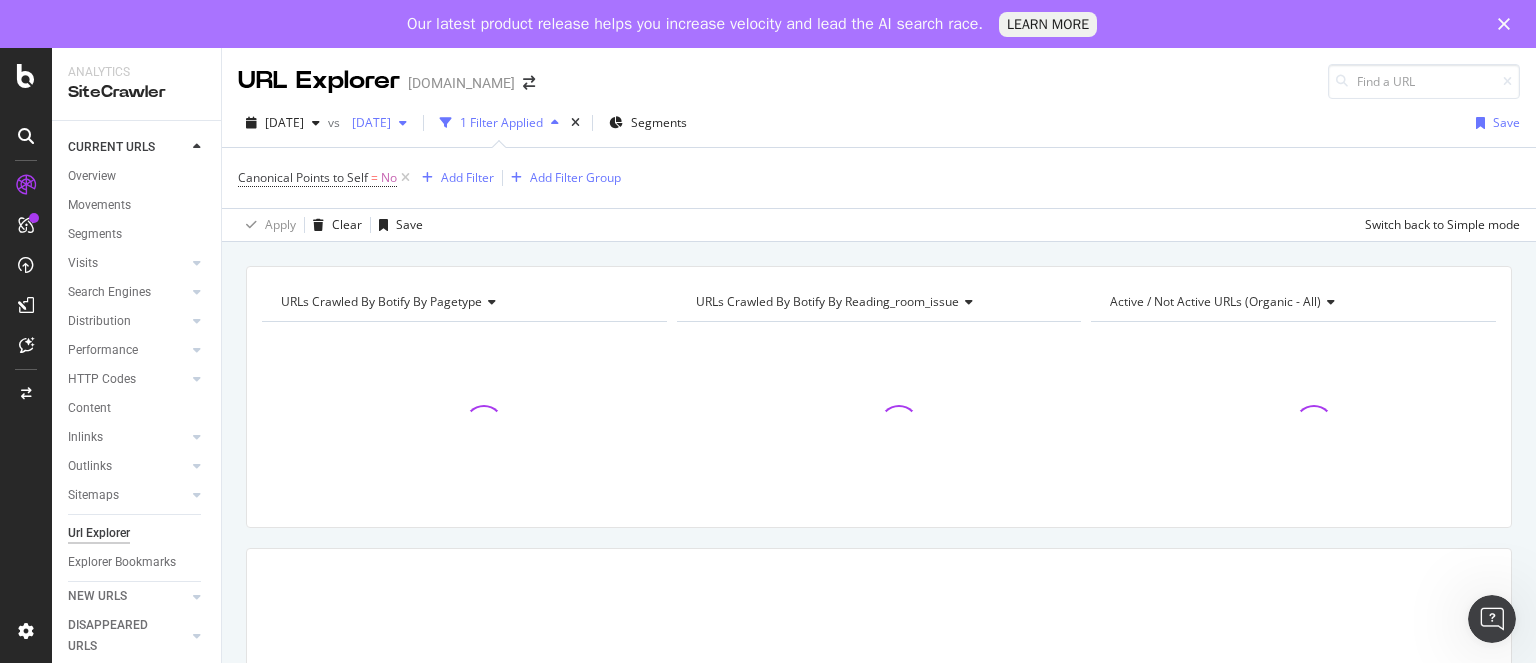 click on "[DATE]" at bounding box center (367, 122) 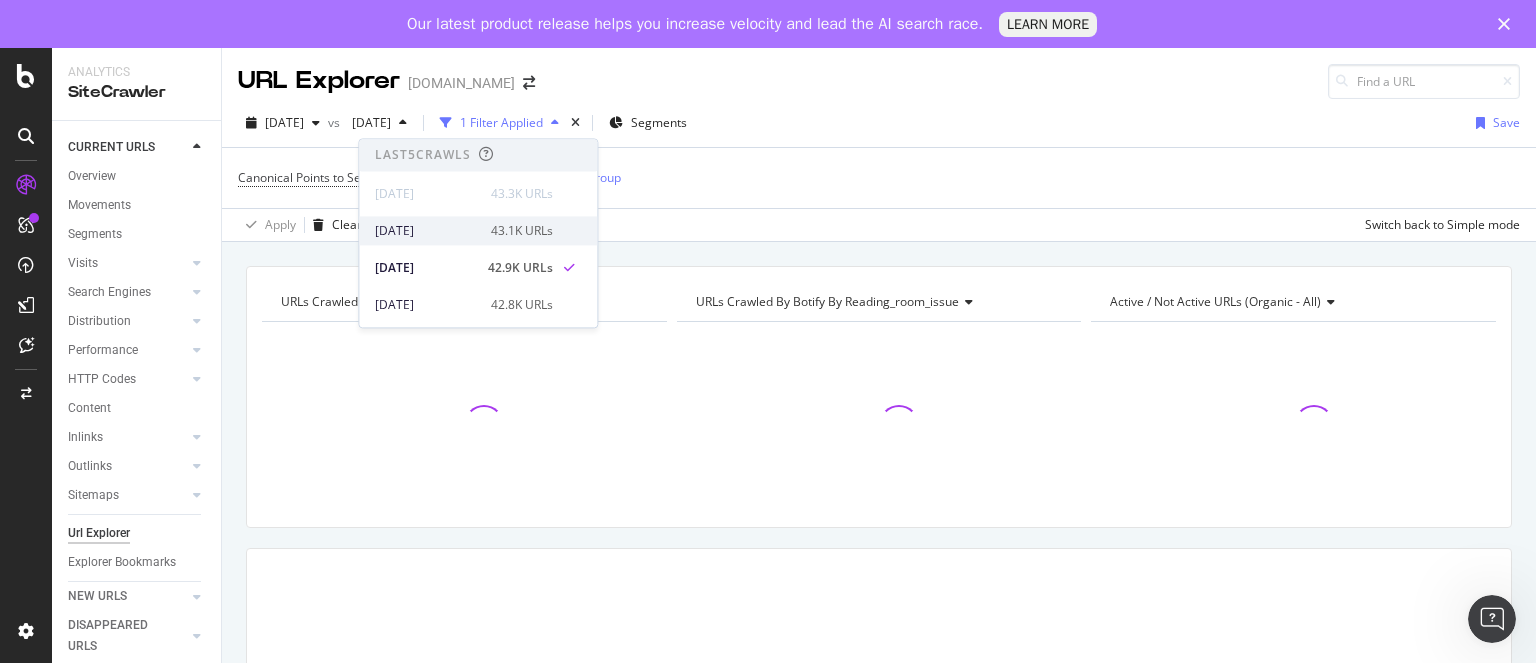click on "[DATE]" at bounding box center [427, 231] 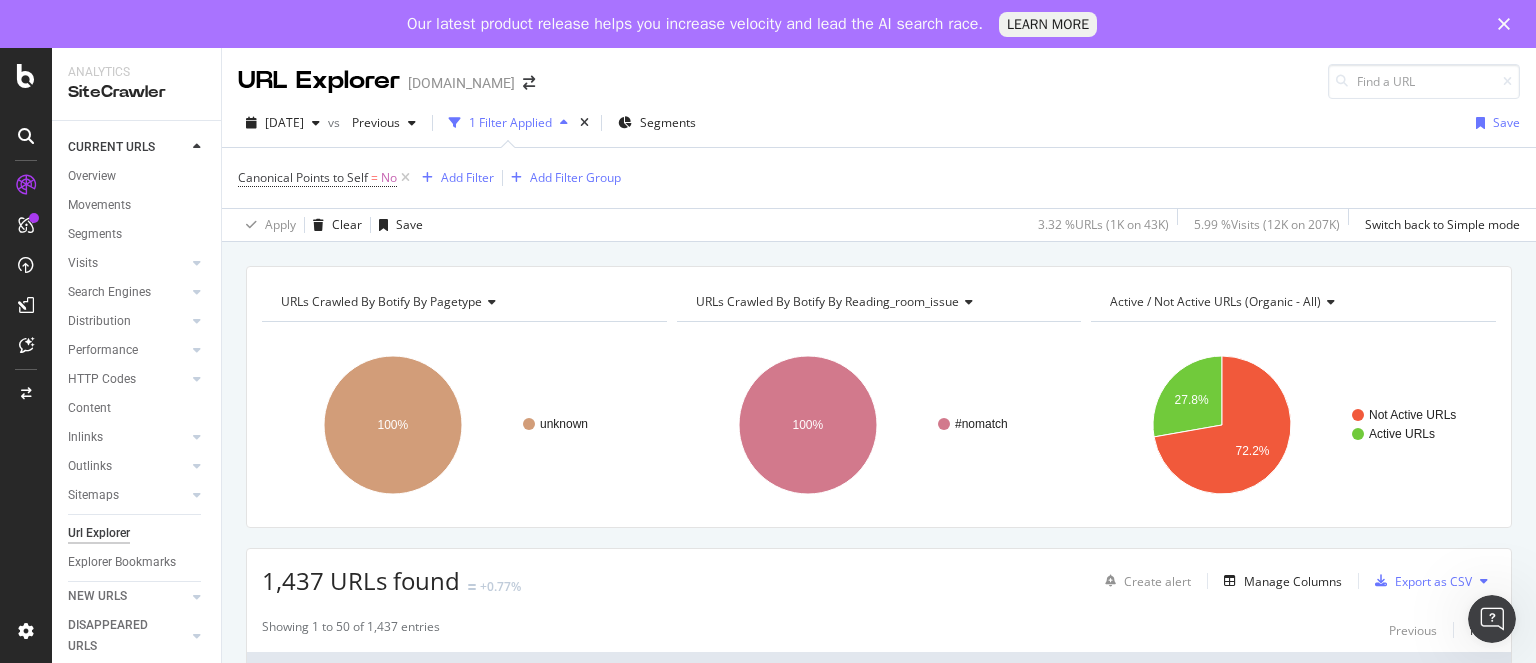 click on "1,437 URLs found" at bounding box center [361, 580] 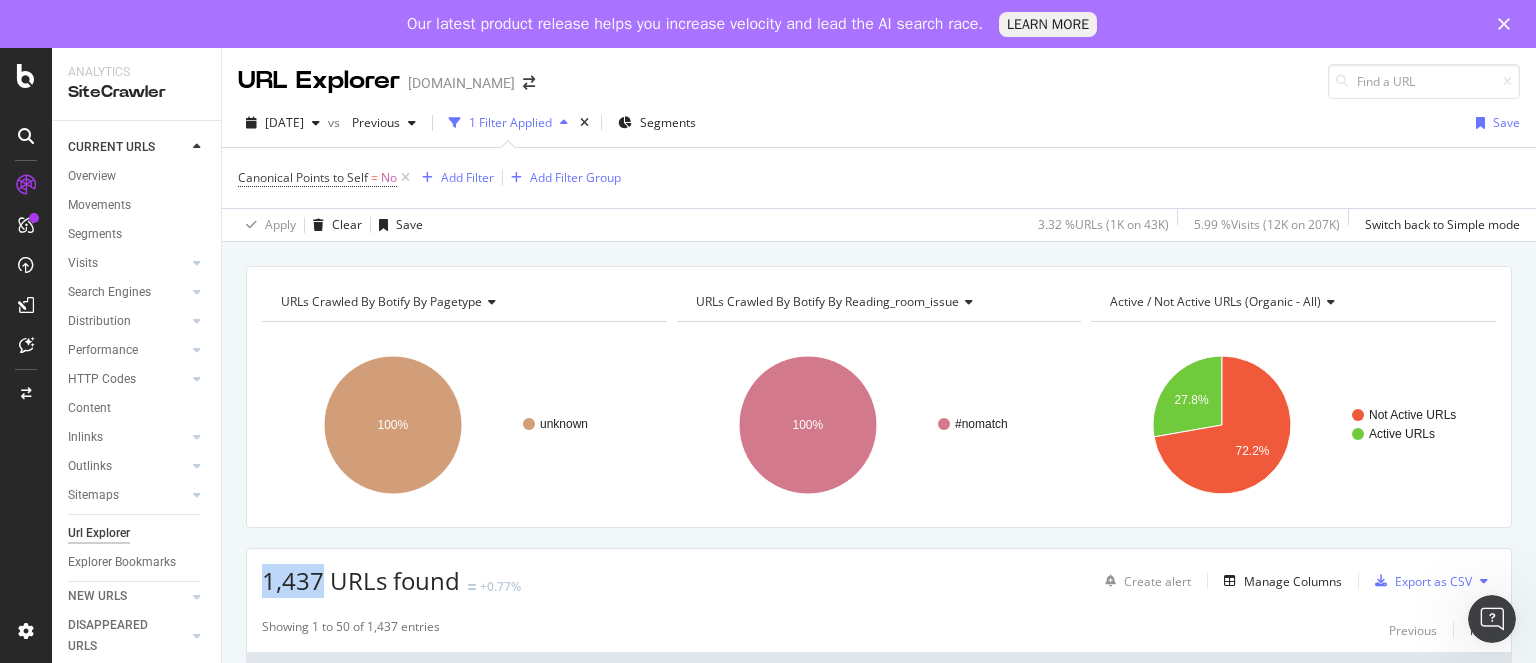 click on "1,437 URLs found" at bounding box center [361, 580] 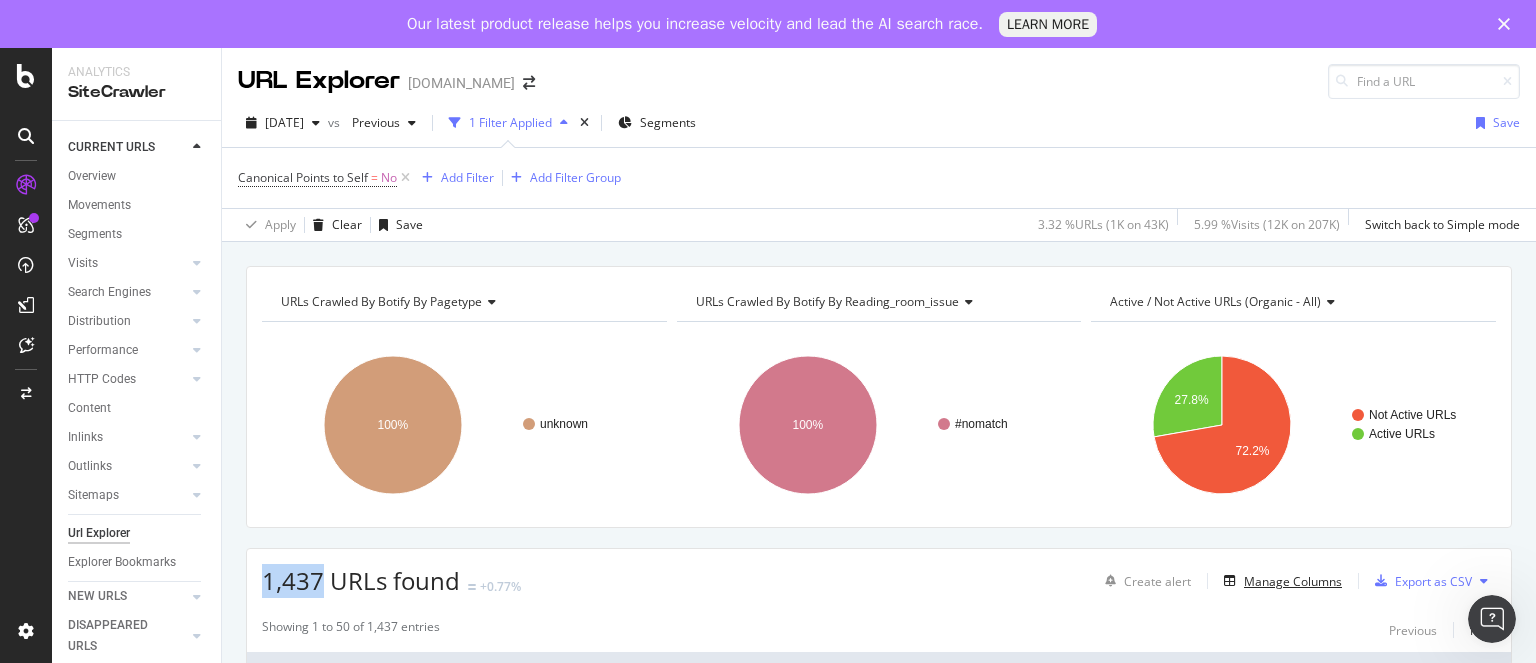 type 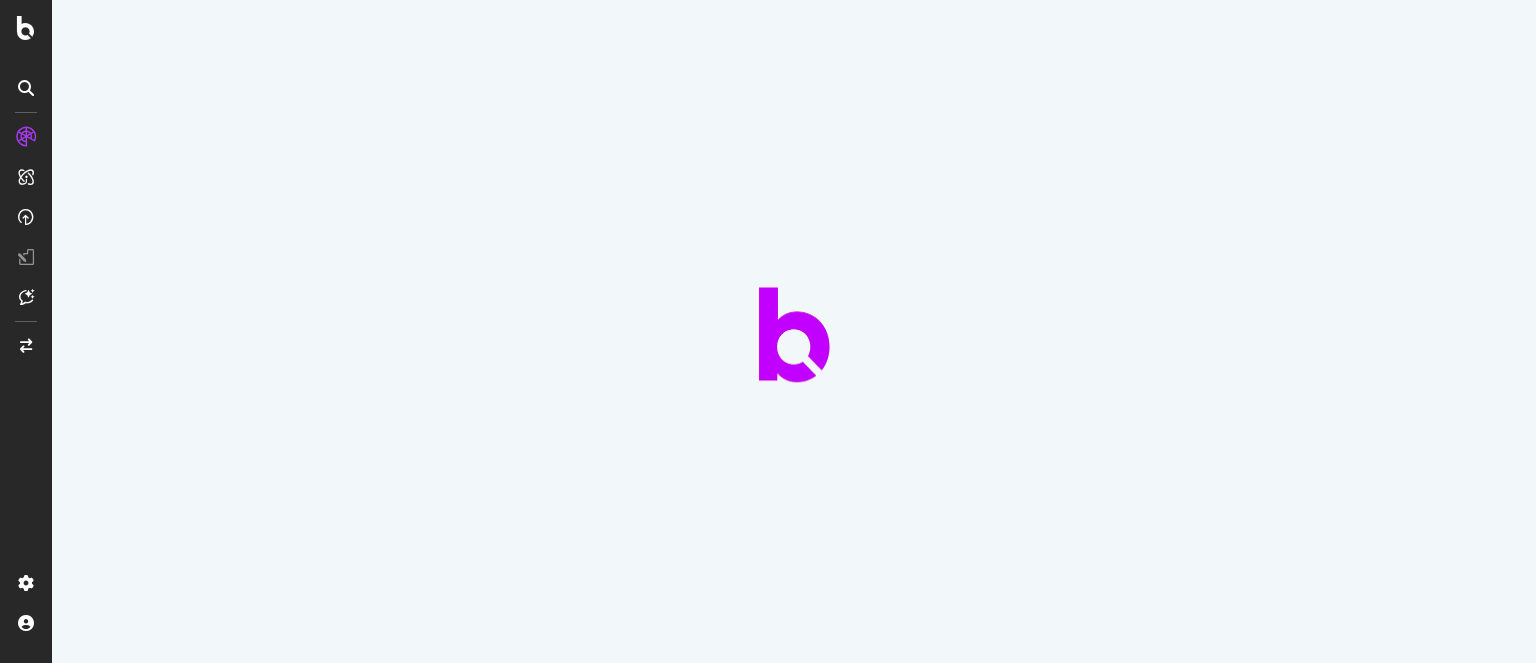 scroll, scrollTop: 0, scrollLeft: 0, axis: both 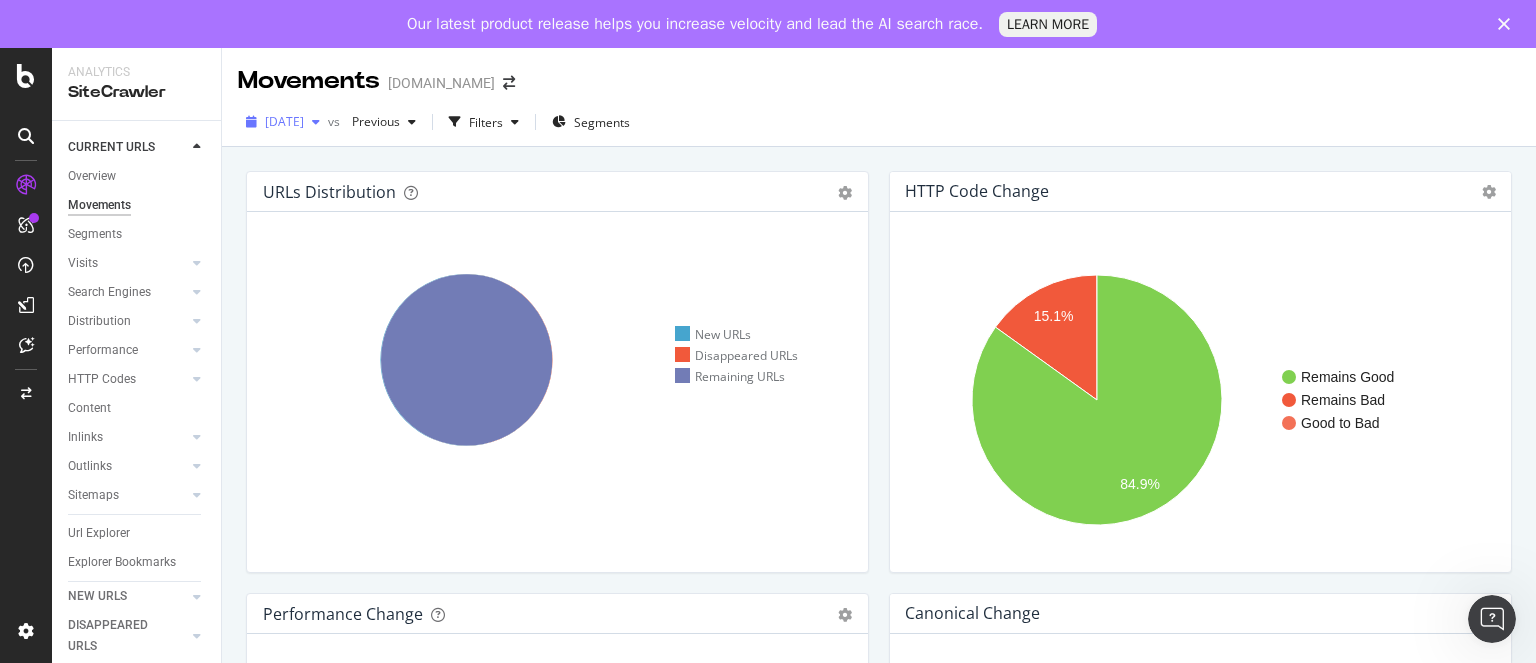 click on "2025 Jun. 29th" at bounding box center [284, 121] 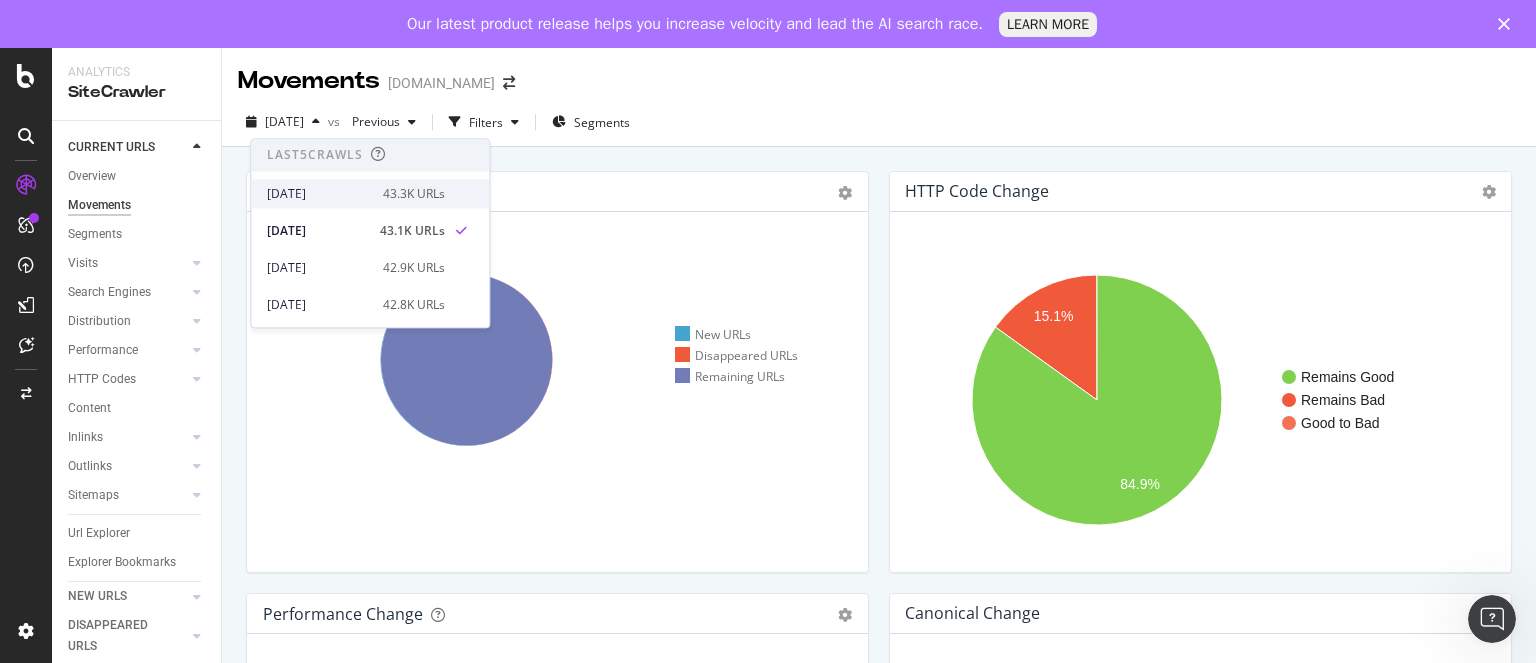 click on "2025 Jul. 7th" at bounding box center (319, 194) 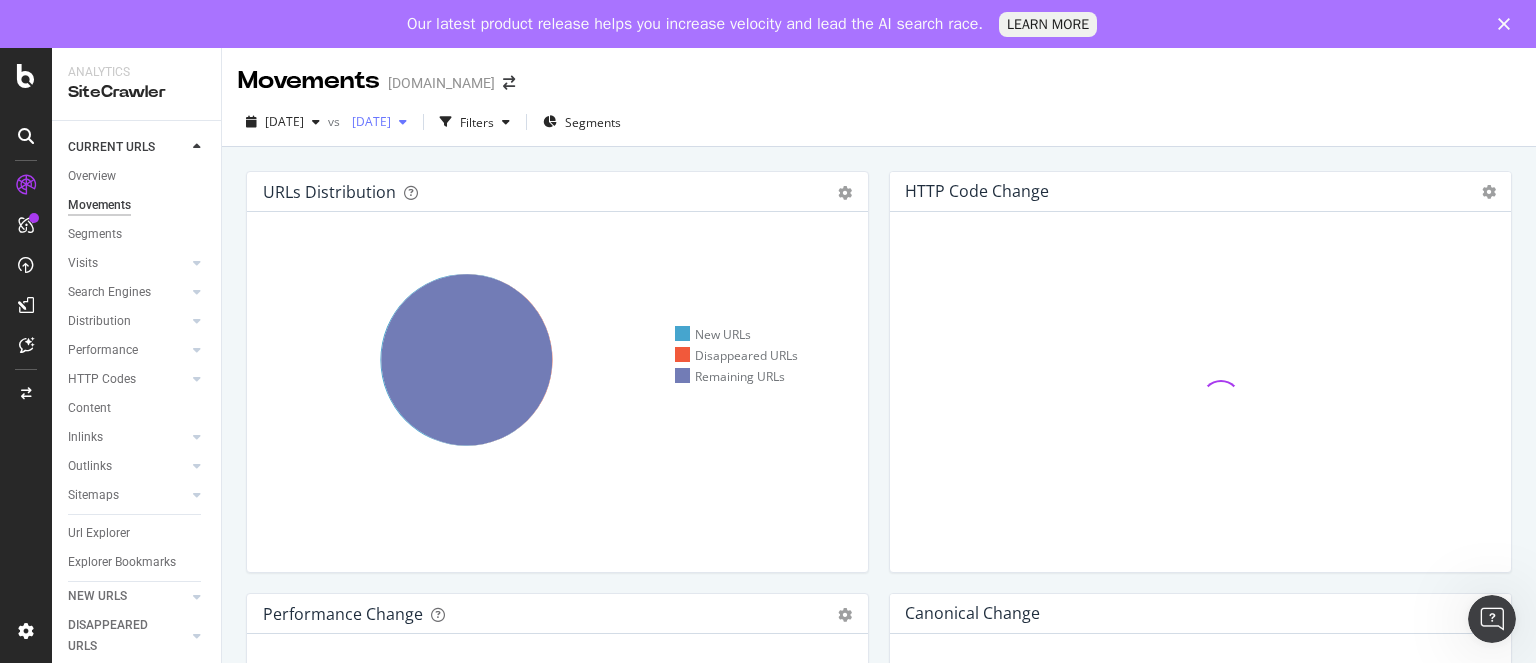 click on "2025 Jun. 23rd" at bounding box center [367, 121] 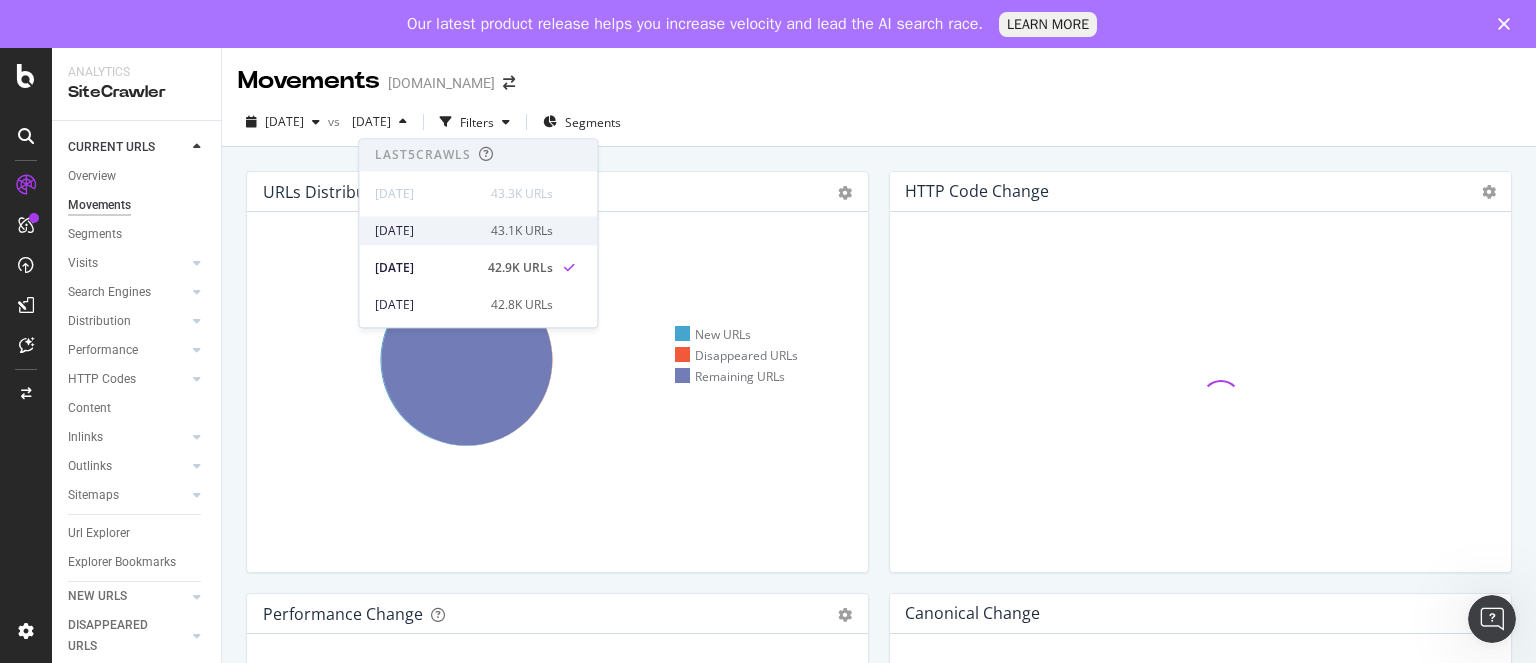 click on "[DATE]" at bounding box center (427, 231) 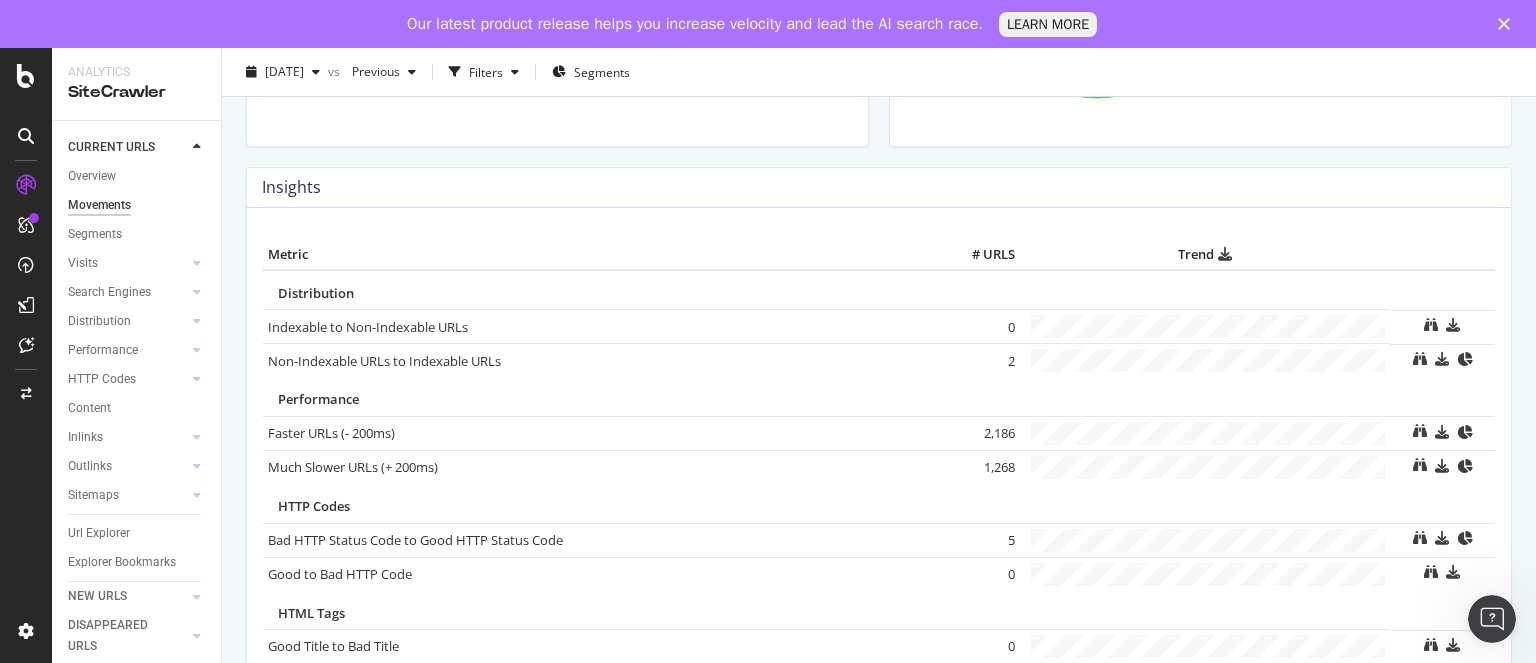 scroll, scrollTop: 848, scrollLeft: 0, axis: vertical 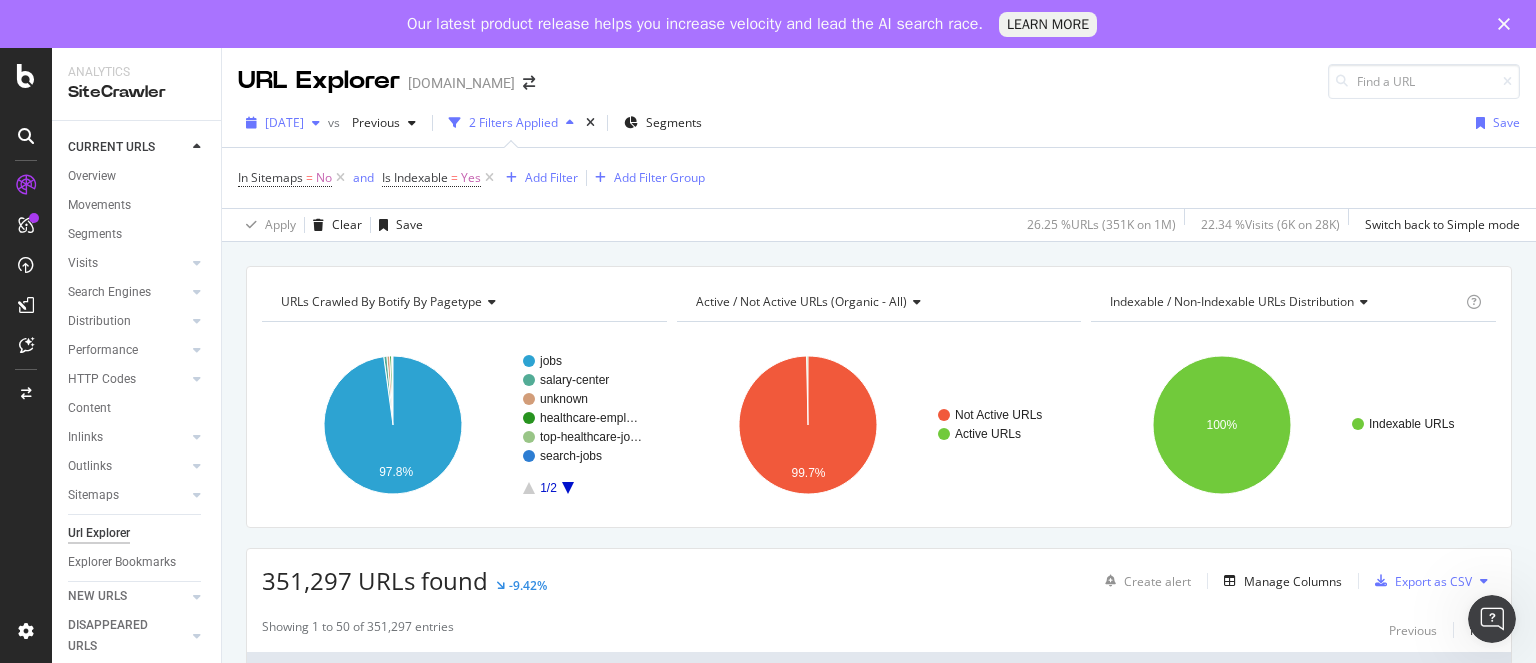 click on "[DATE]" at bounding box center (283, 123) 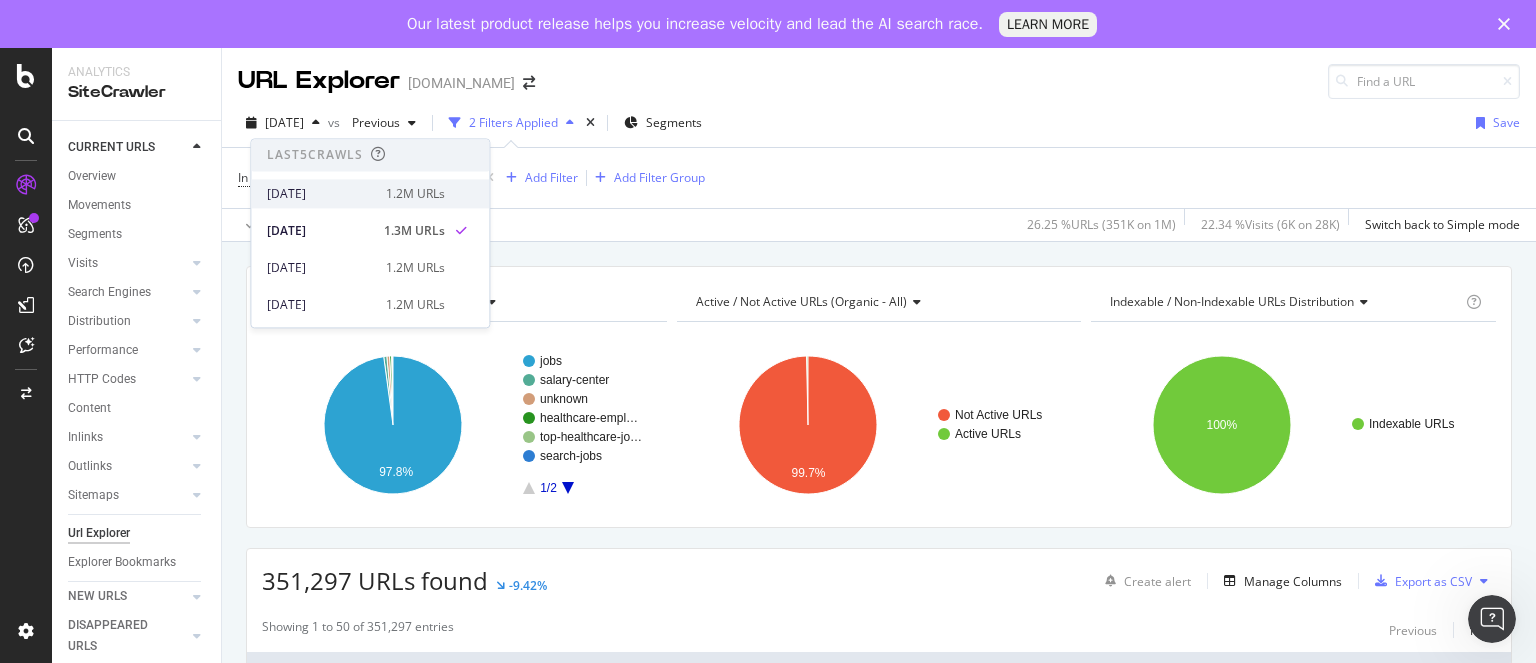 click on "[DATE]" at bounding box center [320, 194] 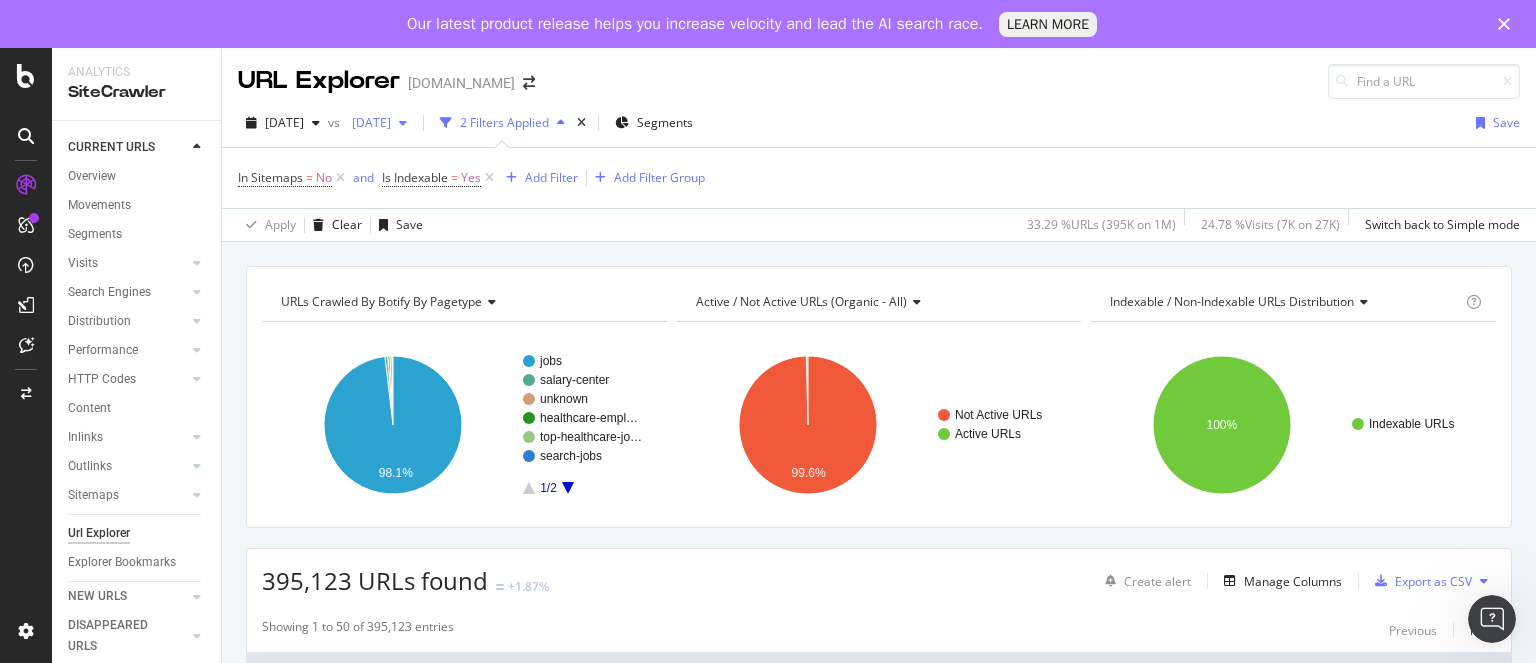 click on "[DATE]" at bounding box center (367, 122) 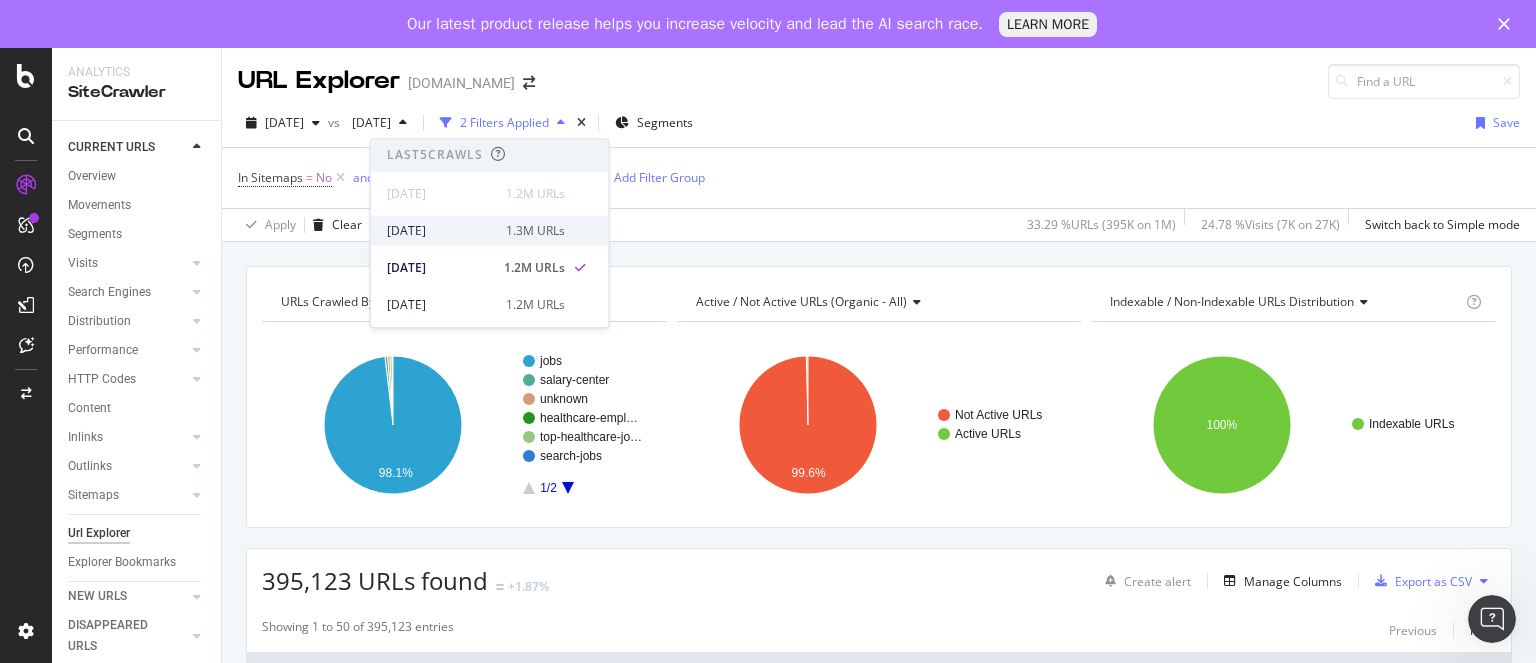 click on "[DATE]" at bounding box center (440, 231) 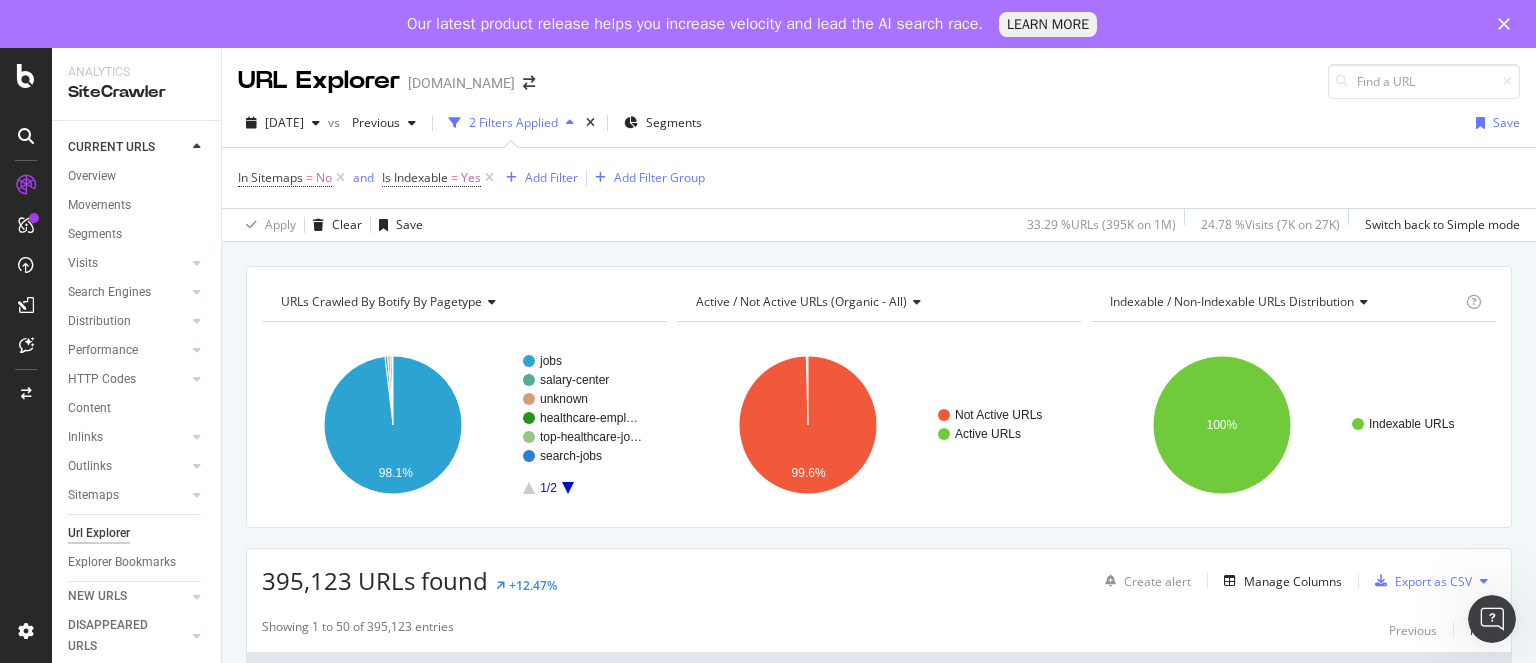click on "395,123 URLs found" at bounding box center [375, 580] 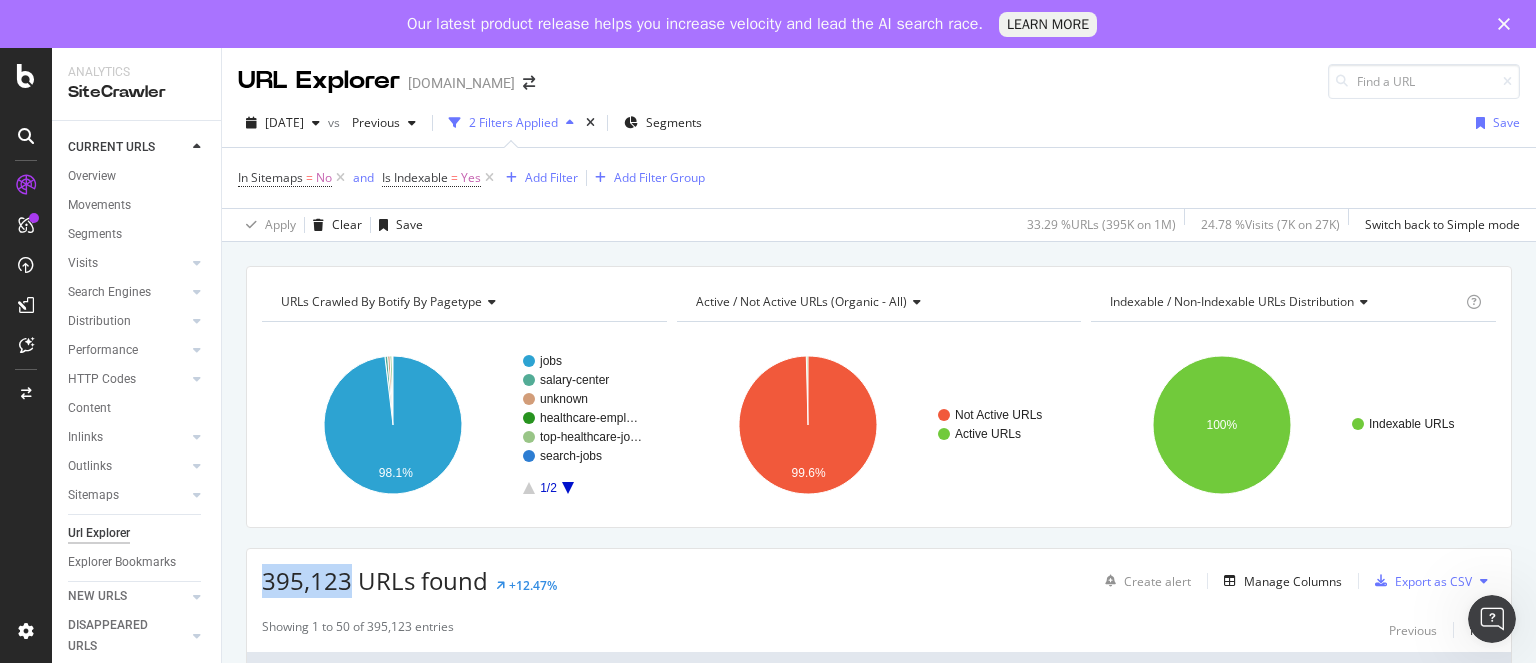 copy on "395,123" 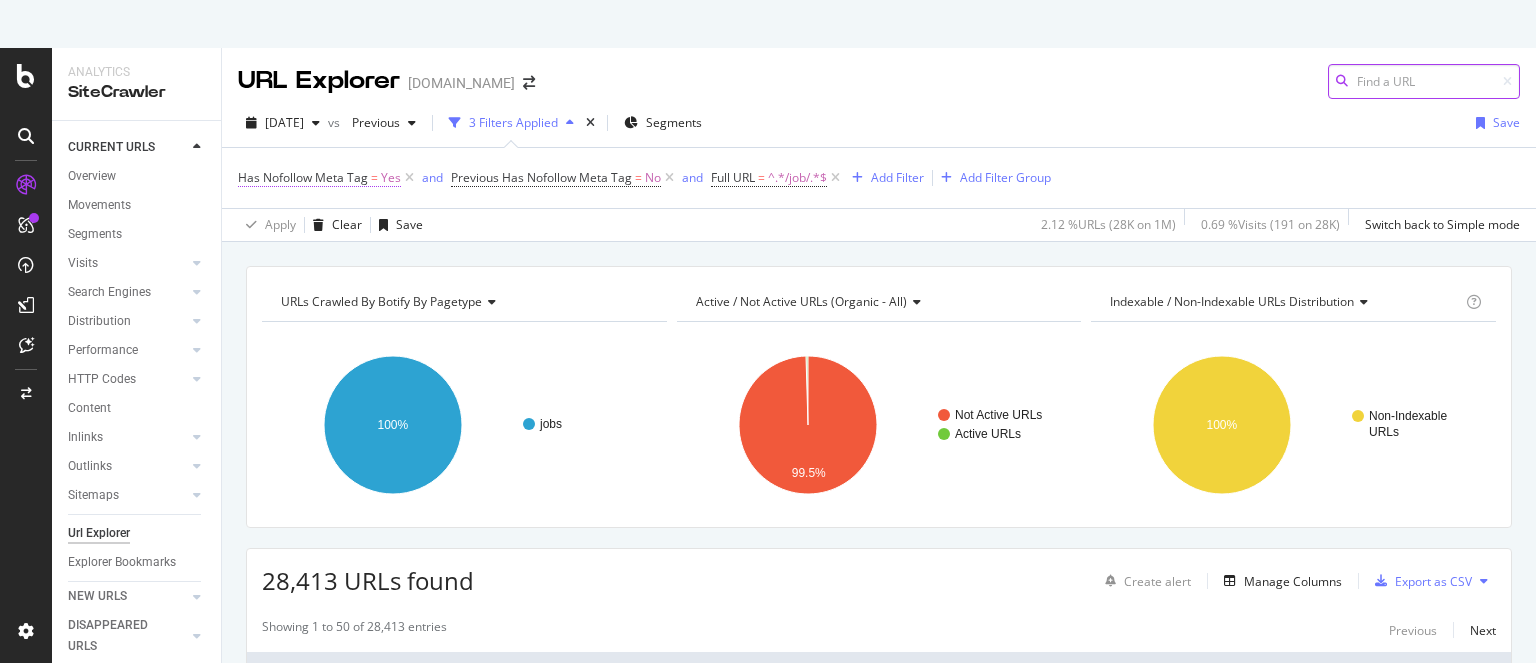 scroll, scrollTop: 0, scrollLeft: 0, axis: both 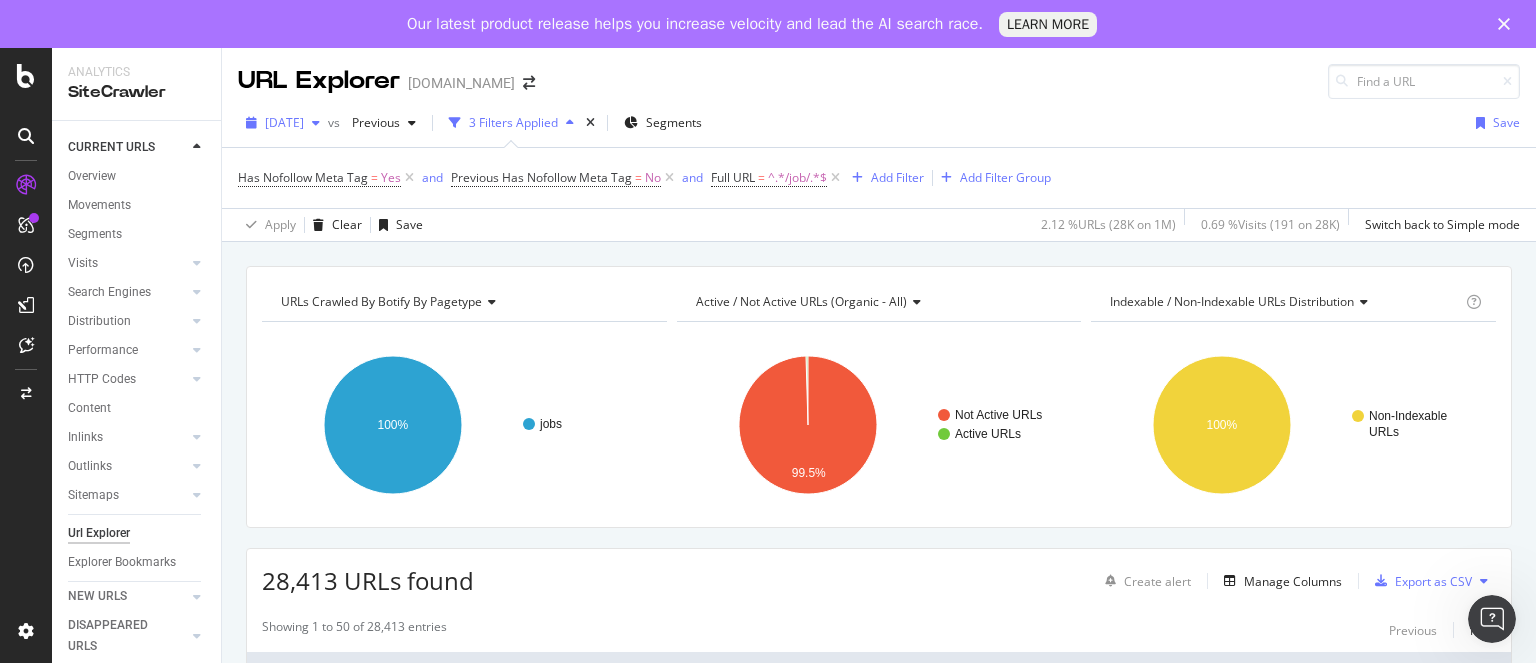 click at bounding box center (316, 123) 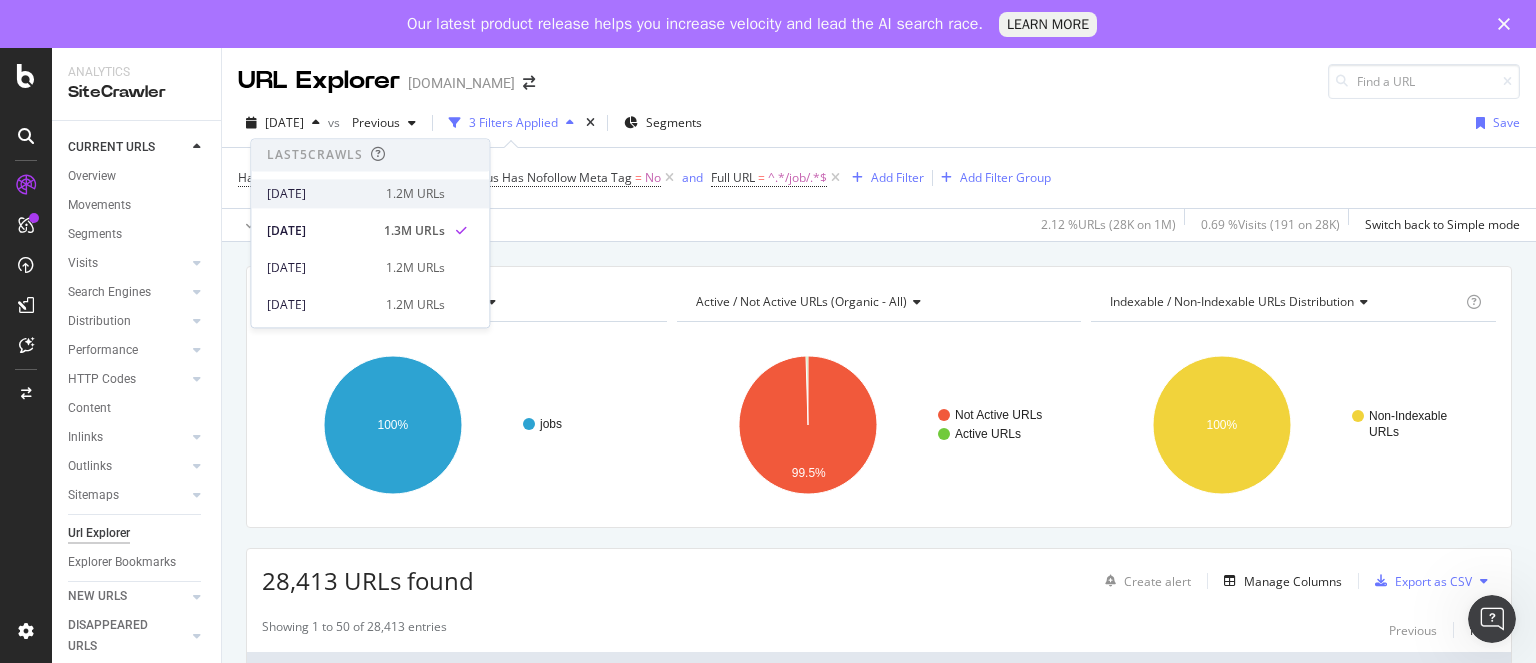 click on "[DATE]" at bounding box center (320, 194) 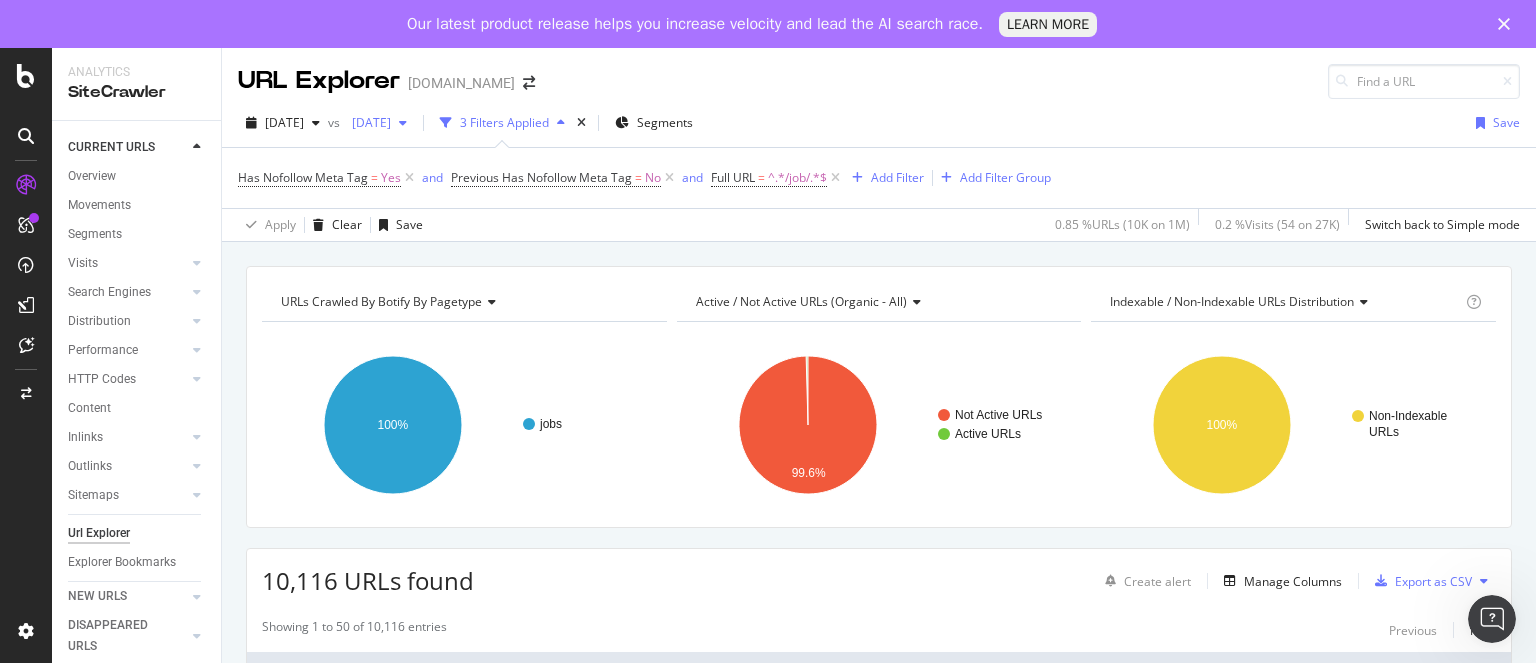 click on "[DATE]" at bounding box center (367, 122) 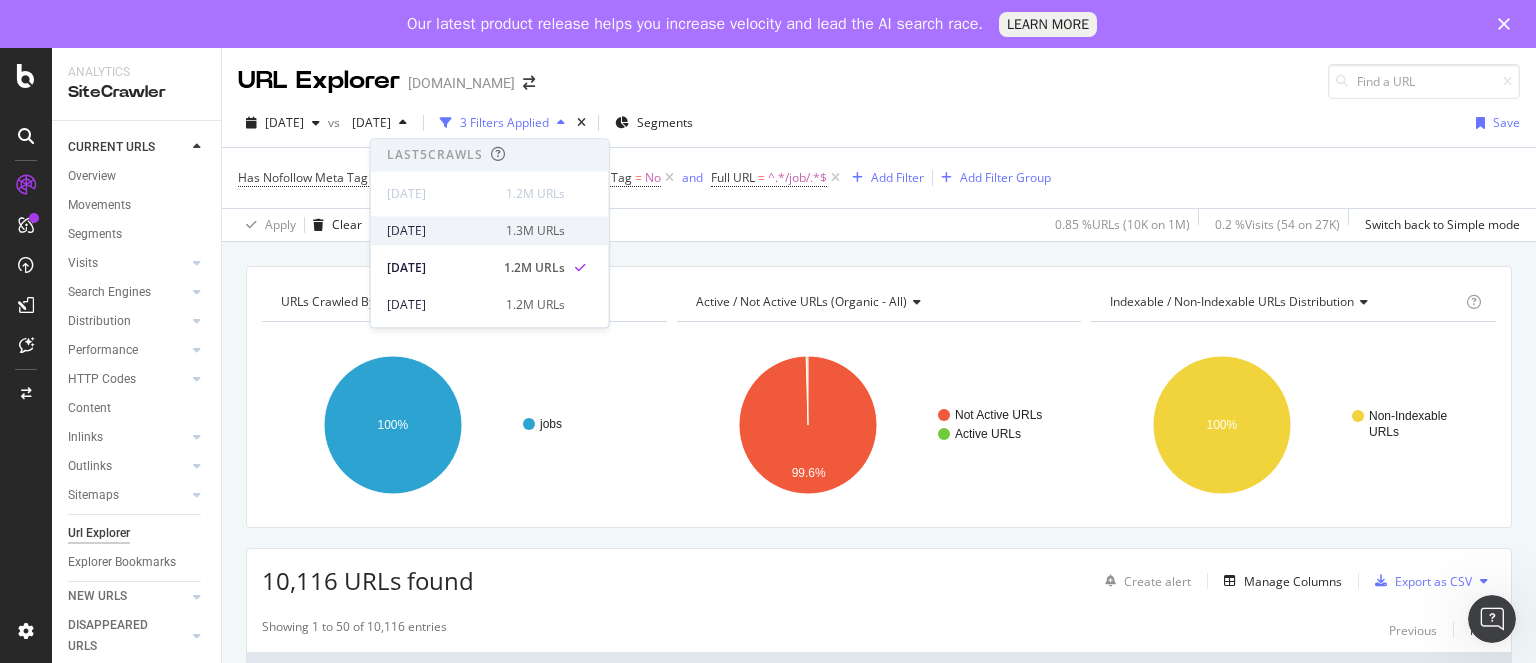 click on "[DATE]" at bounding box center [440, 231] 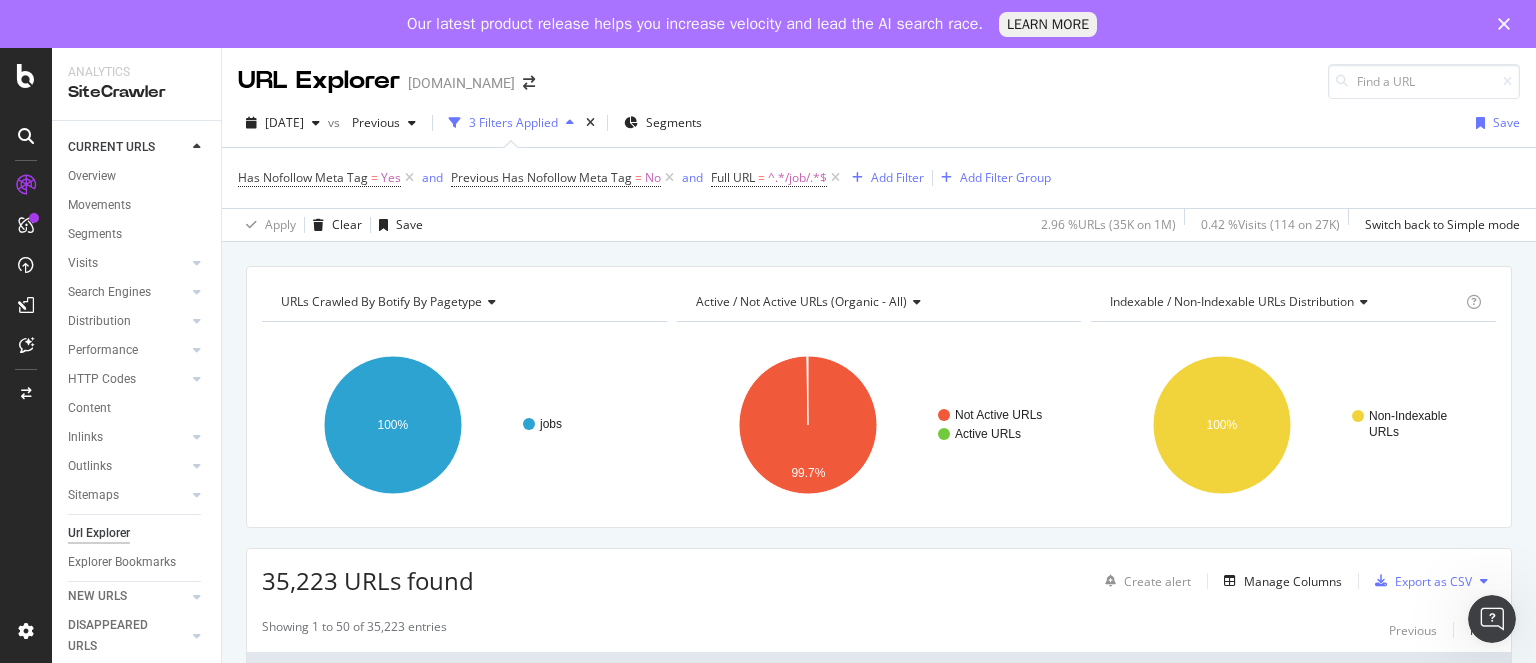 click on "35,223 URLs found" at bounding box center [368, 580] 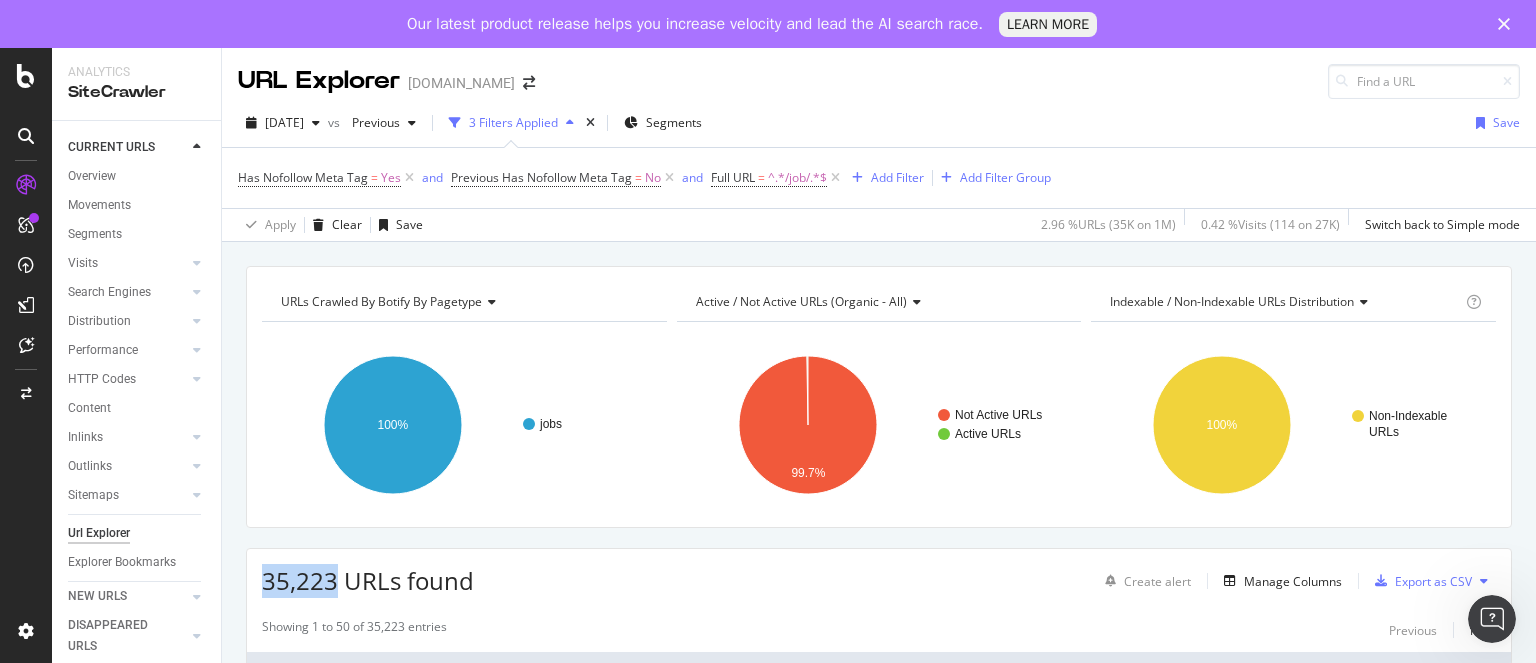 click on "35,223 URLs found" at bounding box center [368, 580] 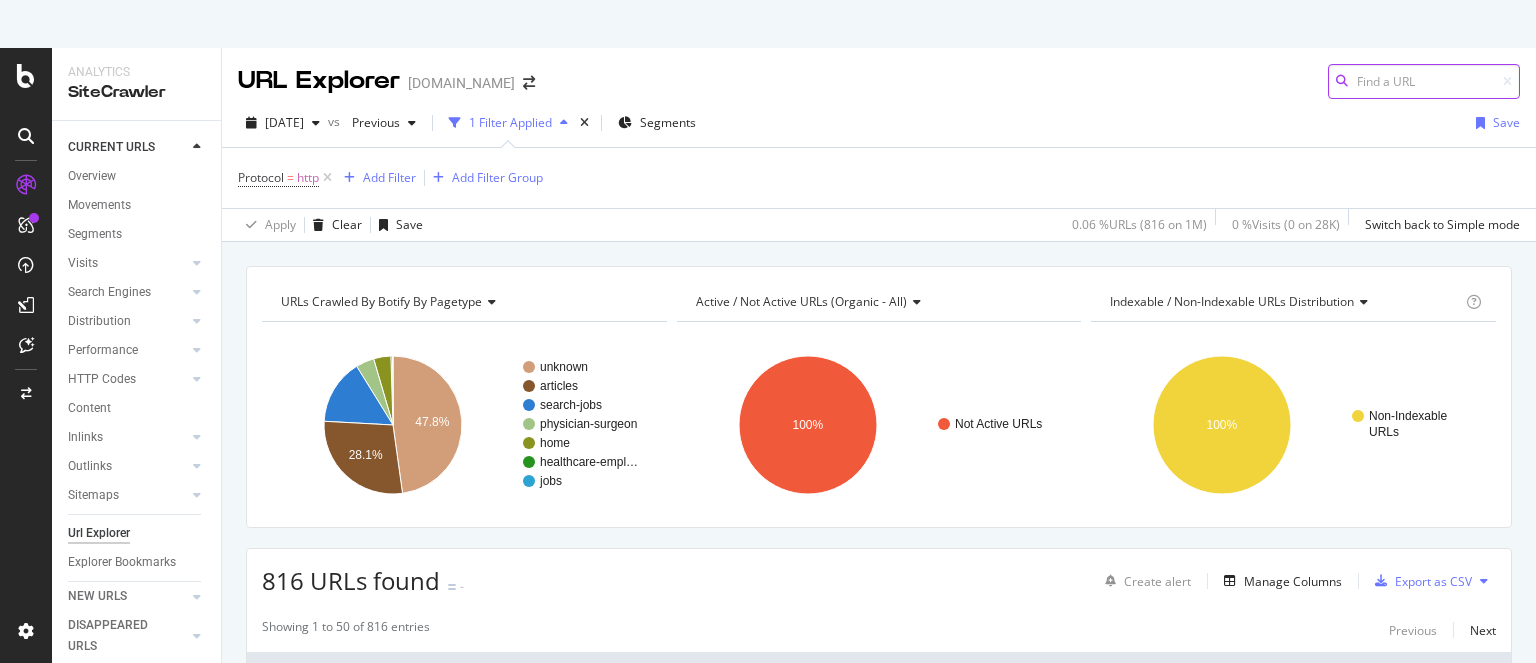 scroll, scrollTop: 0, scrollLeft: 0, axis: both 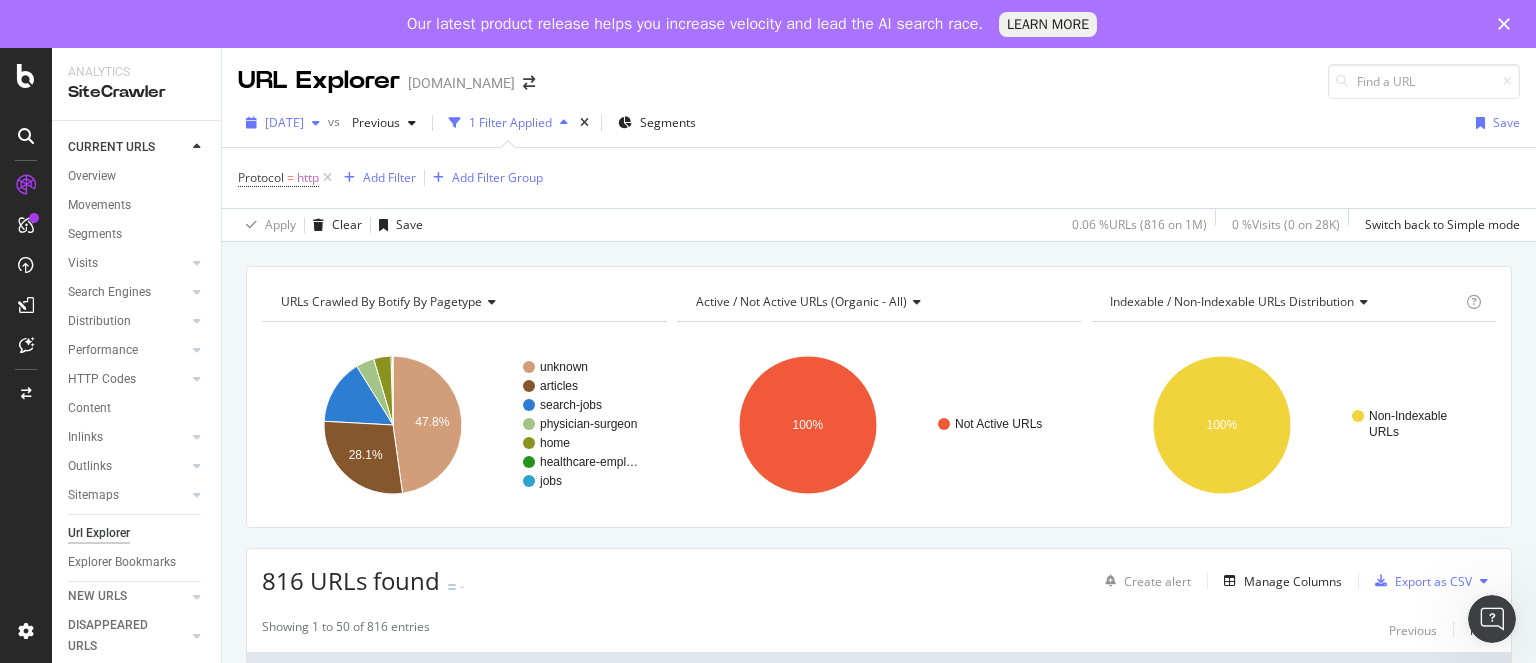 click at bounding box center [316, 123] 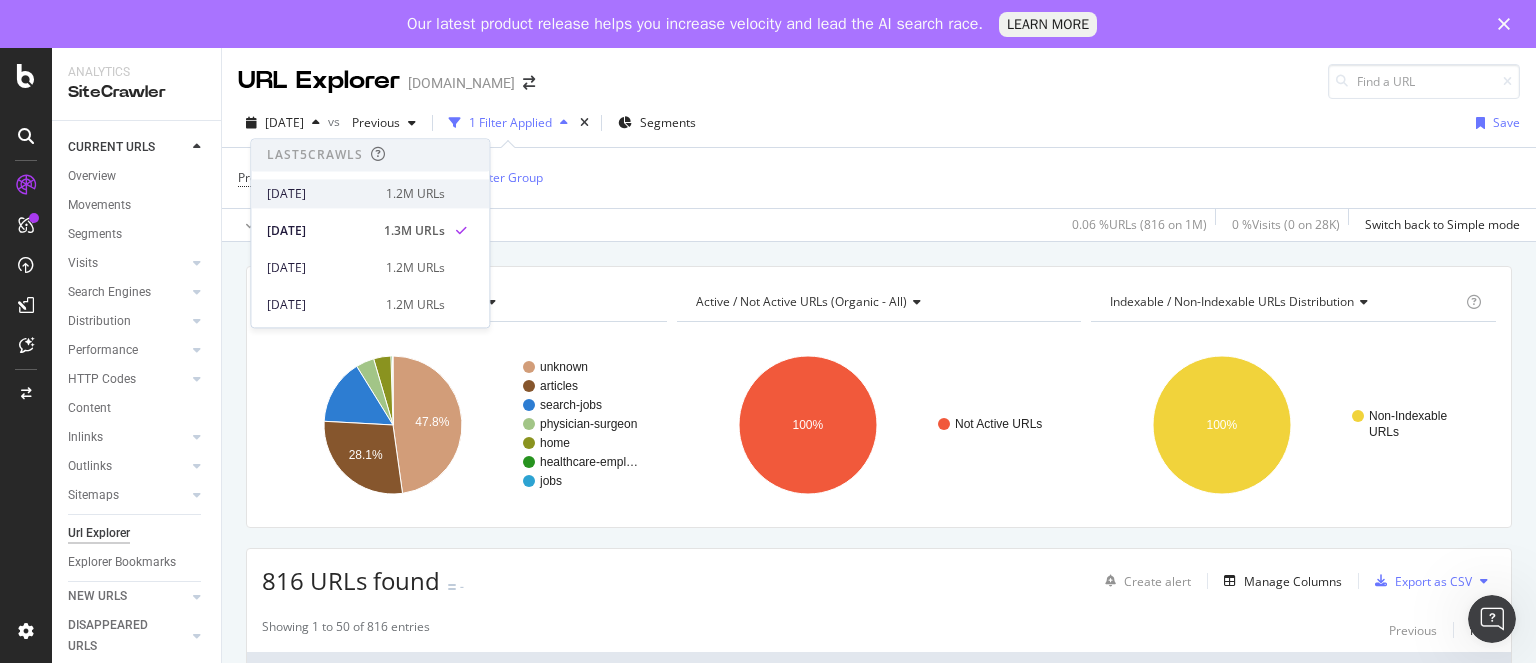 click on "[DATE]" at bounding box center (320, 194) 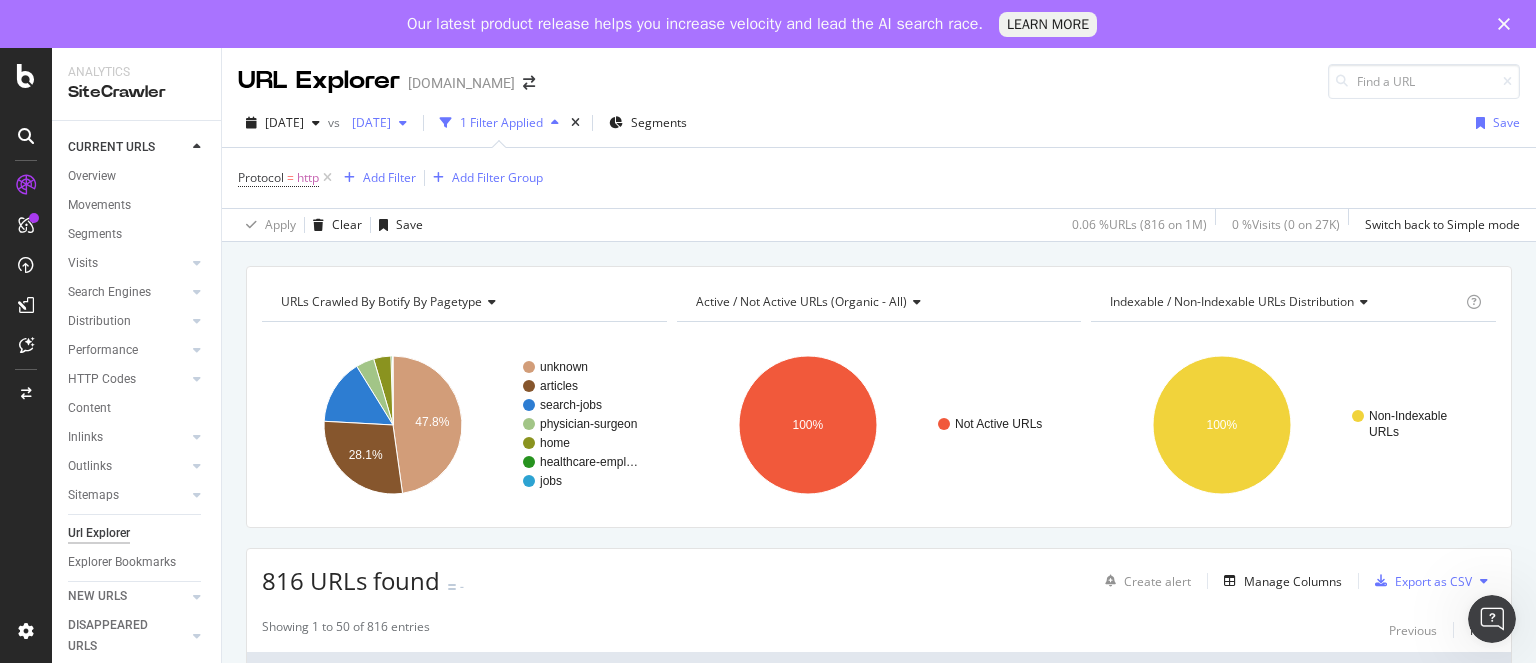 click on "[DATE]" at bounding box center [367, 122] 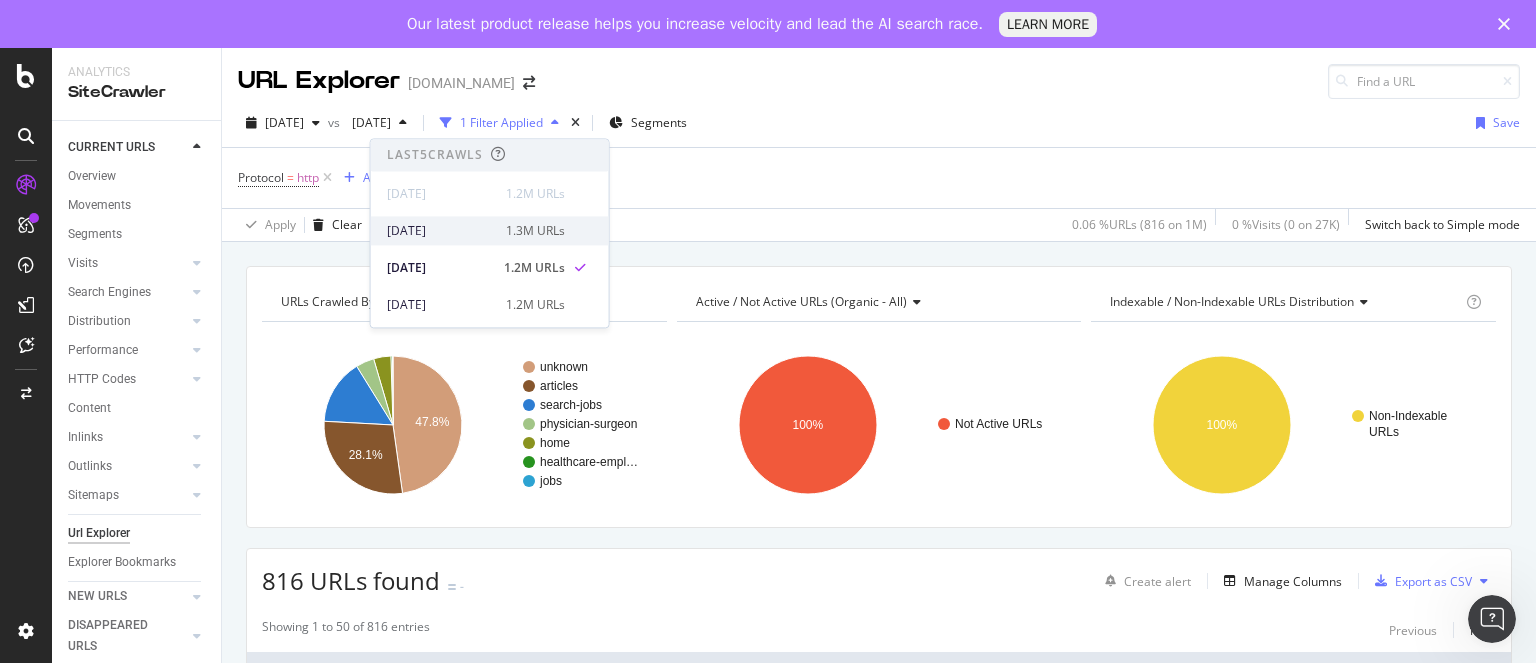 click on "[DATE]" at bounding box center [440, 231] 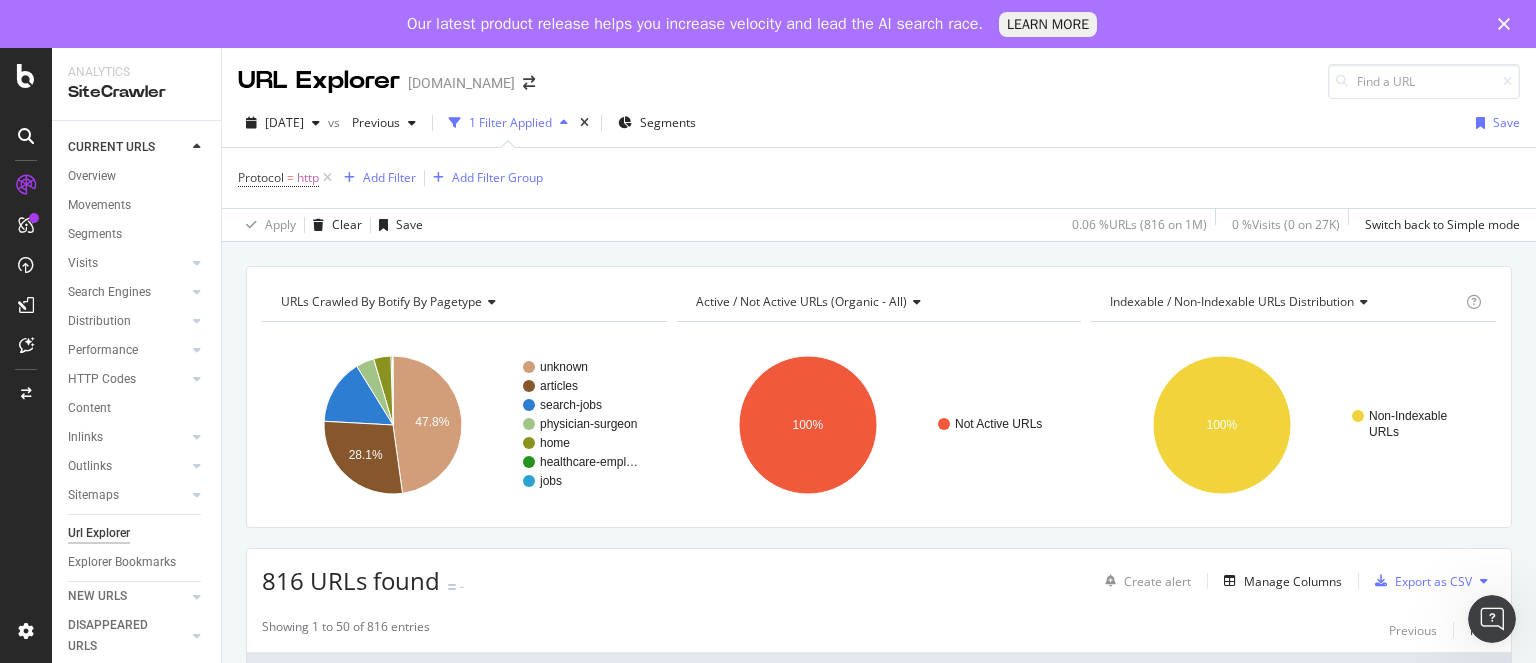click on "816 URLs found" at bounding box center (351, 580) 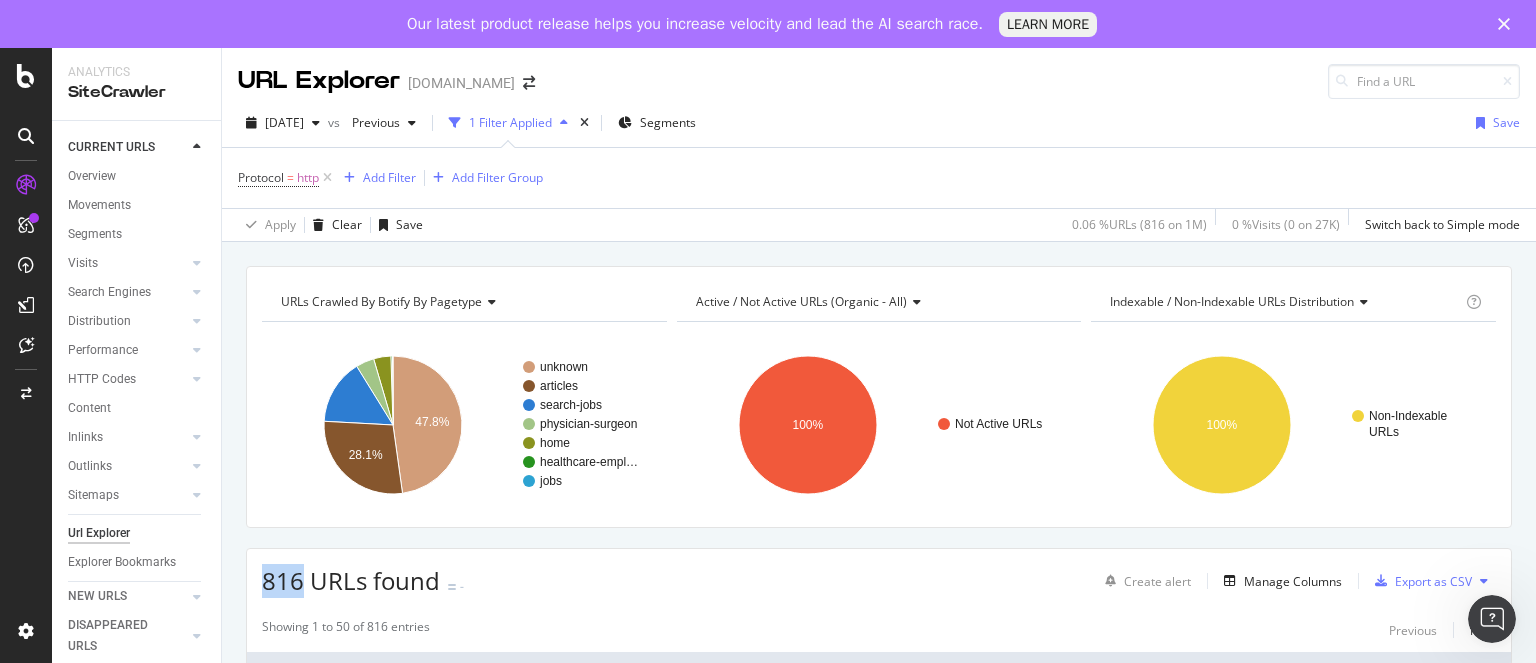 click on "816 URLs found" at bounding box center [351, 580] 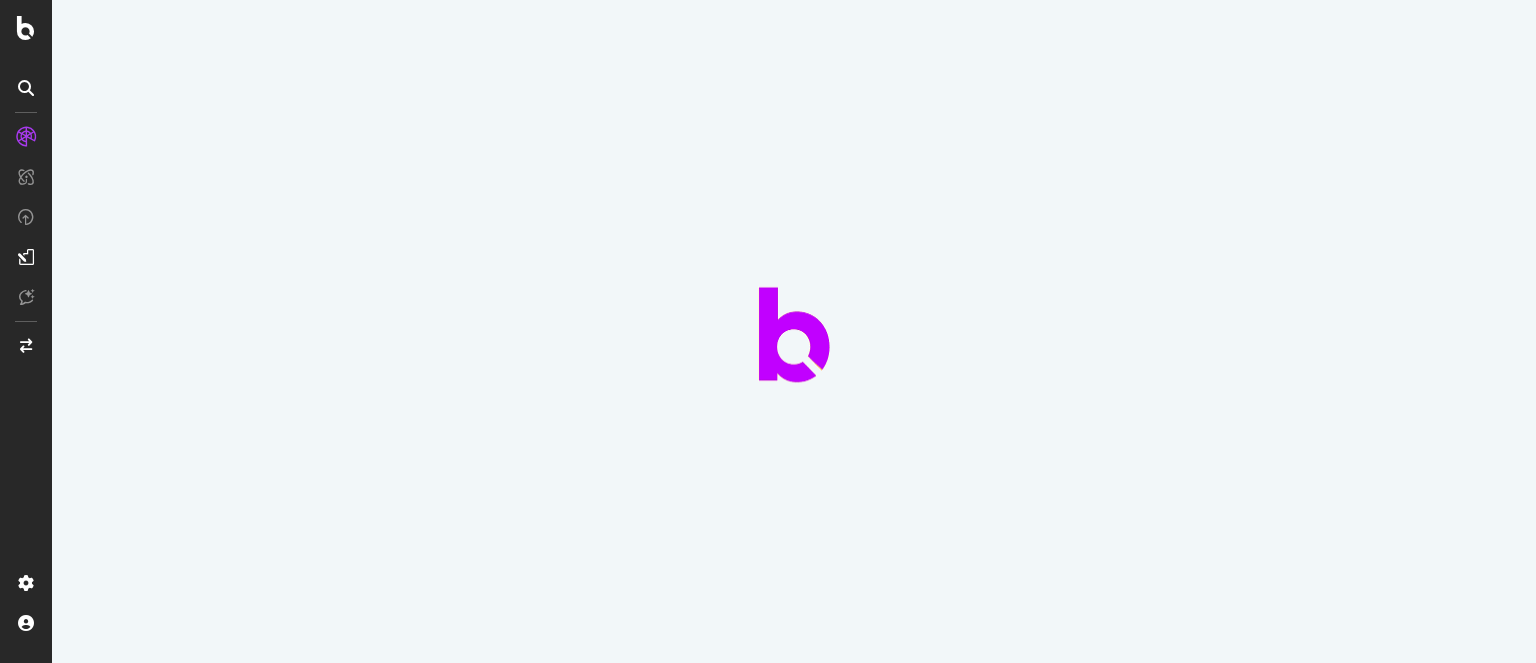 scroll, scrollTop: 0, scrollLeft: 0, axis: both 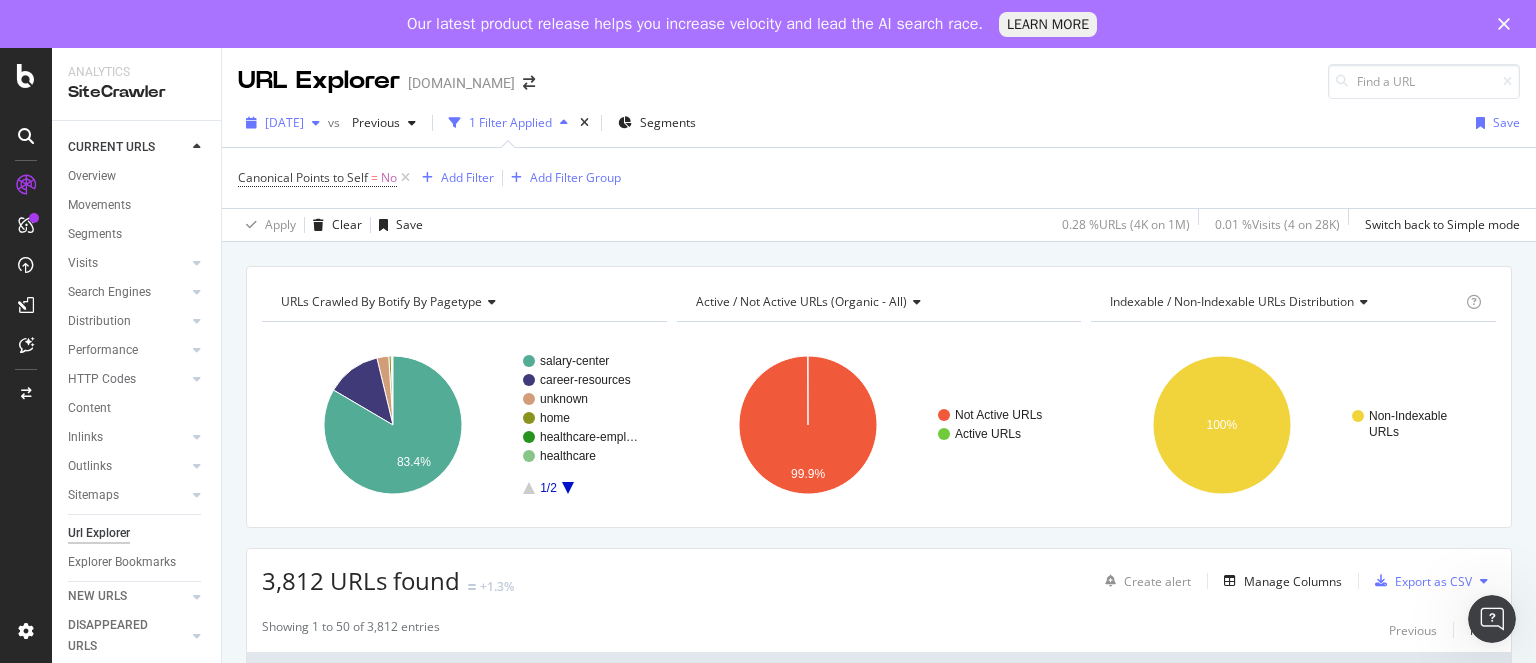 click on "[DATE]" at bounding box center (284, 122) 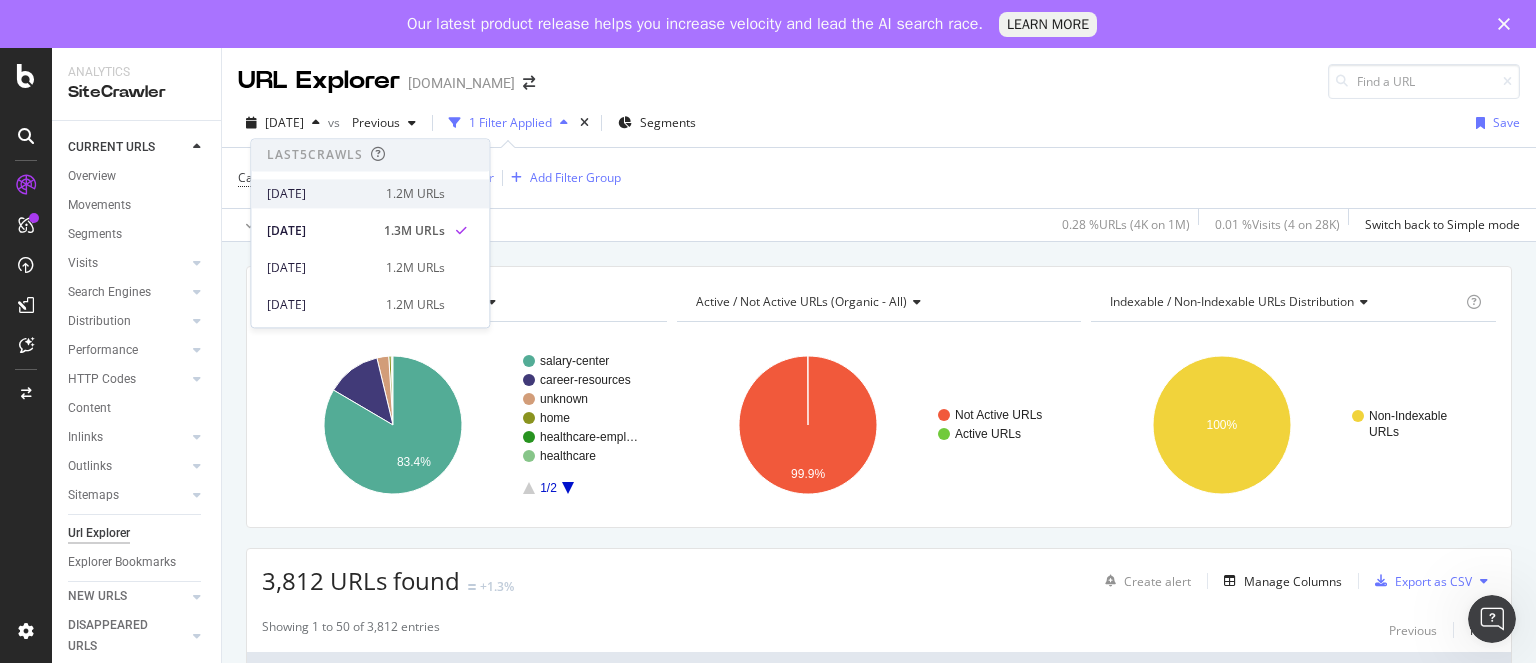 click on "[DATE]" at bounding box center [320, 194] 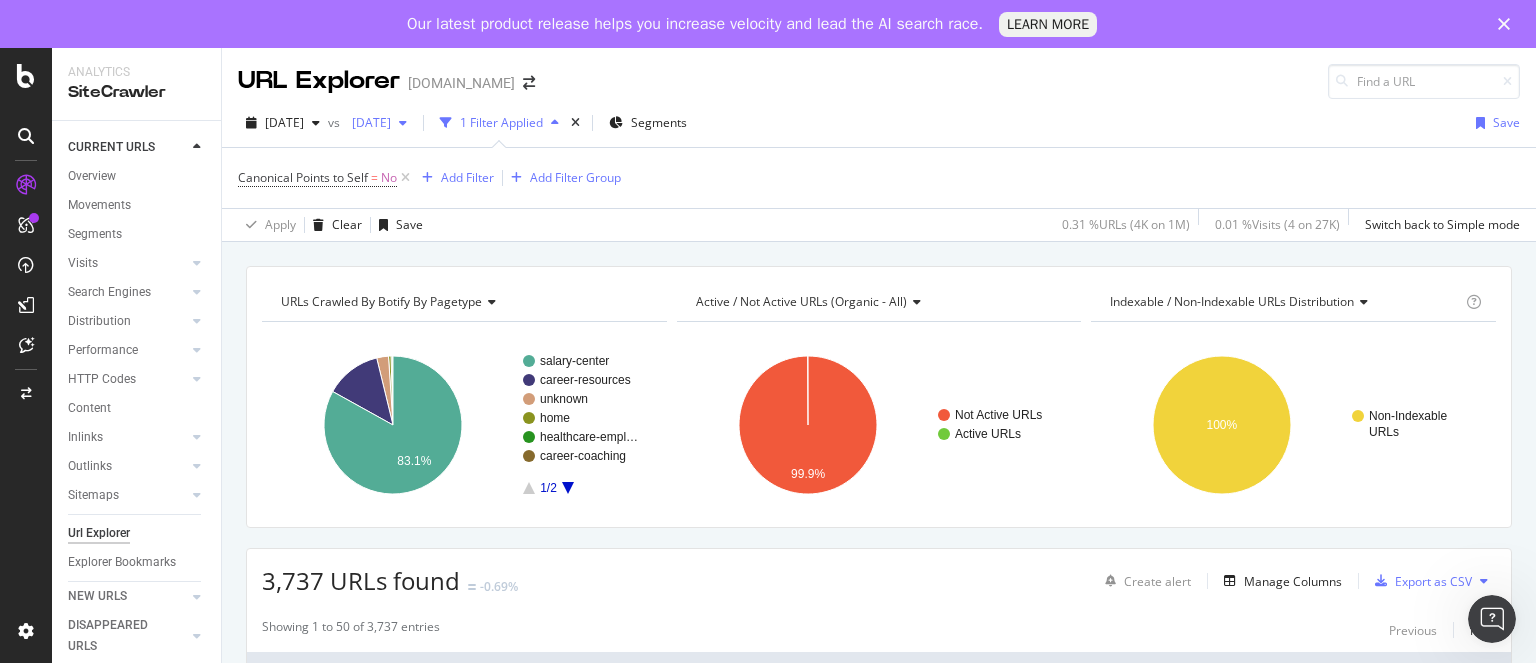 click on "[DATE]" at bounding box center (367, 122) 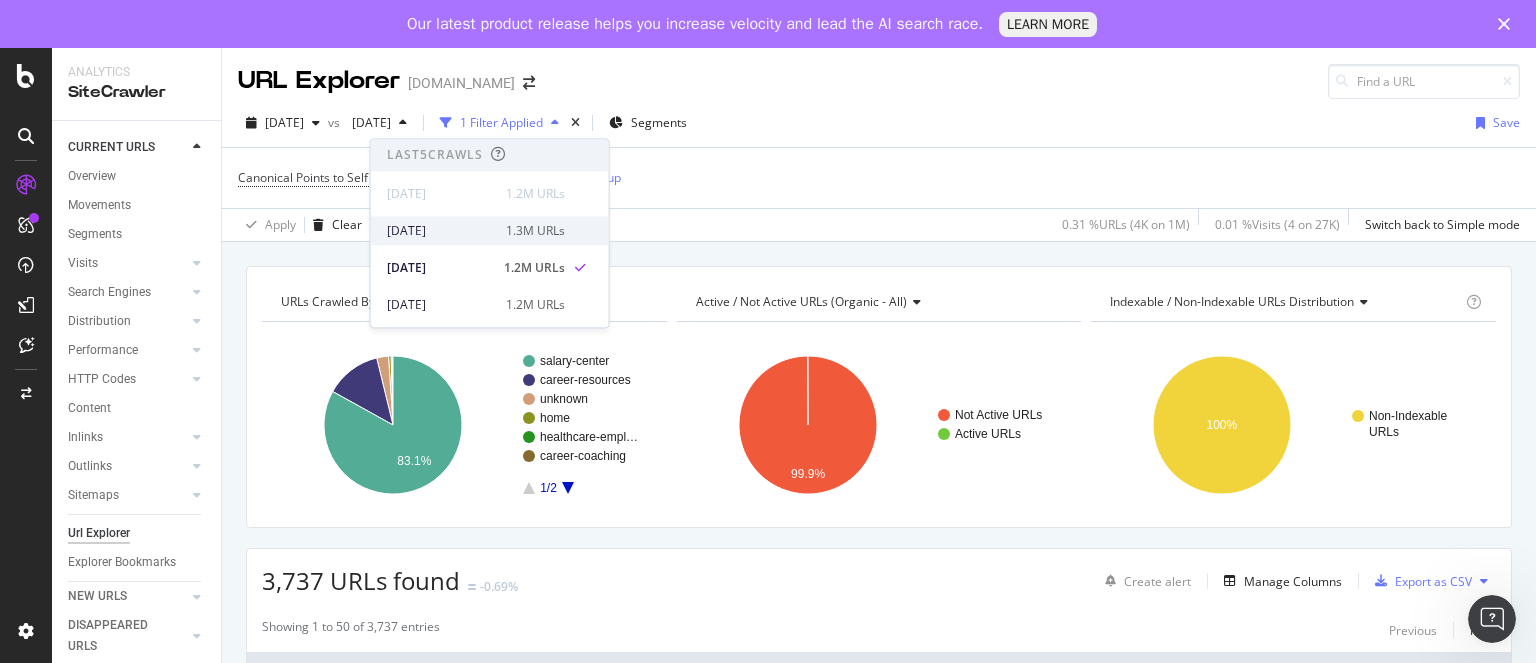 click on "2025 Jun. 15th" at bounding box center (440, 231) 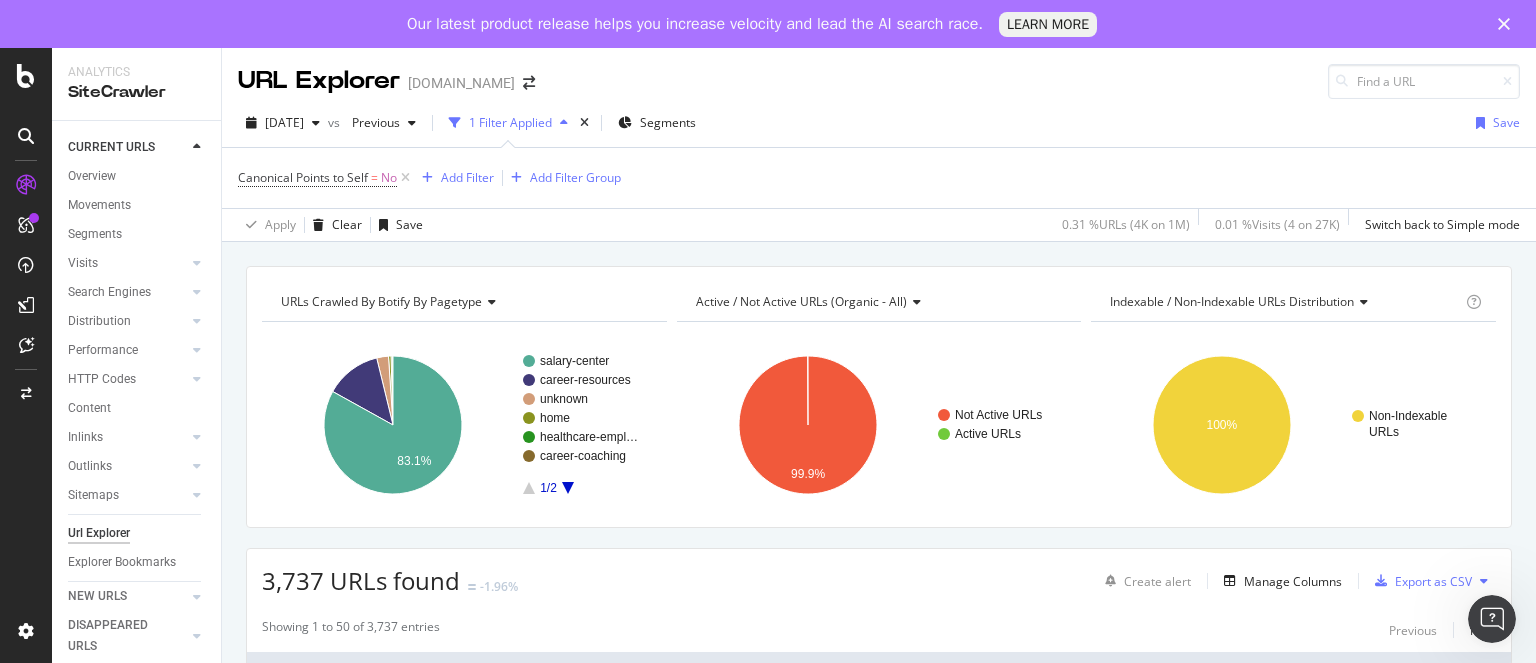 click on "3,737 URLs found" at bounding box center (361, 580) 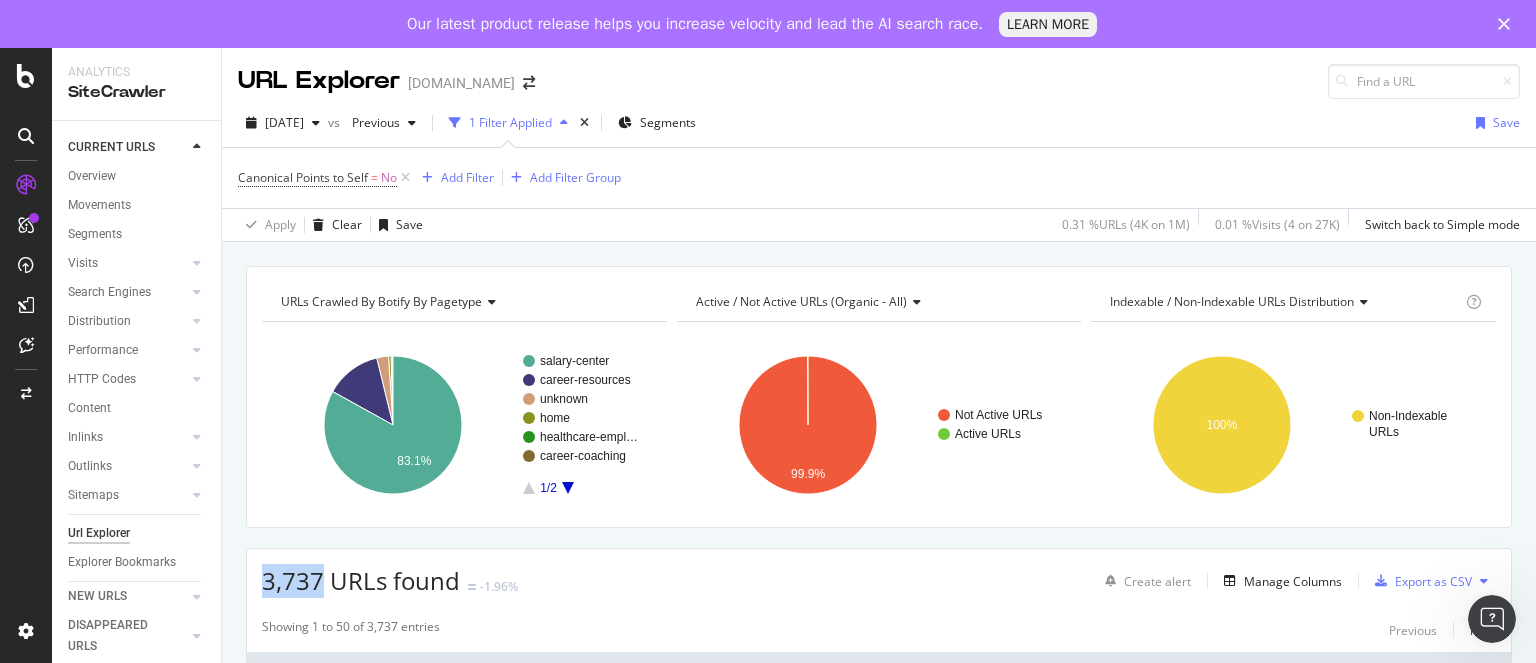 click on "3,737 URLs found" at bounding box center (361, 580) 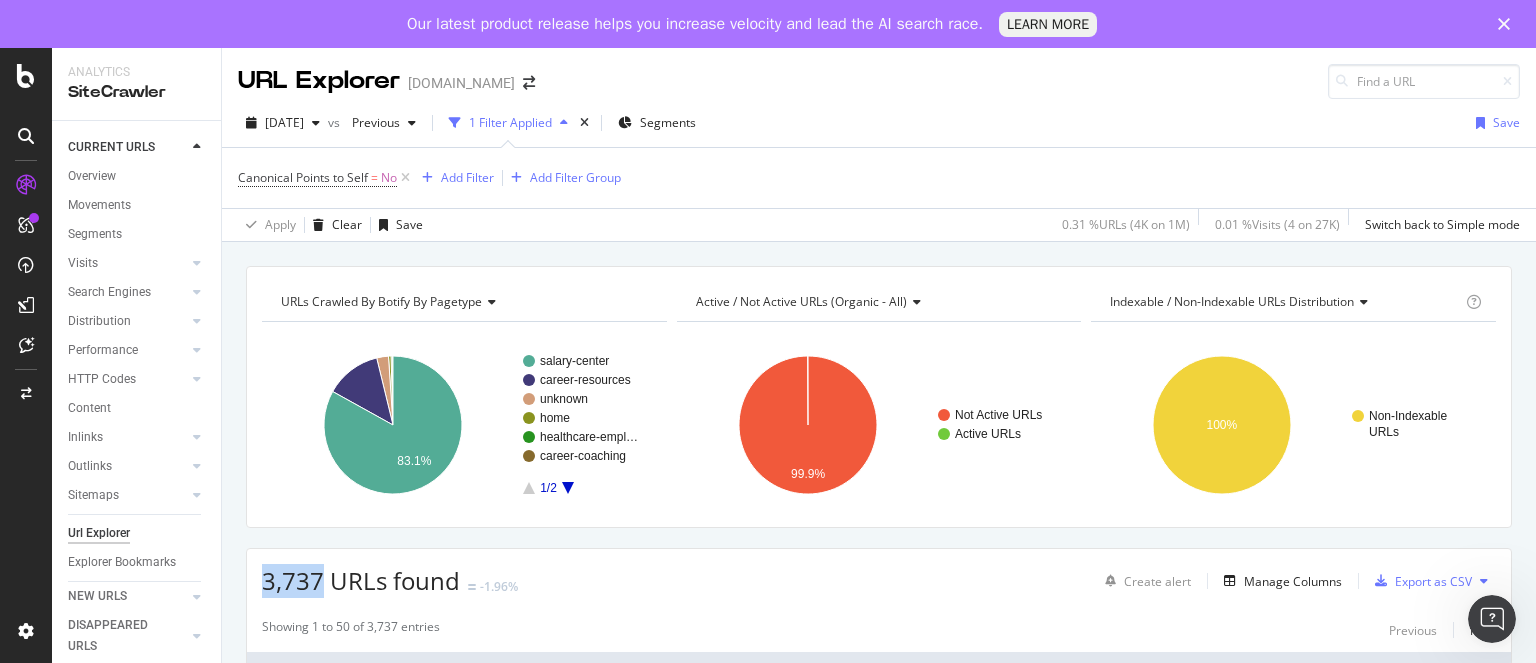 copy on "3,737" 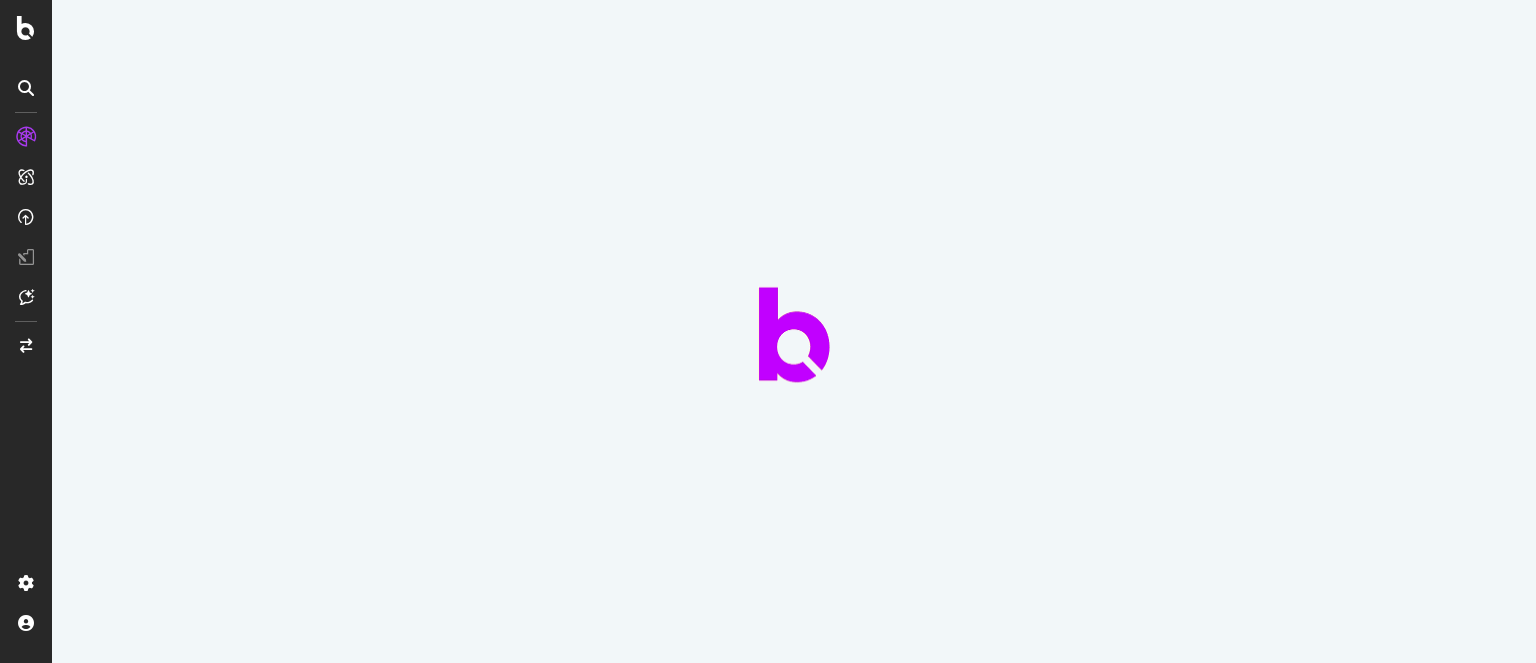 scroll, scrollTop: 0, scrollLeft: 0, axis: both 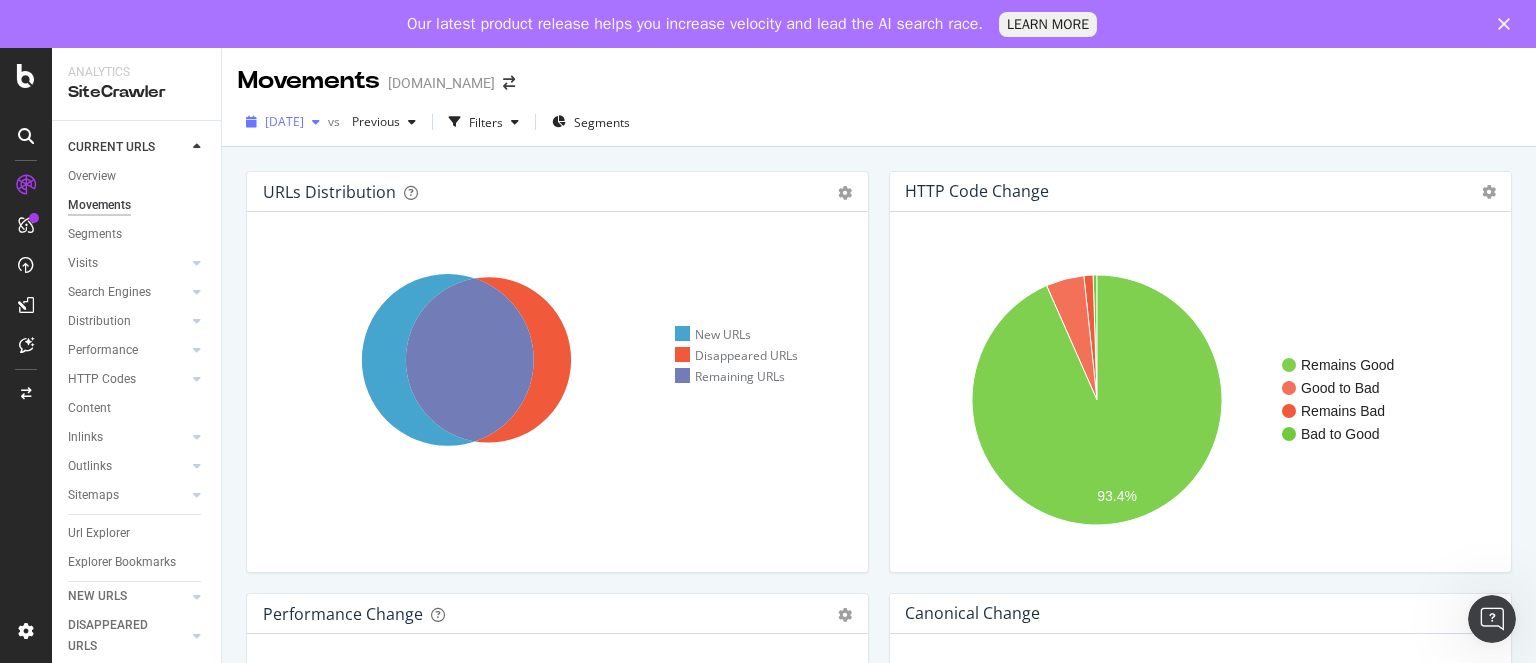 click on "[DATE]" at bounding box center (284, 121) 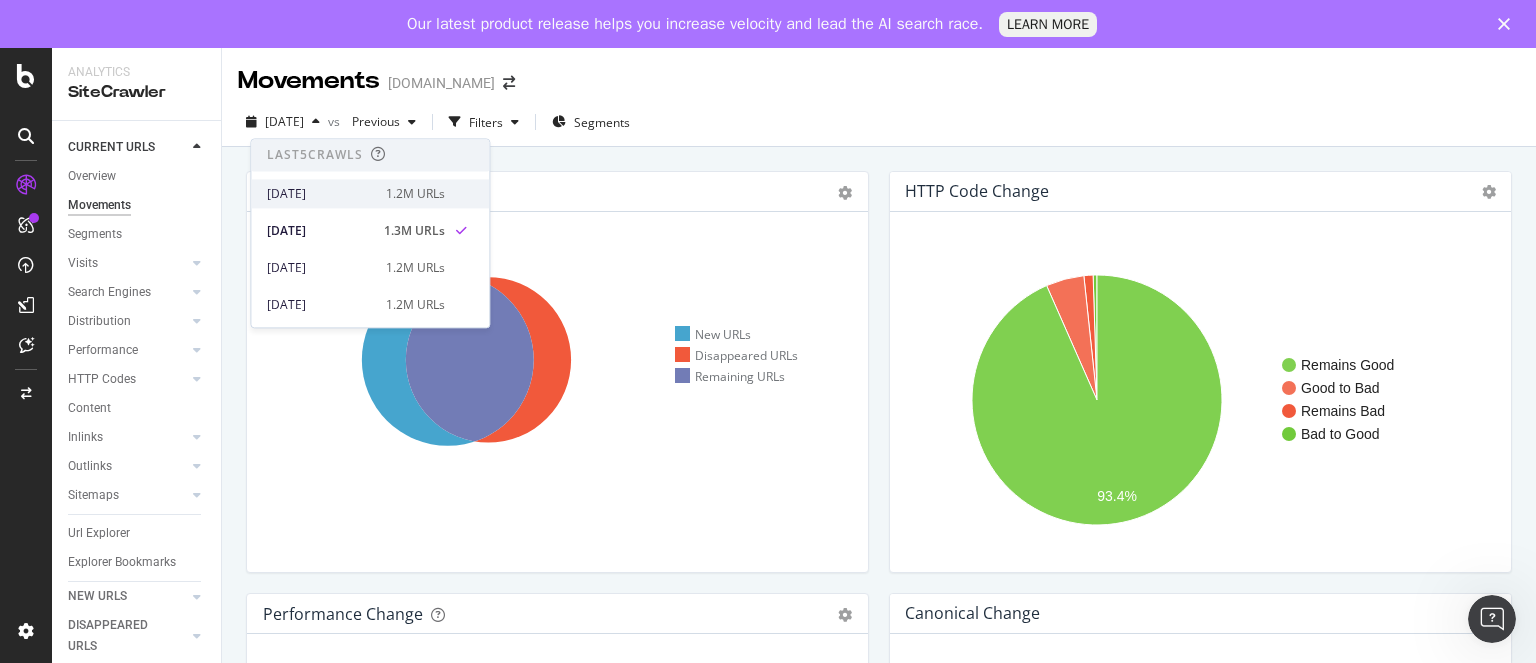click on "[DATE]" at bounding box center [320, 194] 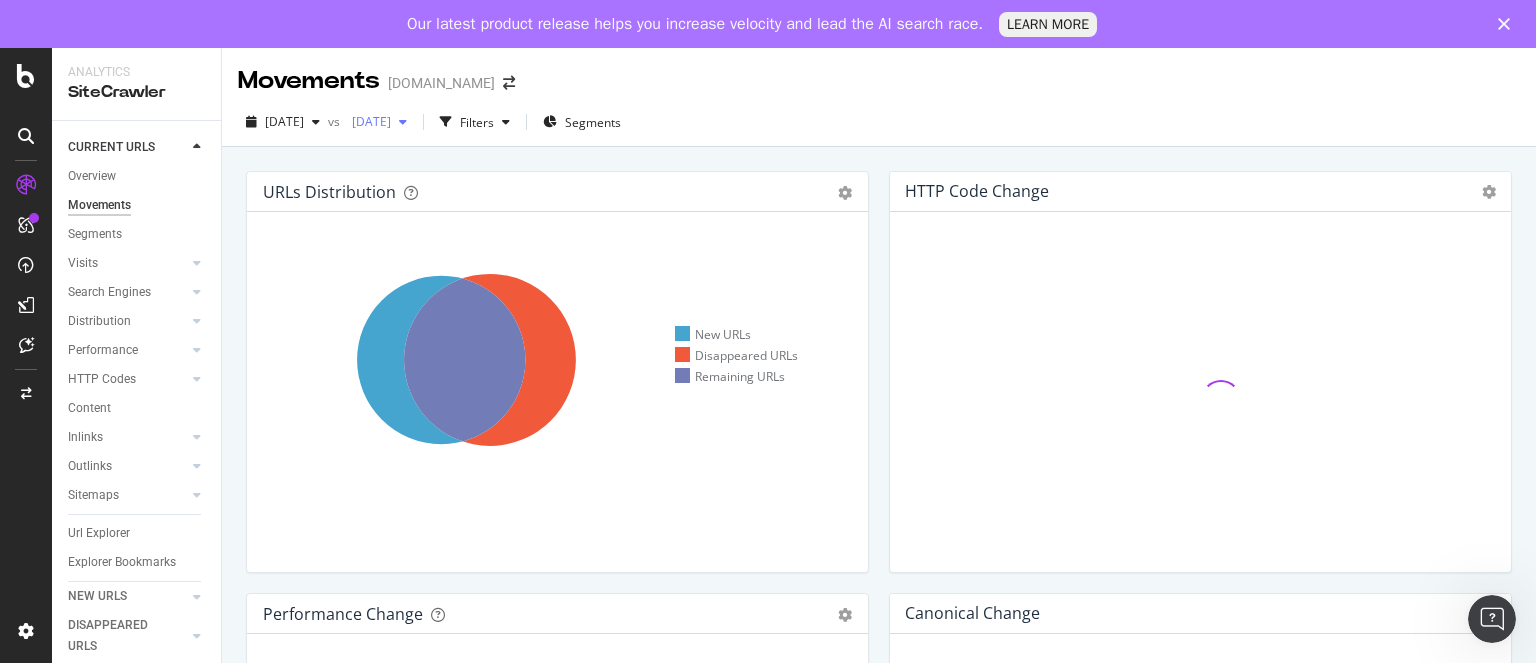 click on "[DATE]" at bounding box center [367, 121] 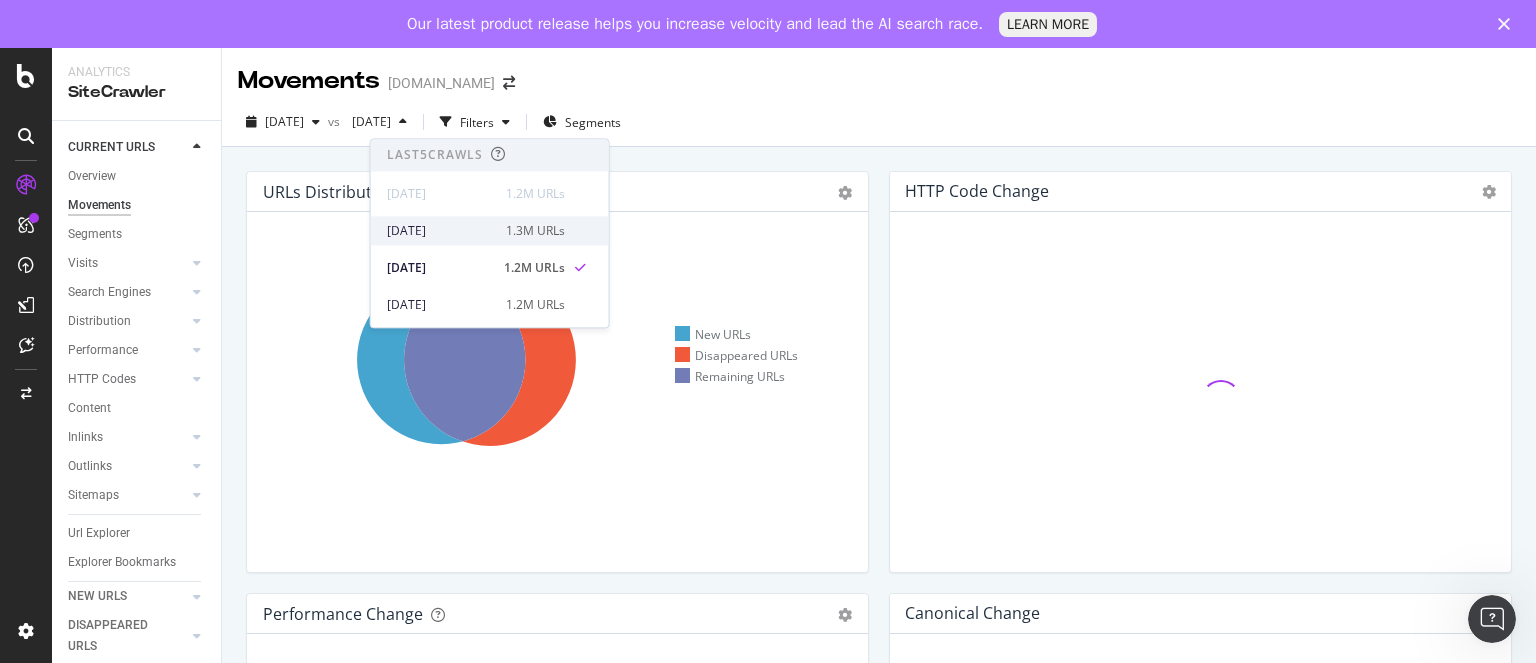 click on "2025 Jun. 15th" at bounding box center (440, 231) 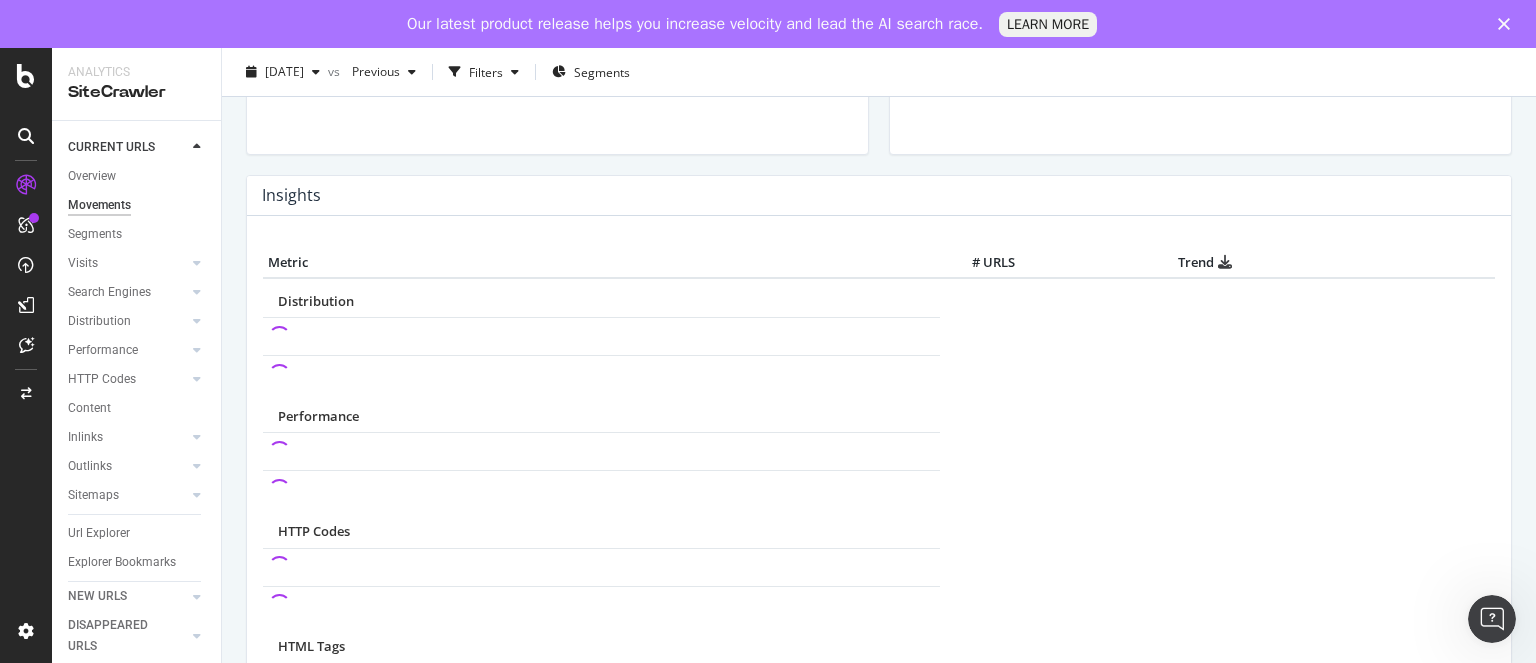 scroll, scrollTop: 842, scrollLeft: 0, axis: vertical 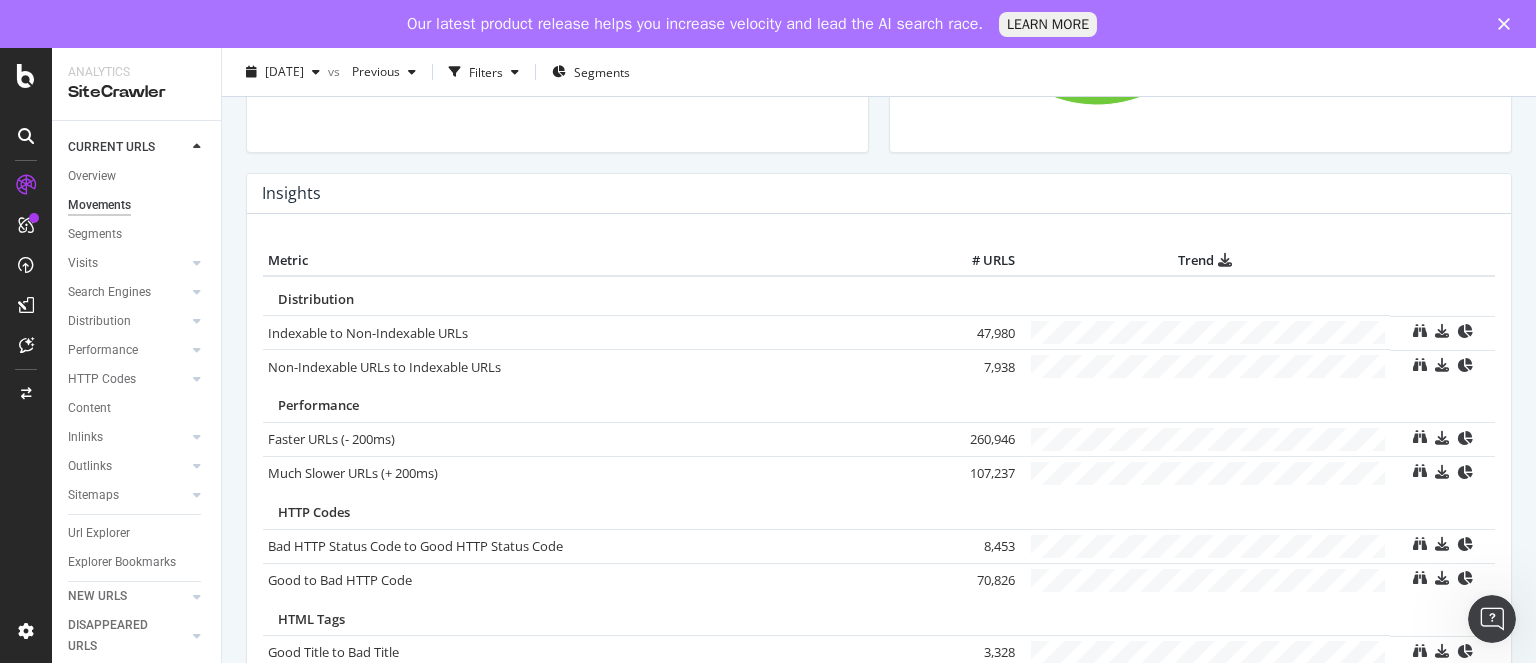 click on "47,980" at bounding box center (980, 333) 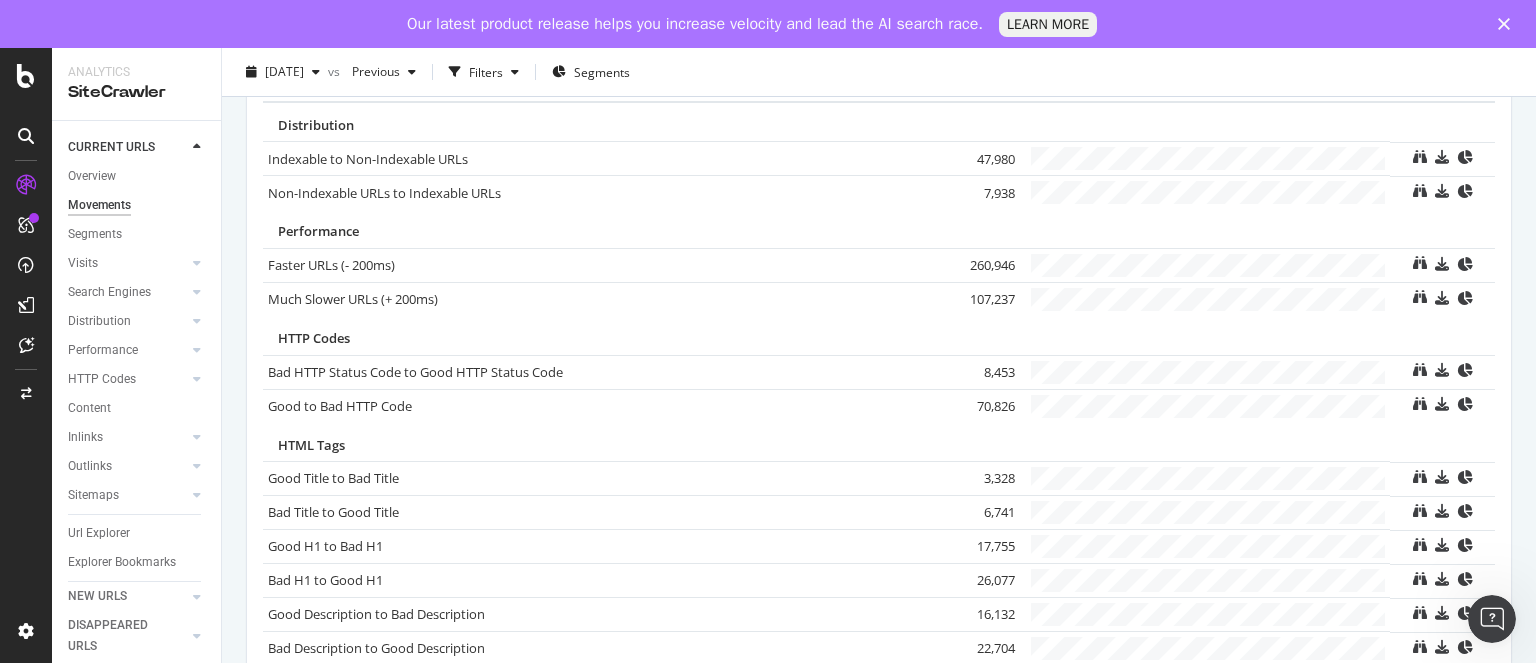scroll, scrollTop: 1018, scrollLeft: 0, axis: vertical 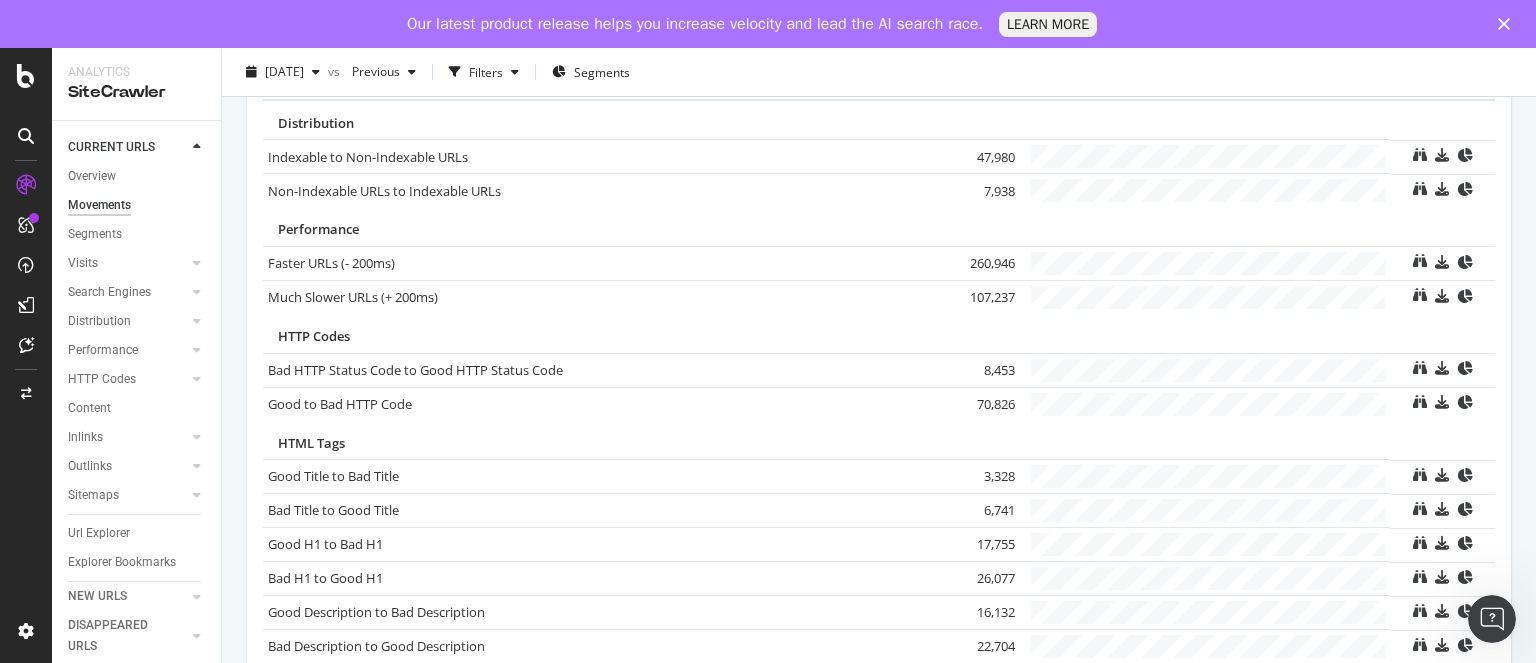 click on "3,328" at bounding box center [980, 477] 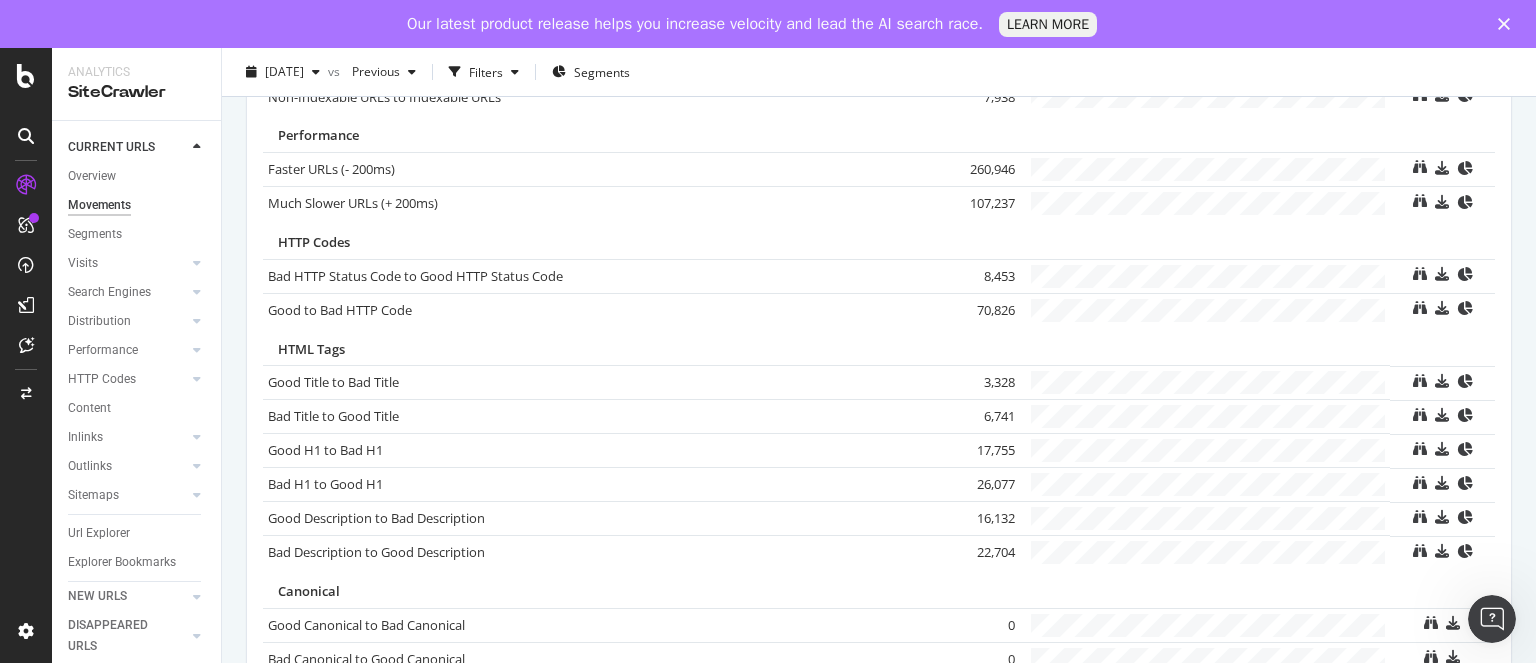 scroll, scrollTop: 1119, scrollLeft: 0, axis: vertical 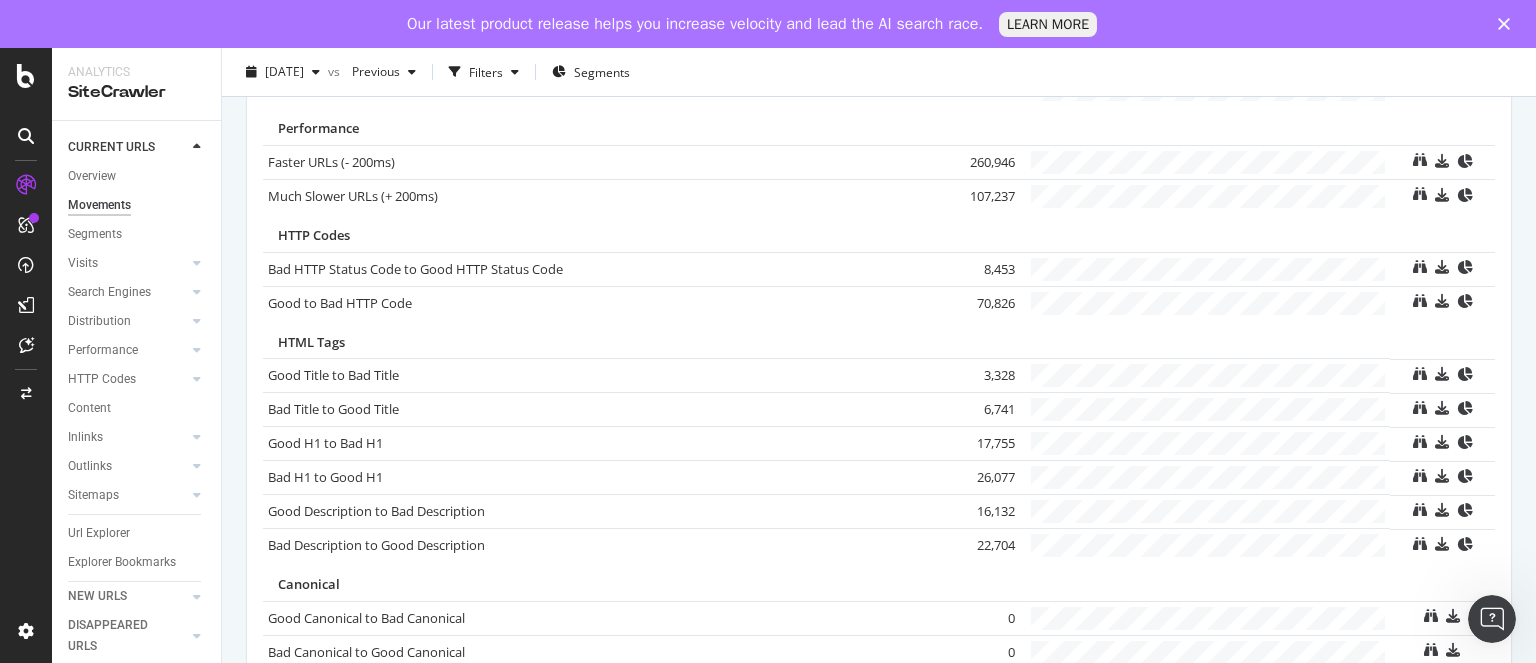click on "16,132" at bounding box center (980, 512) 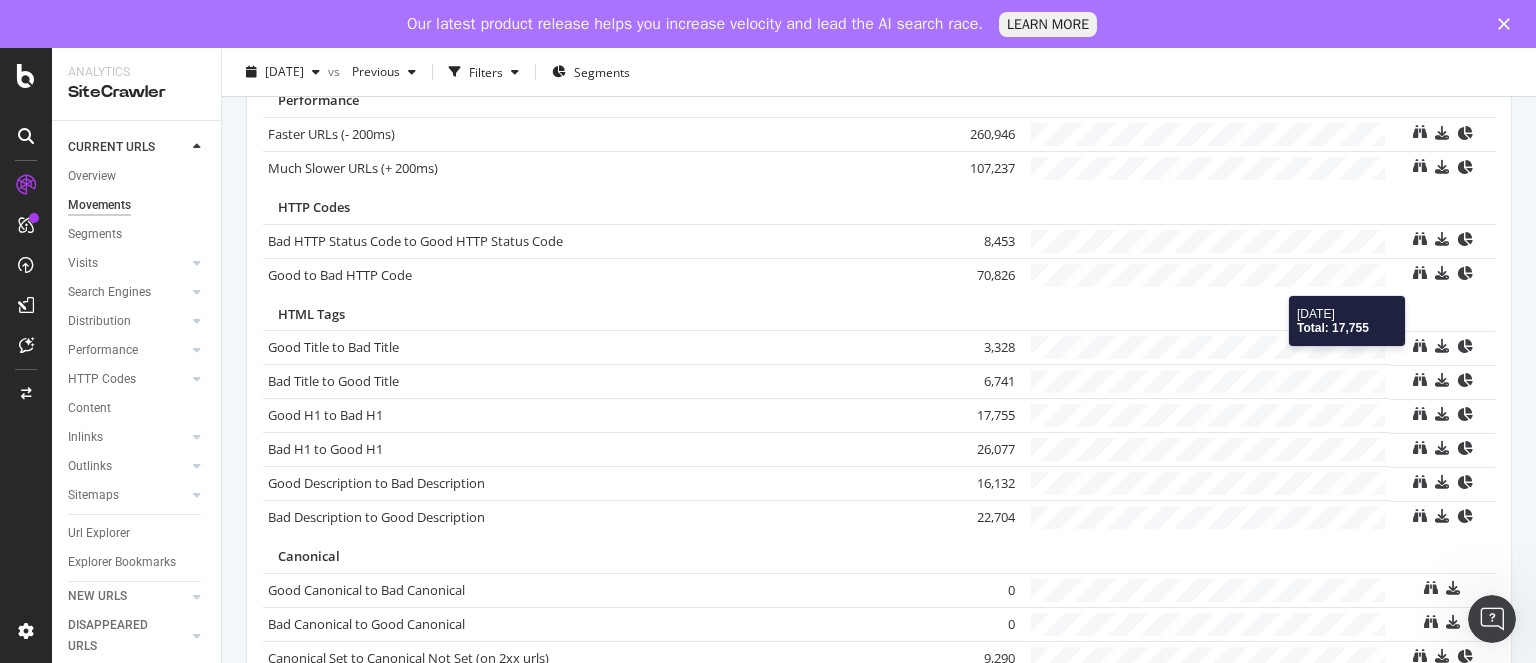 scroll, scrollTop: 1148, scrollLeft: 0, axis: vertical 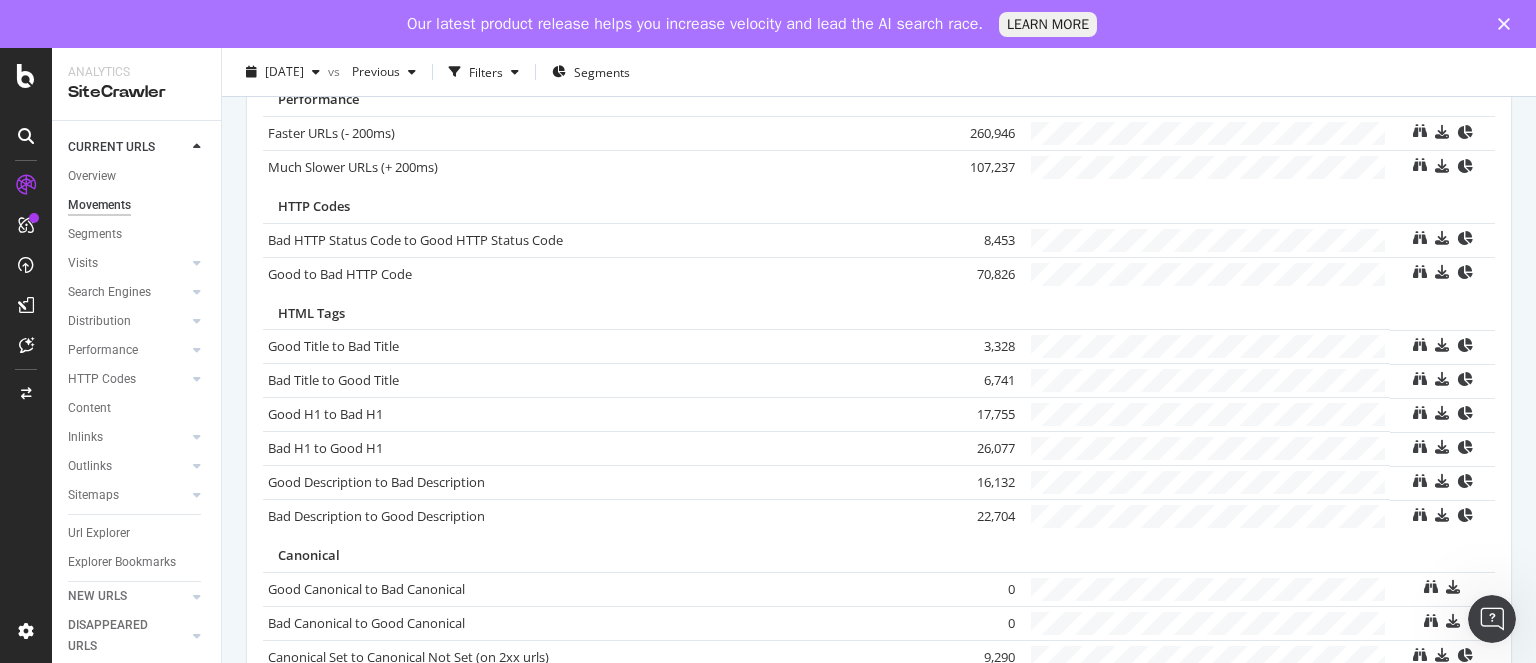 click on "22,704" at bounding box center [980, 517] 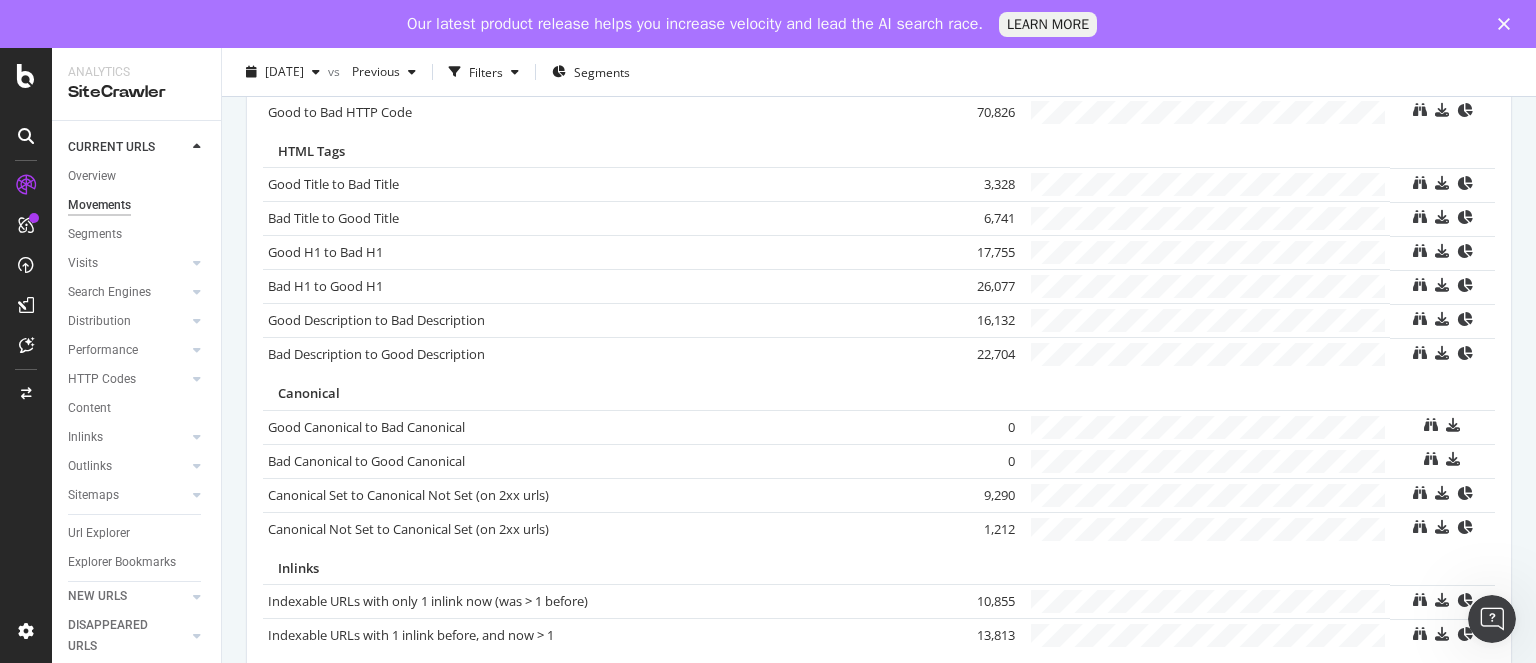 scroll, scrollTop: 1336, scrollLeft: 0, axis: vertical 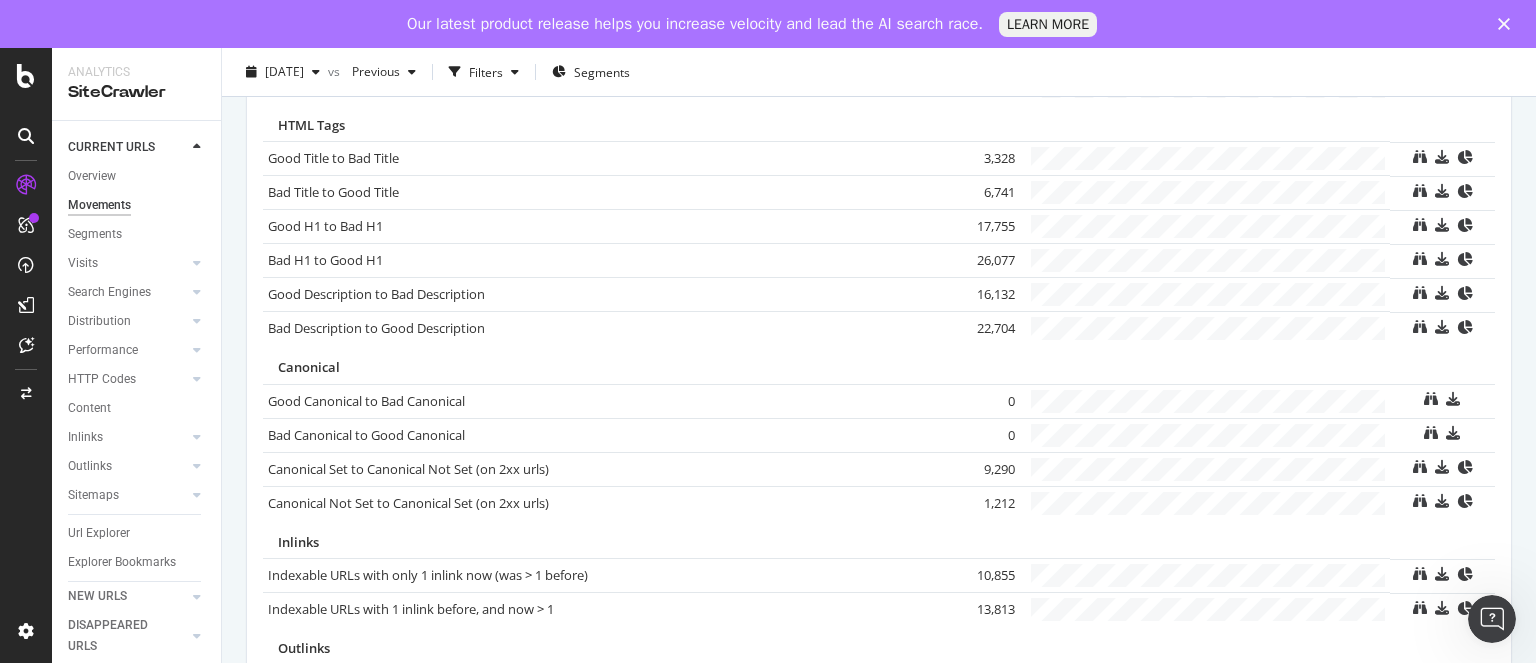 click on "9,290" at bounding box center [980, 469] 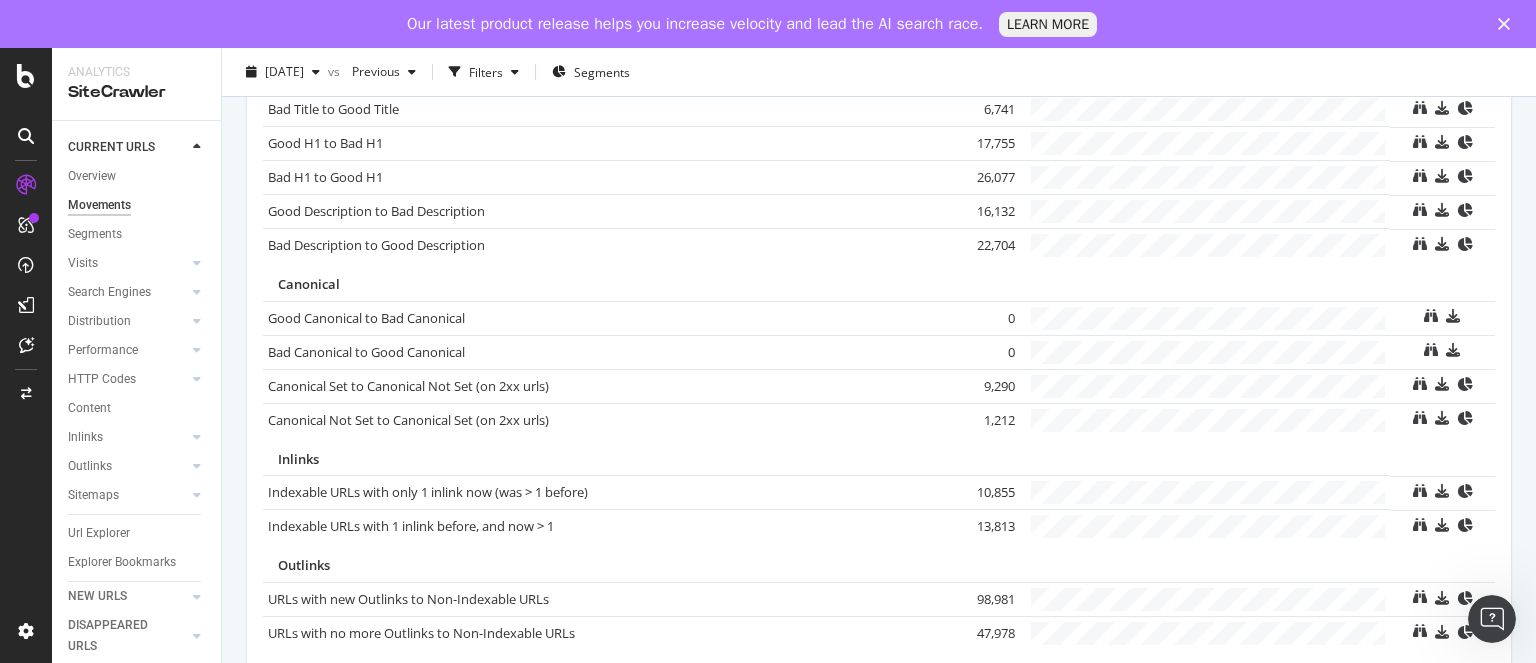 scroll, scrollTop: 1422, scrollLeft: 0, axis: vertical 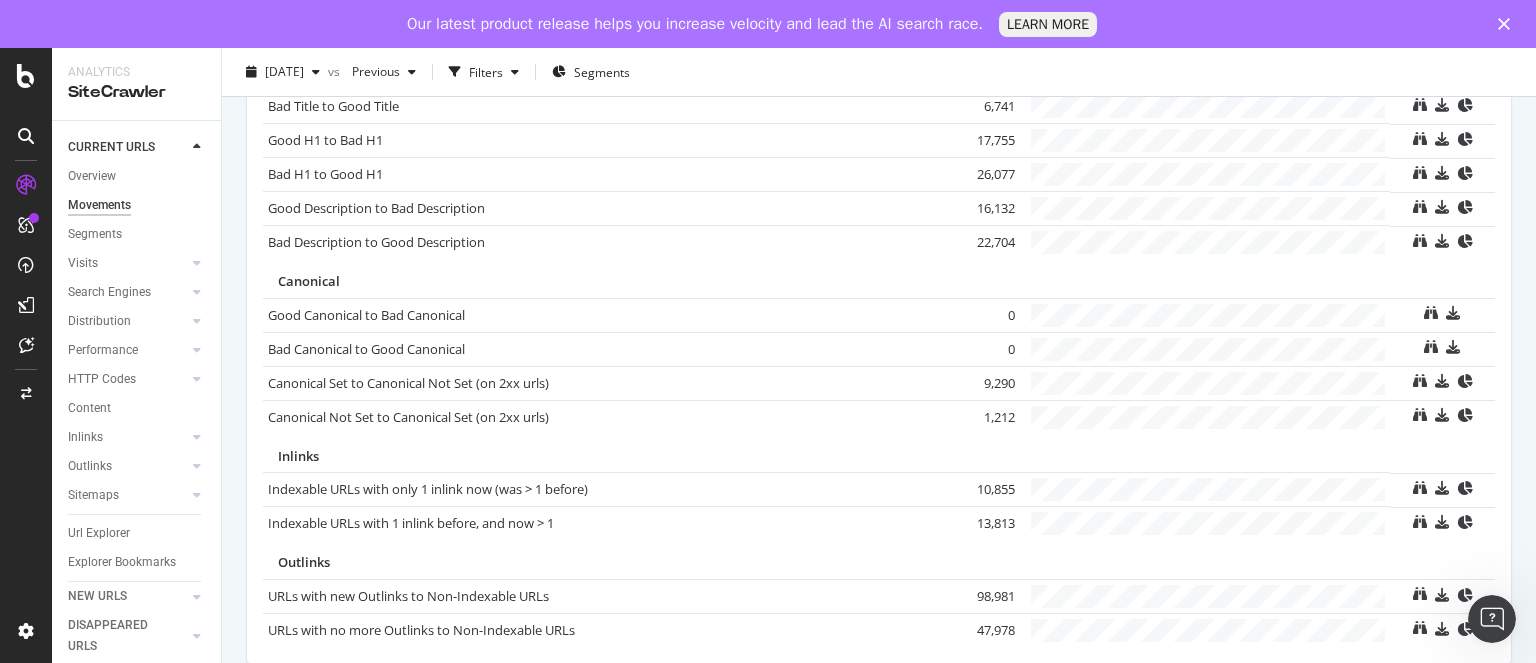 click on "10,855" at bounding box center (980, 490) 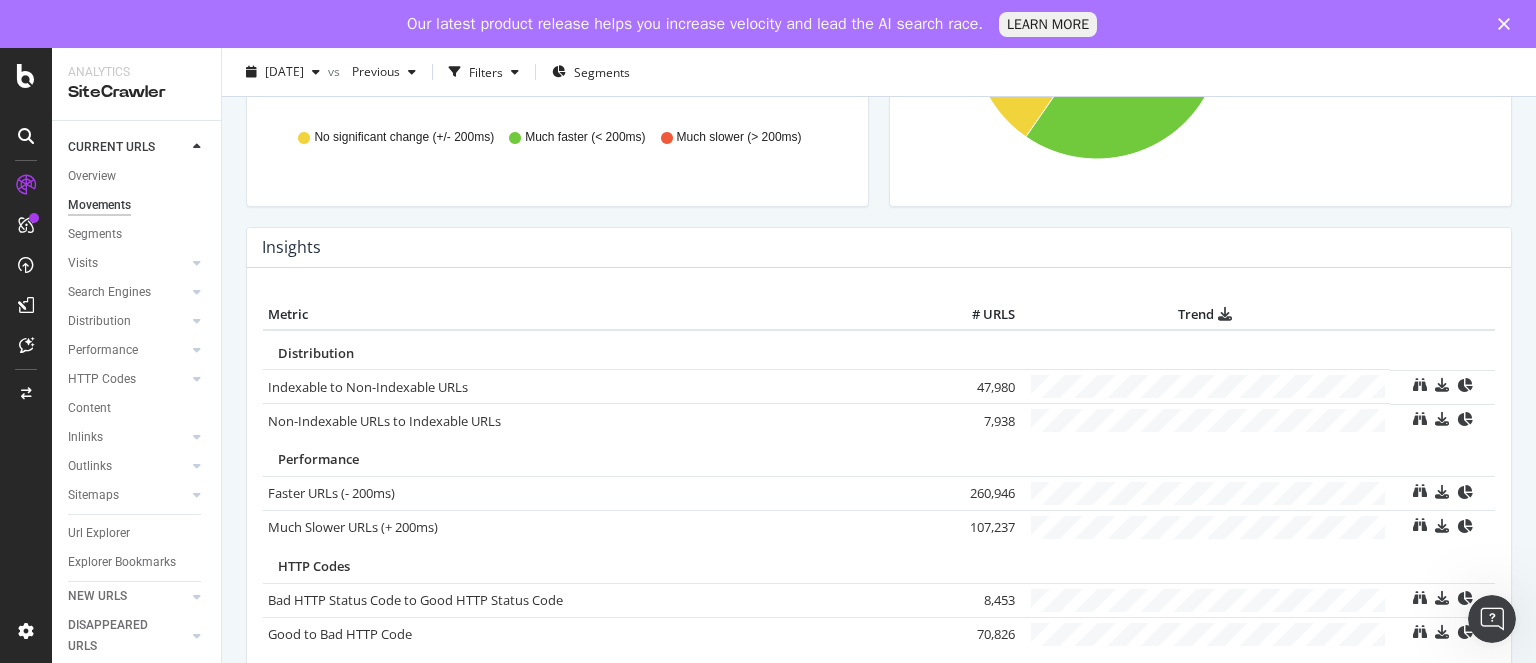 scroll, scrollTop: 790, scrollLeft: 0, axis: vertical 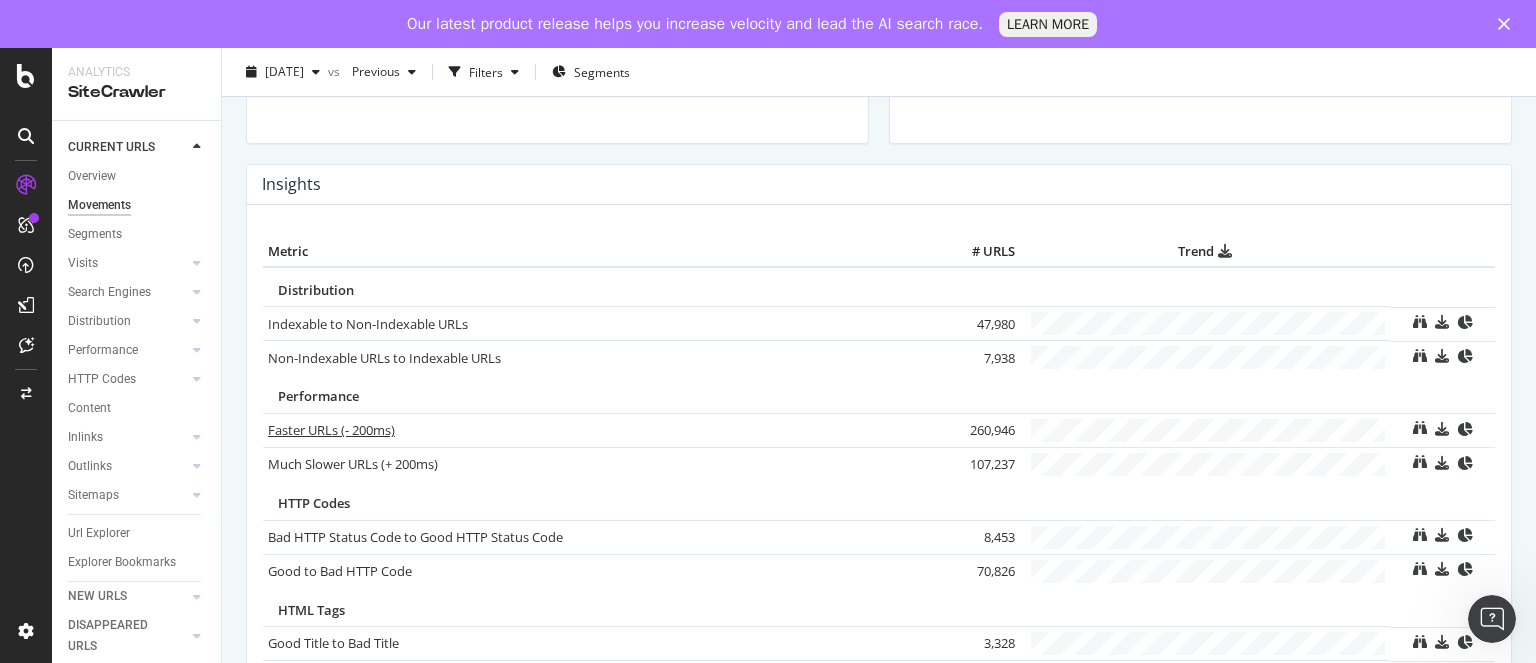 click on "Faster URLs (- 200ms)" at bounding box center (331, 430) 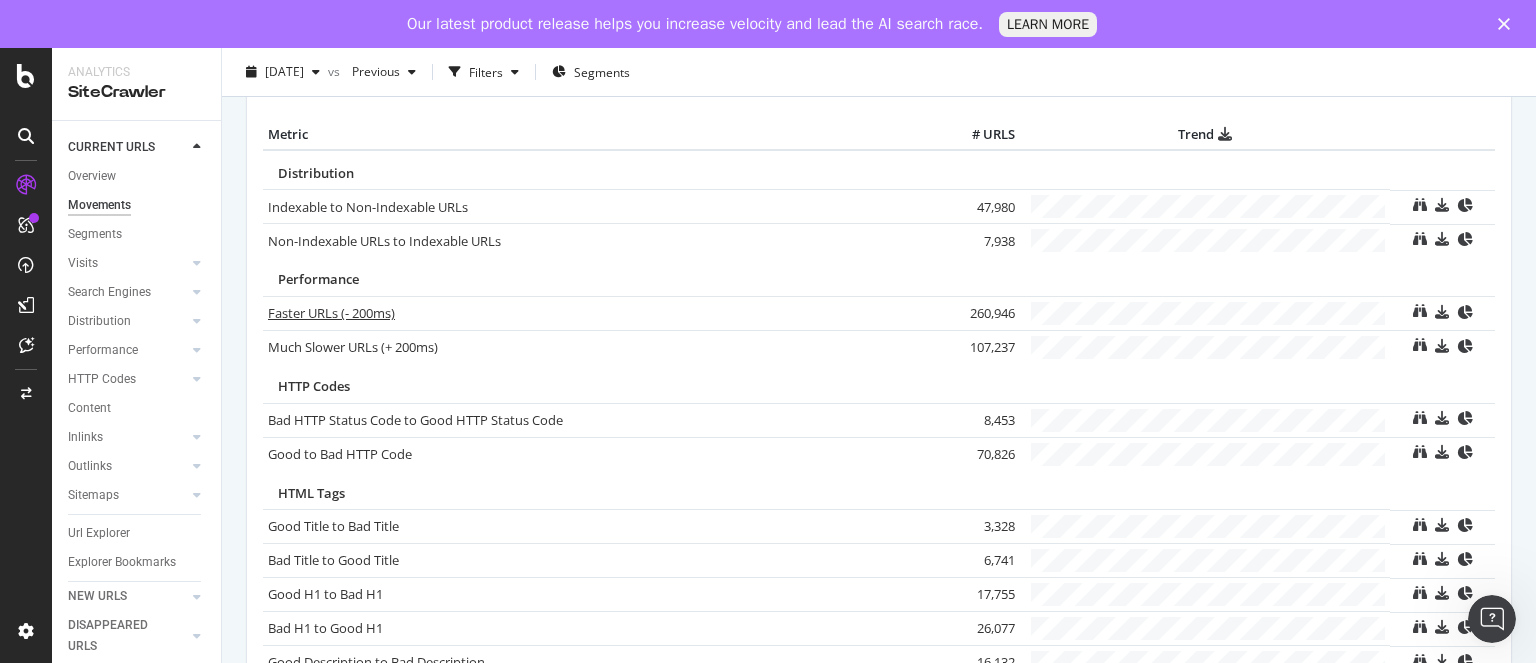 scroll, scrollTop: 970, scrollLeft: 0, axis: vertical 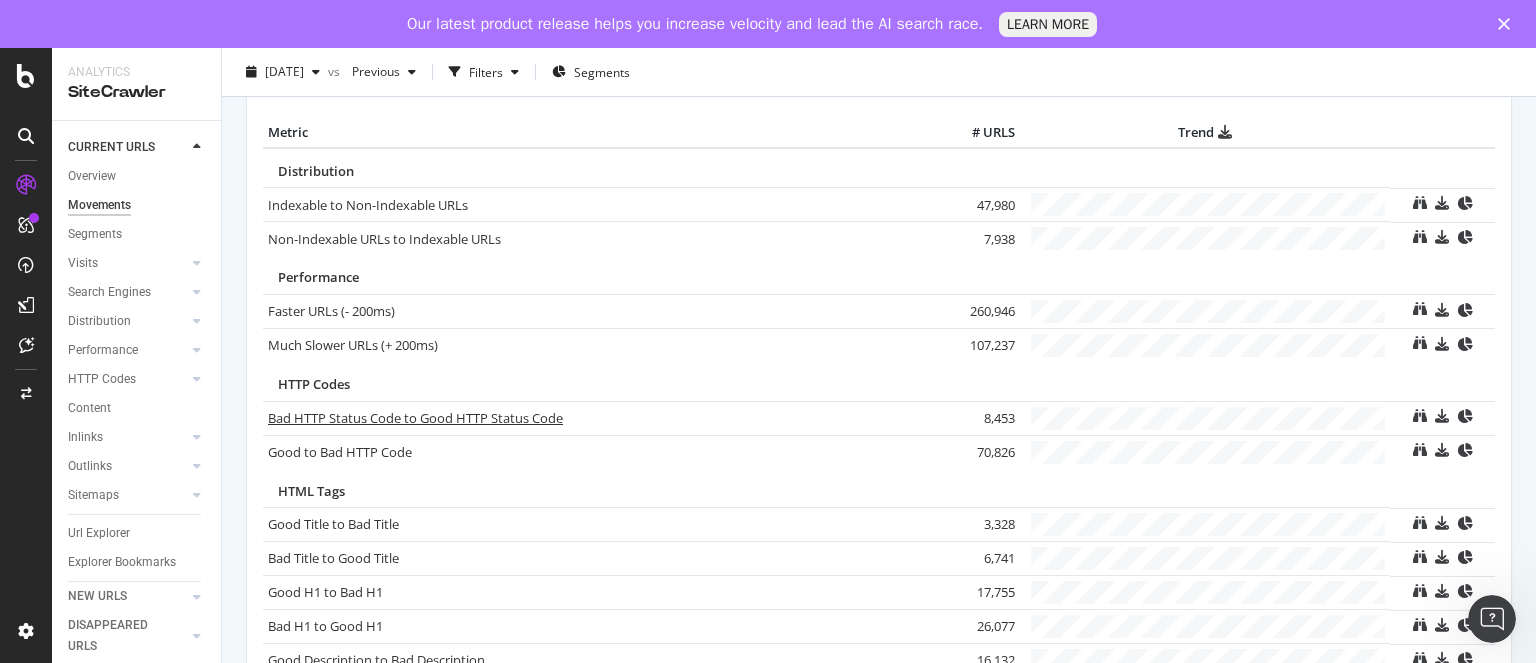 click on "Bad HTTP Status Code to Good HTTP Status Code" at bounding box center [415, 418] 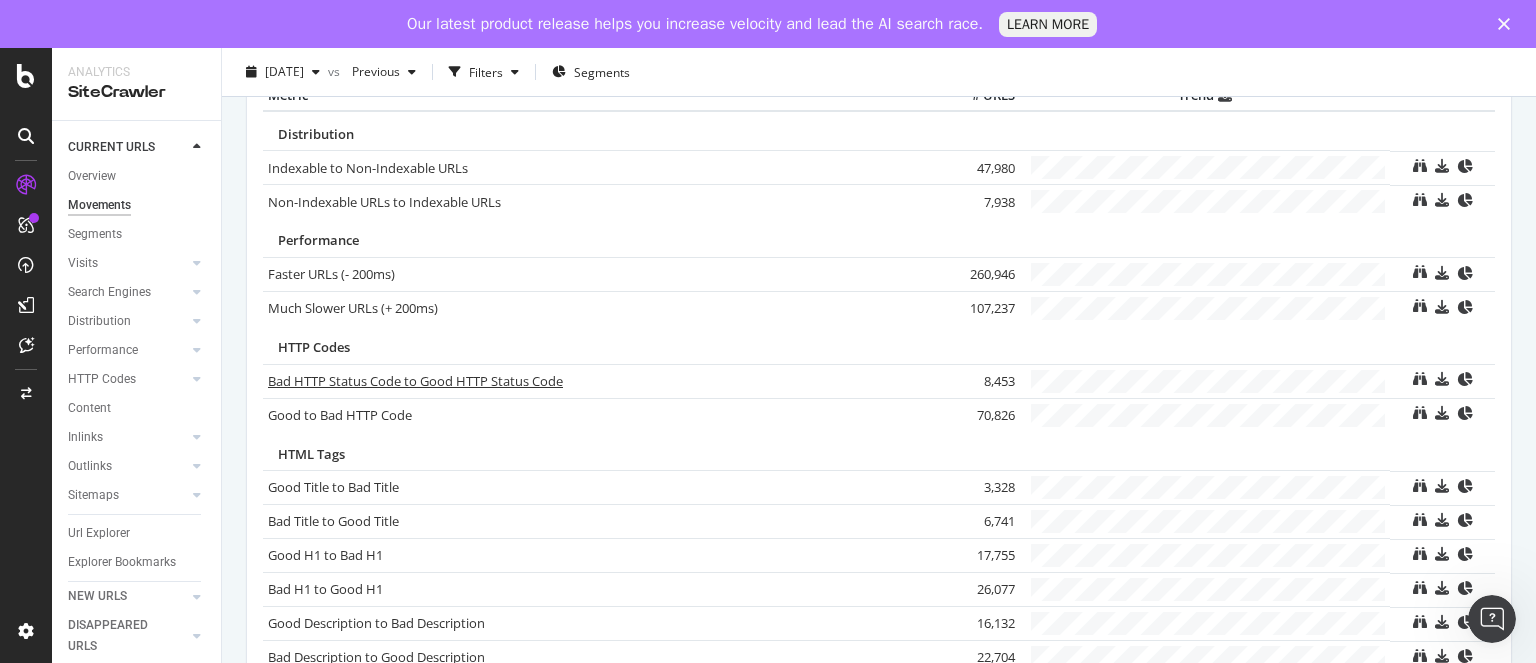 scroll, scrollTop: 1012, scrollLeft: 0, axis: vertical 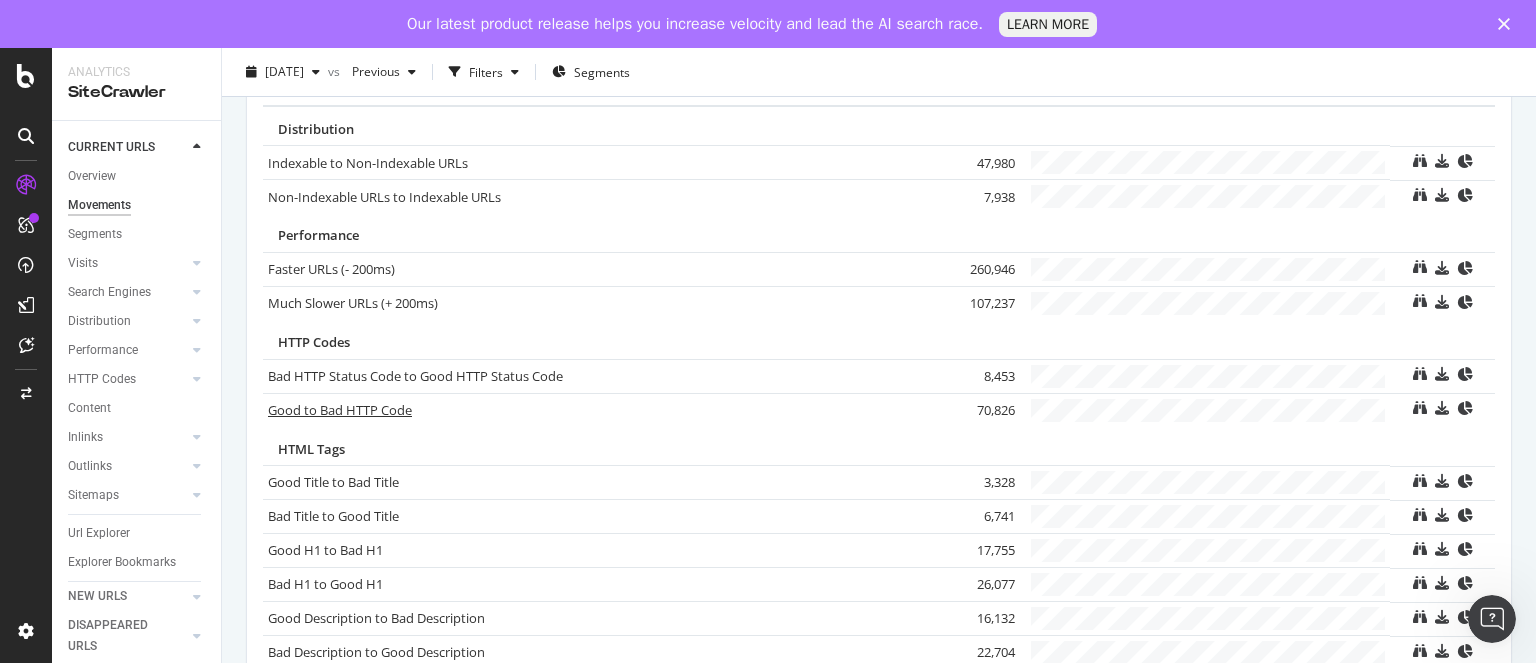 click on "Good to Bad HTTP Code" at bounding box center (340, 410) 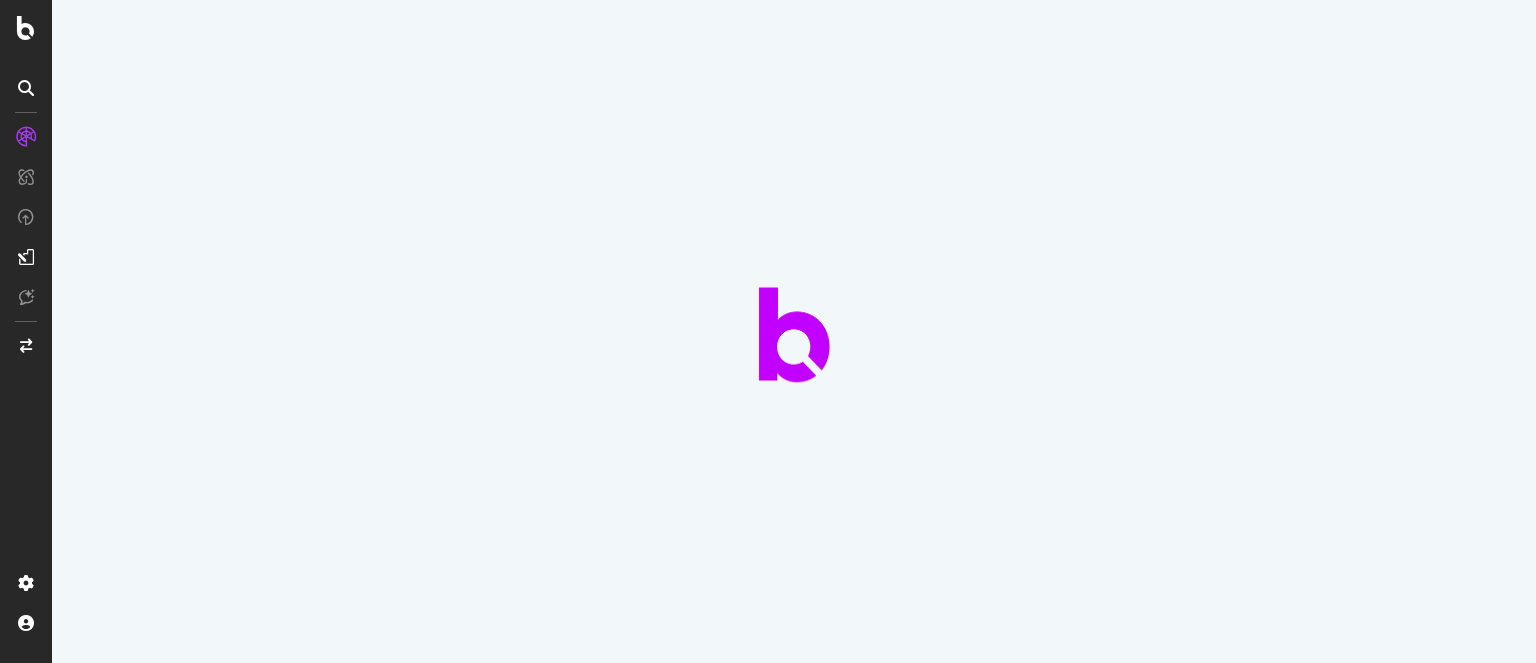 scroll, scrollTop: 0, scrollLeft: 0, axis: both 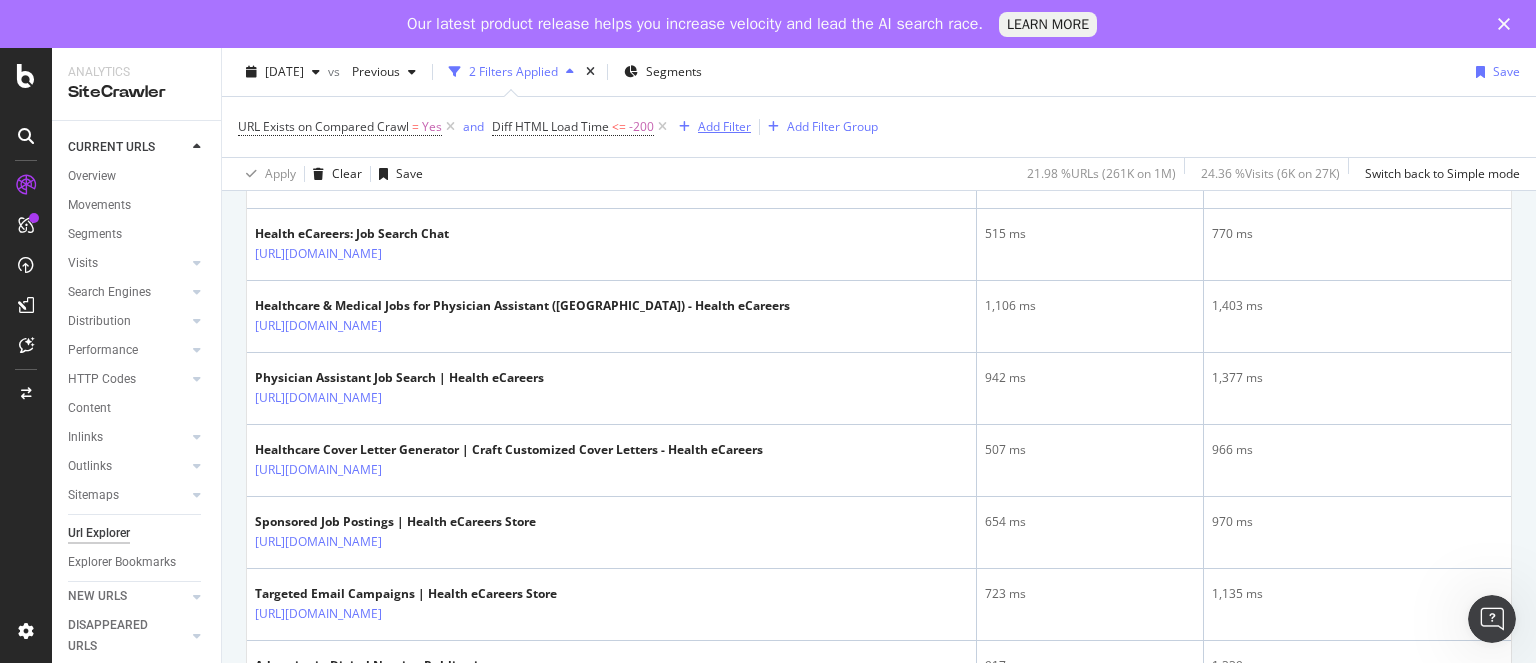 click on "Add Filter" at bounding box center (724, 126) 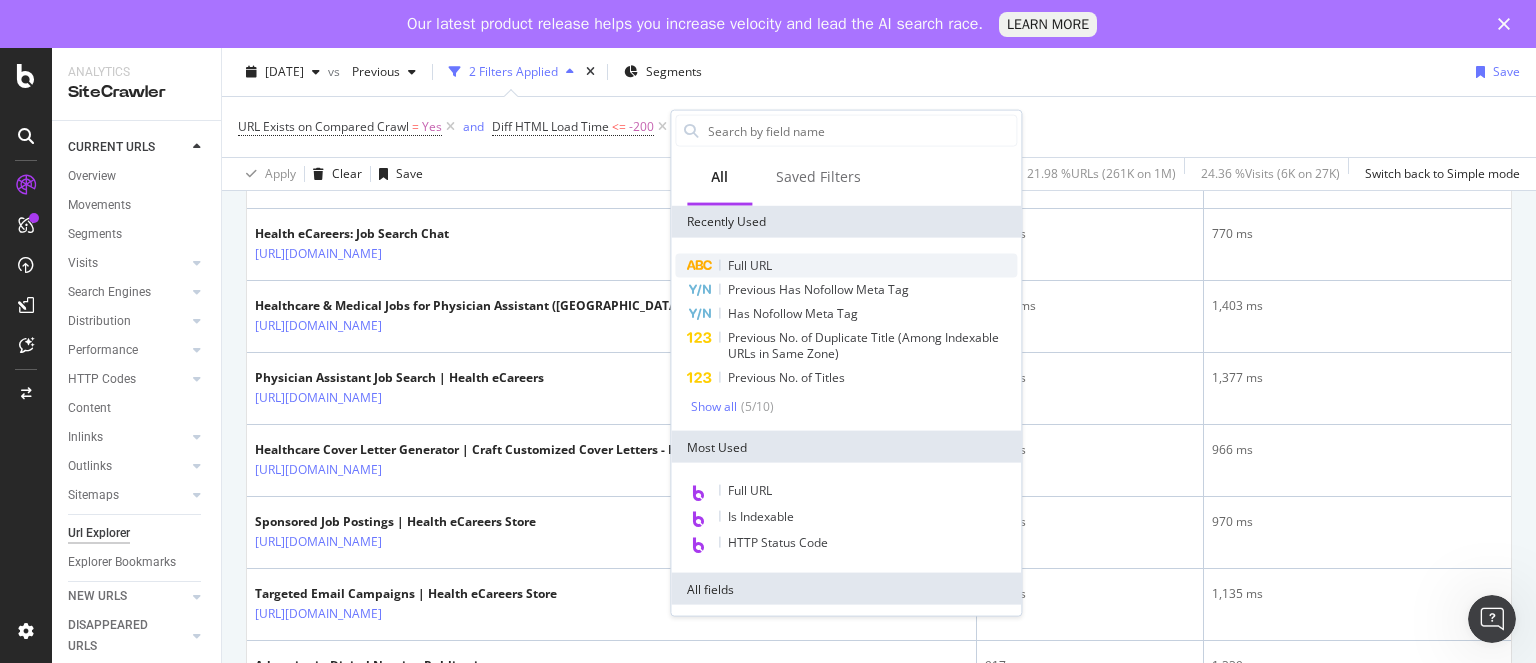 click on "Full URL" at bounding box center [750, 265] 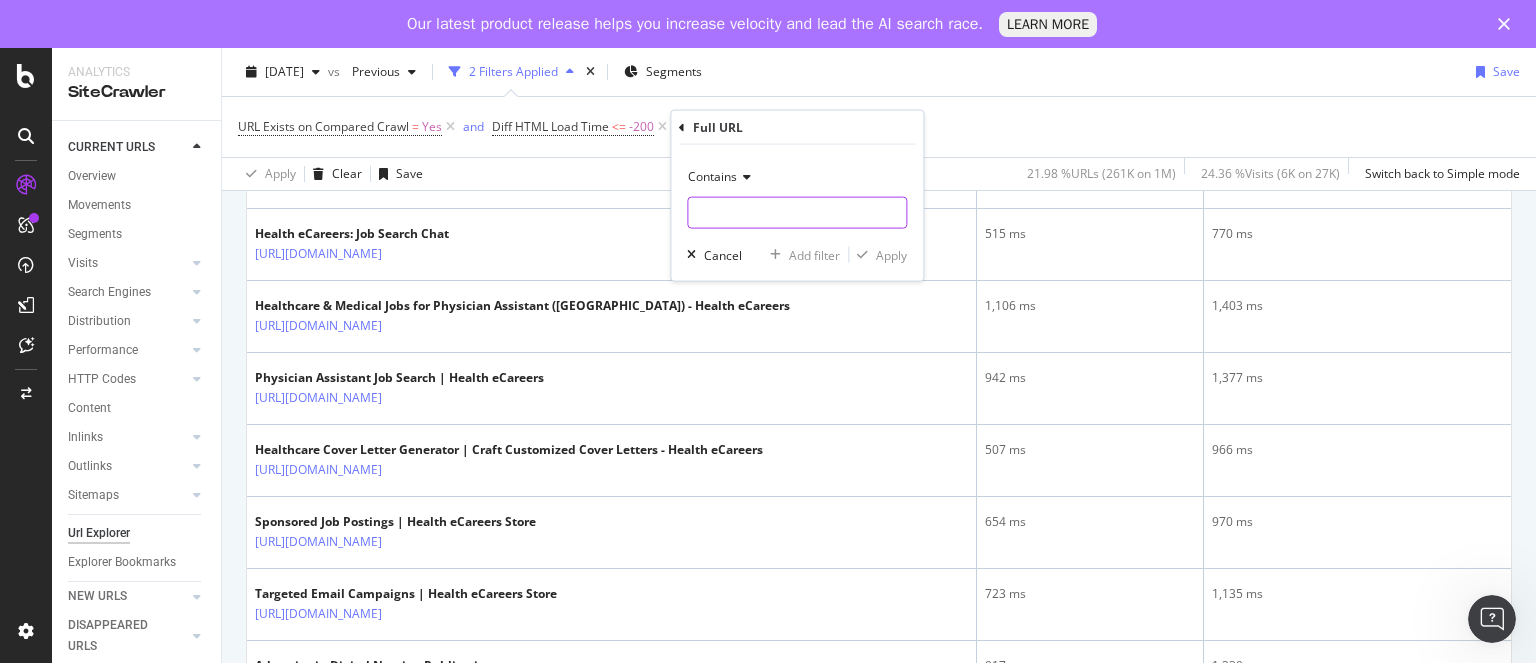 click at bounding box center [797, 213] 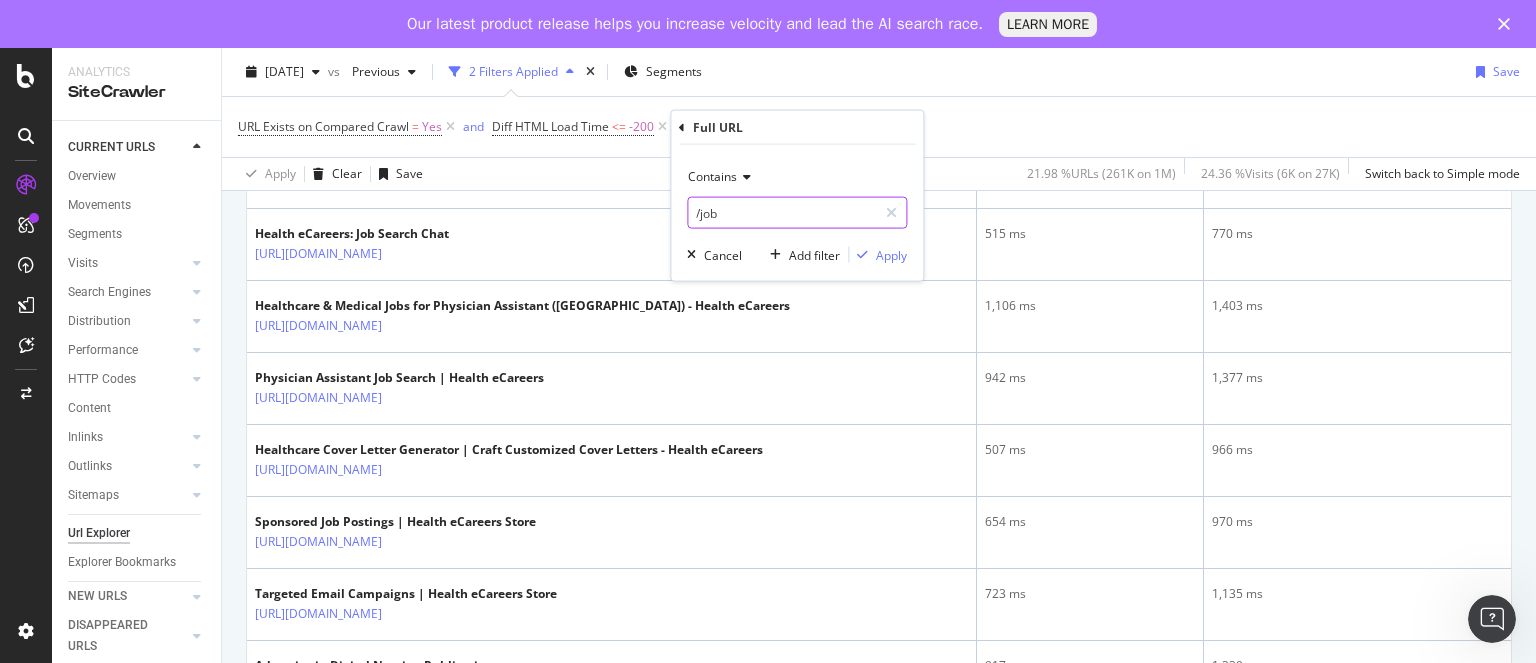 type on "/job/" 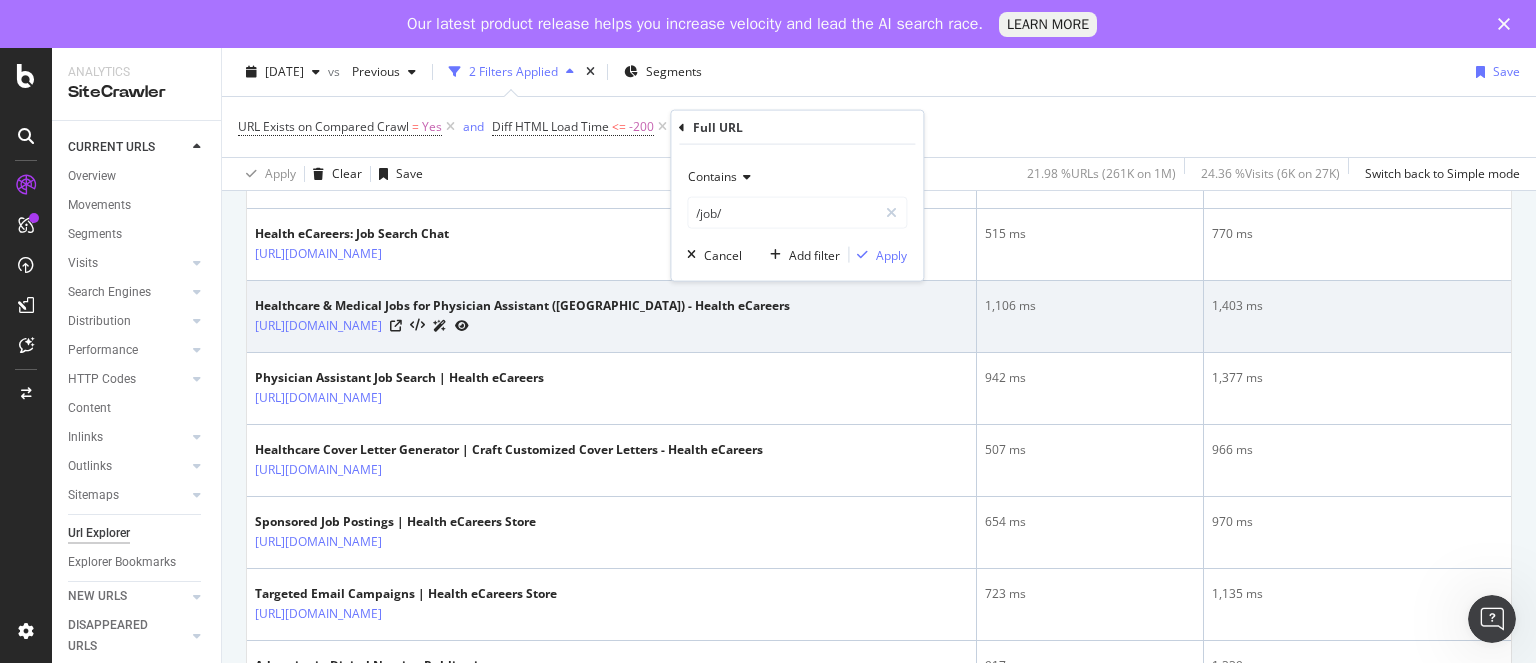 scroll, scrollTop: 0, scrollLeft: 0, axis: both 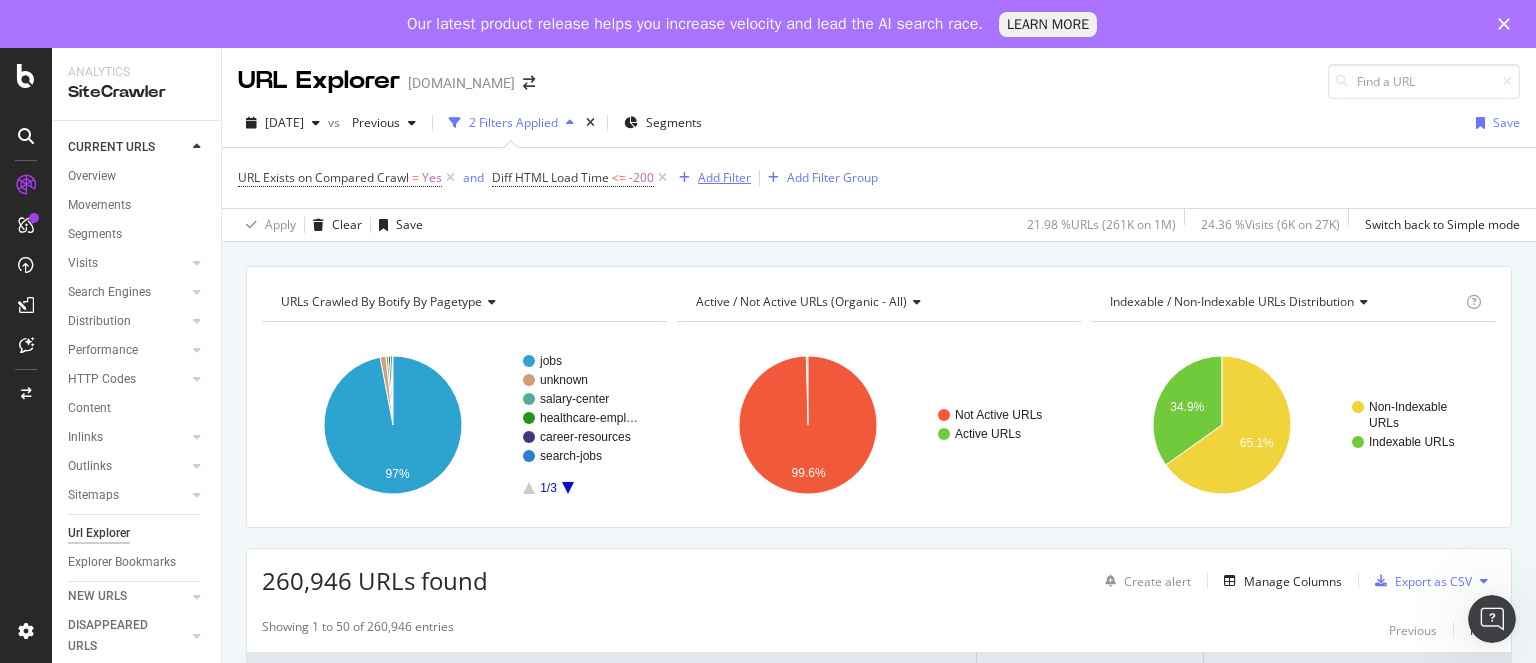 click on "Add Filter" at bounding box center (724, 177) 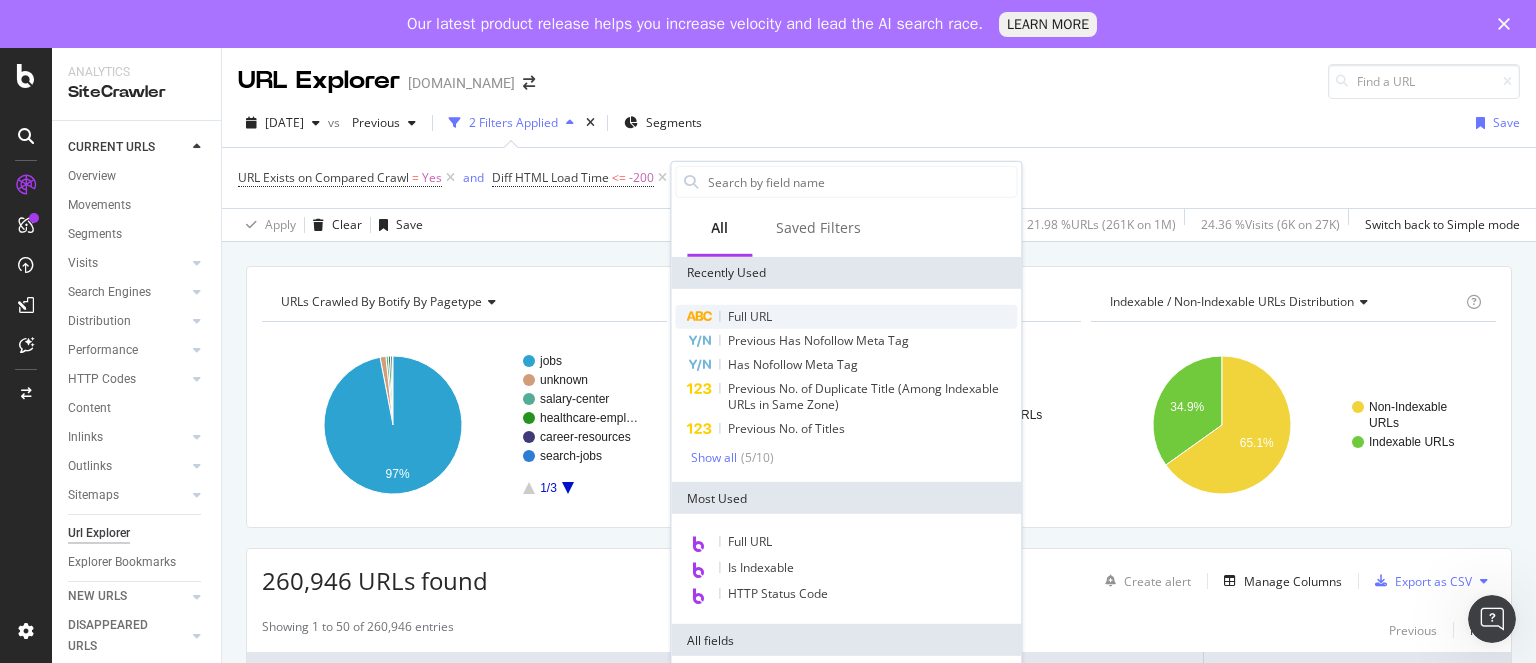 click on "Full URL" at bounding box center (846, 317) 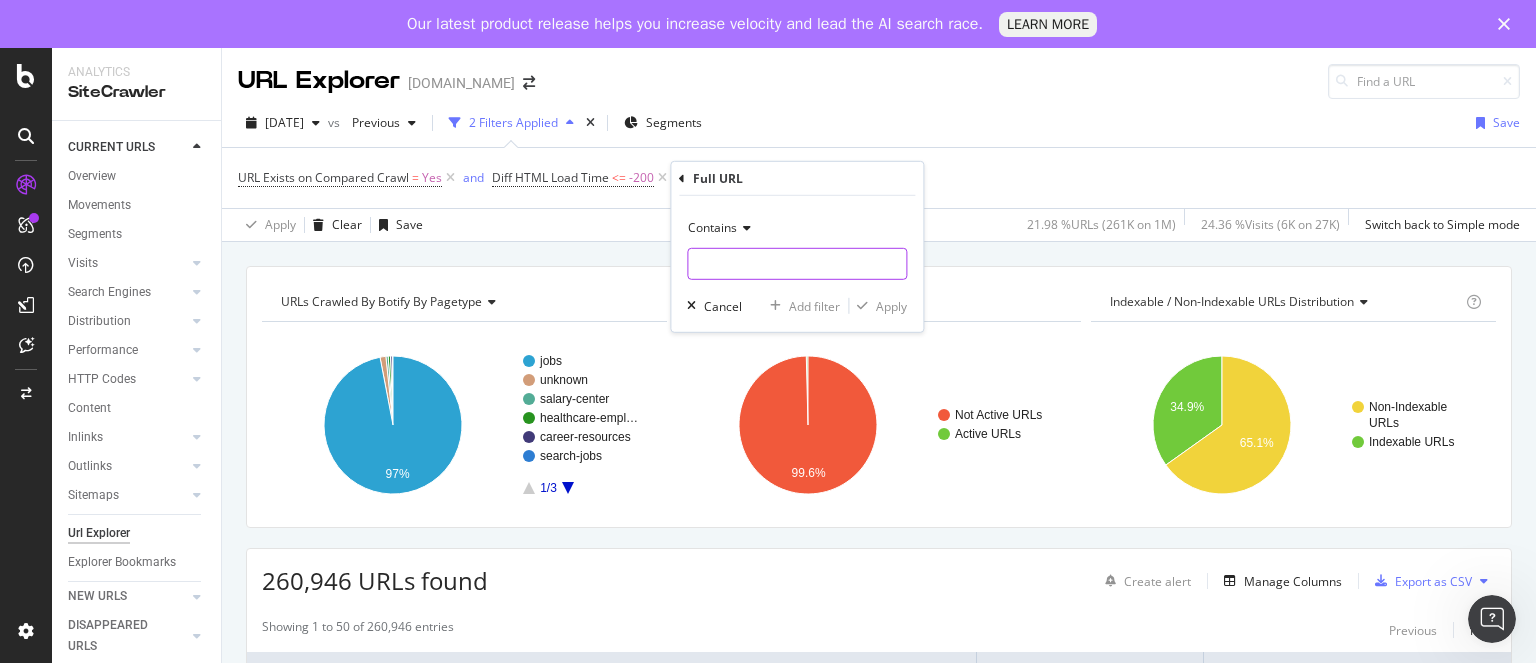 click at bounding box center [797, 264] 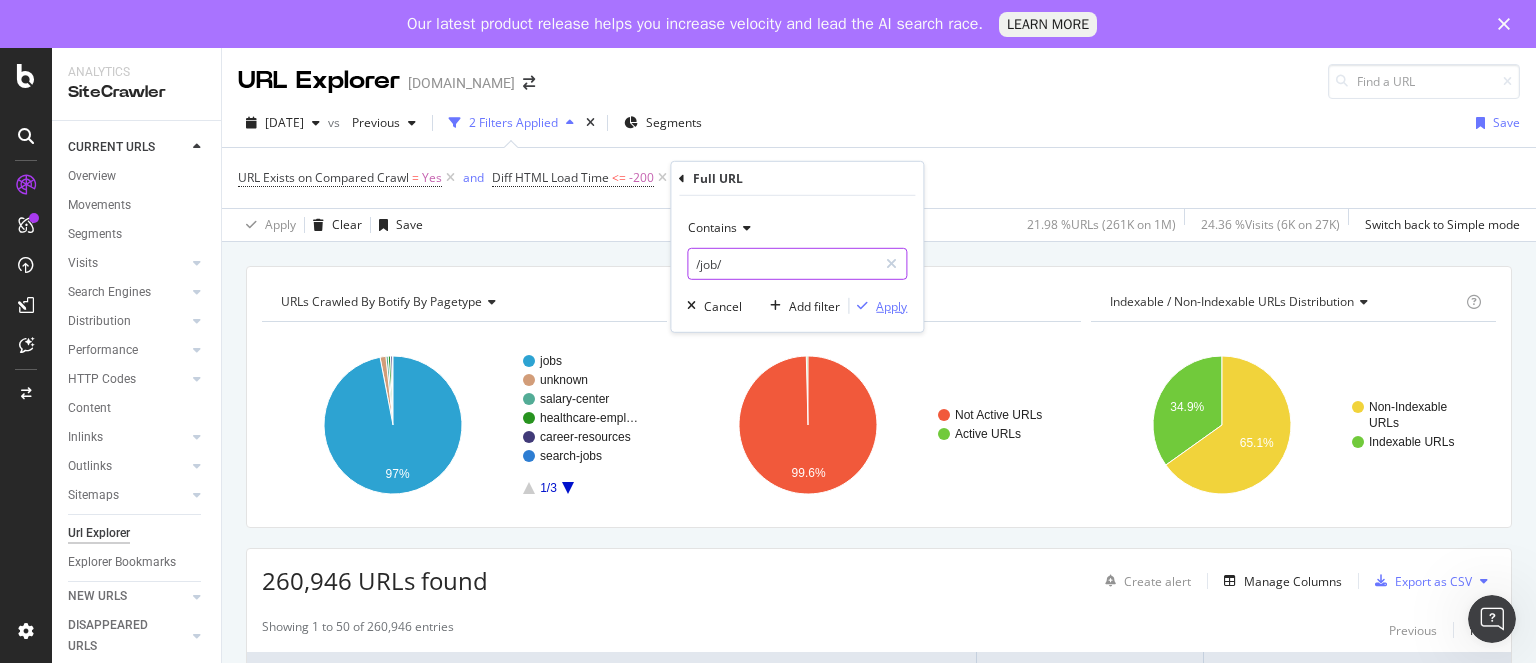 type on "/job/" 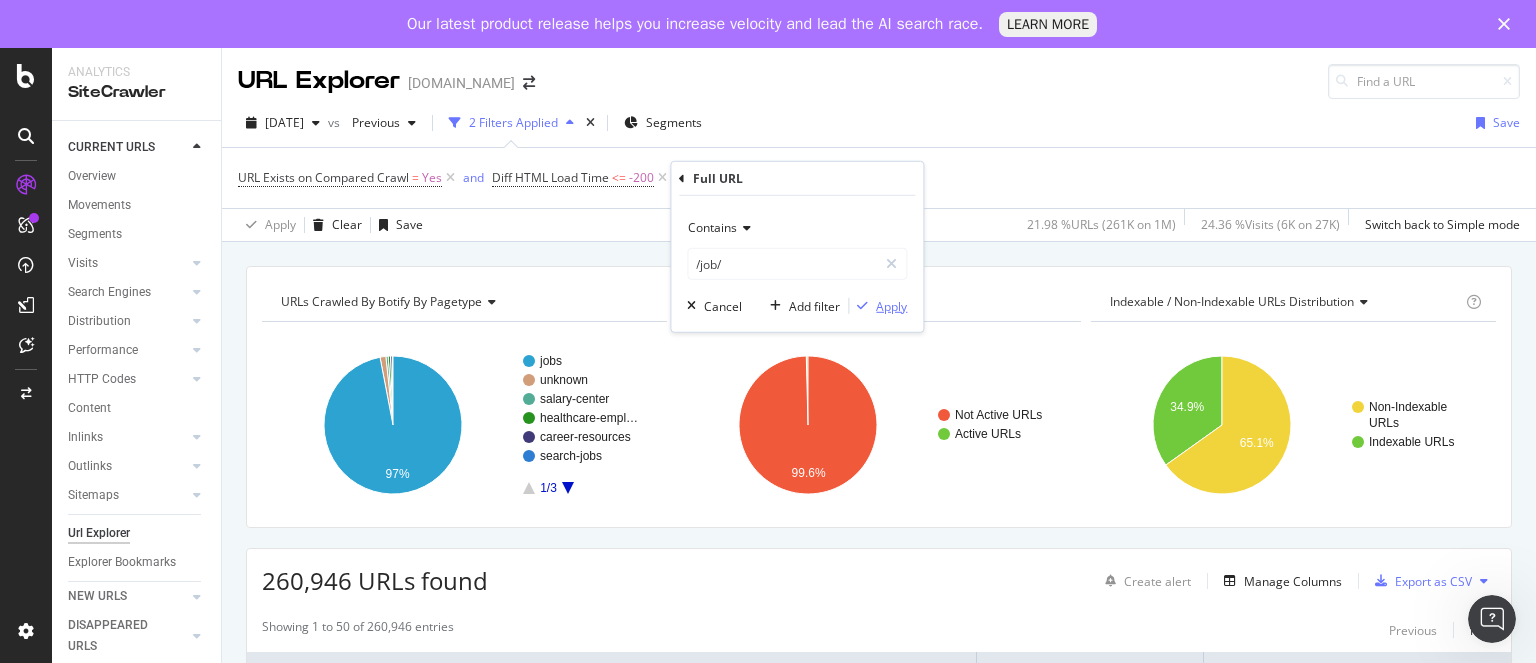 click on "Apply" at bounding box center (891, 305) 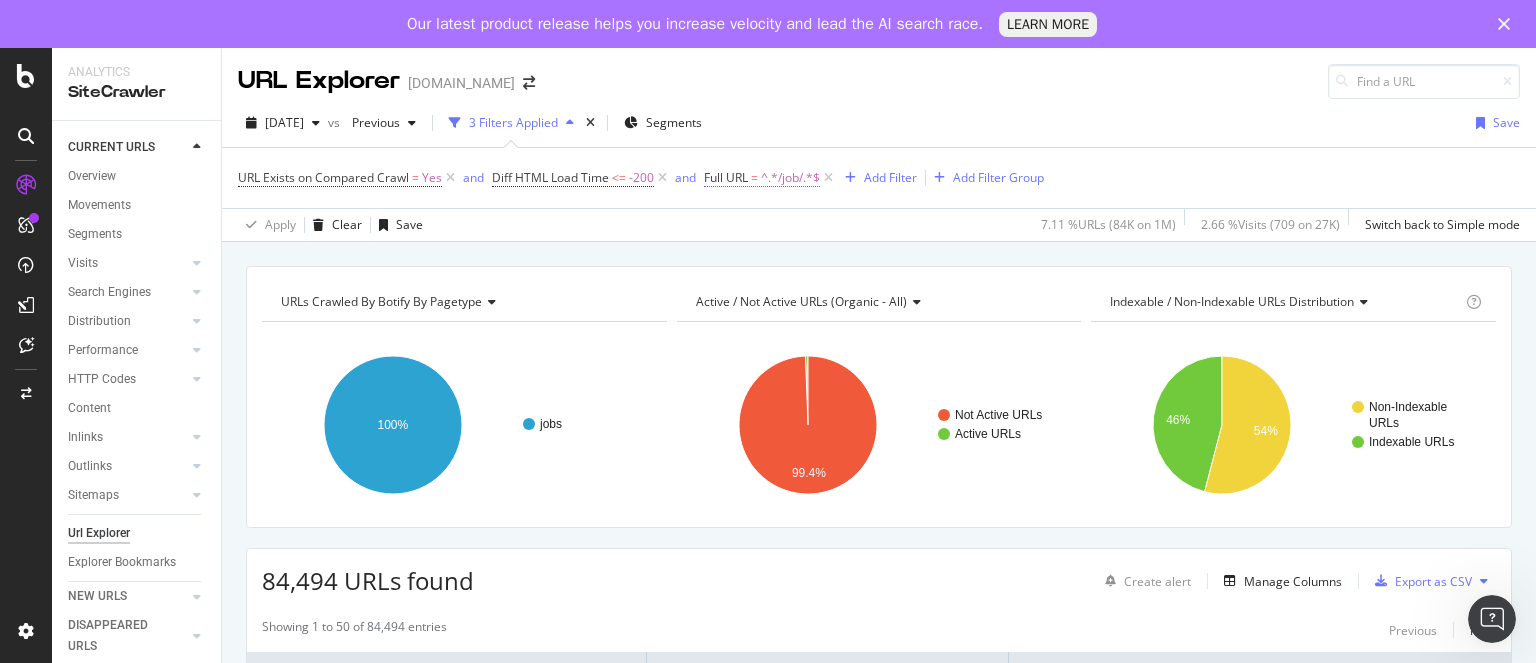 click on "^.*/job/.*$" at bounding box center (790, 178) 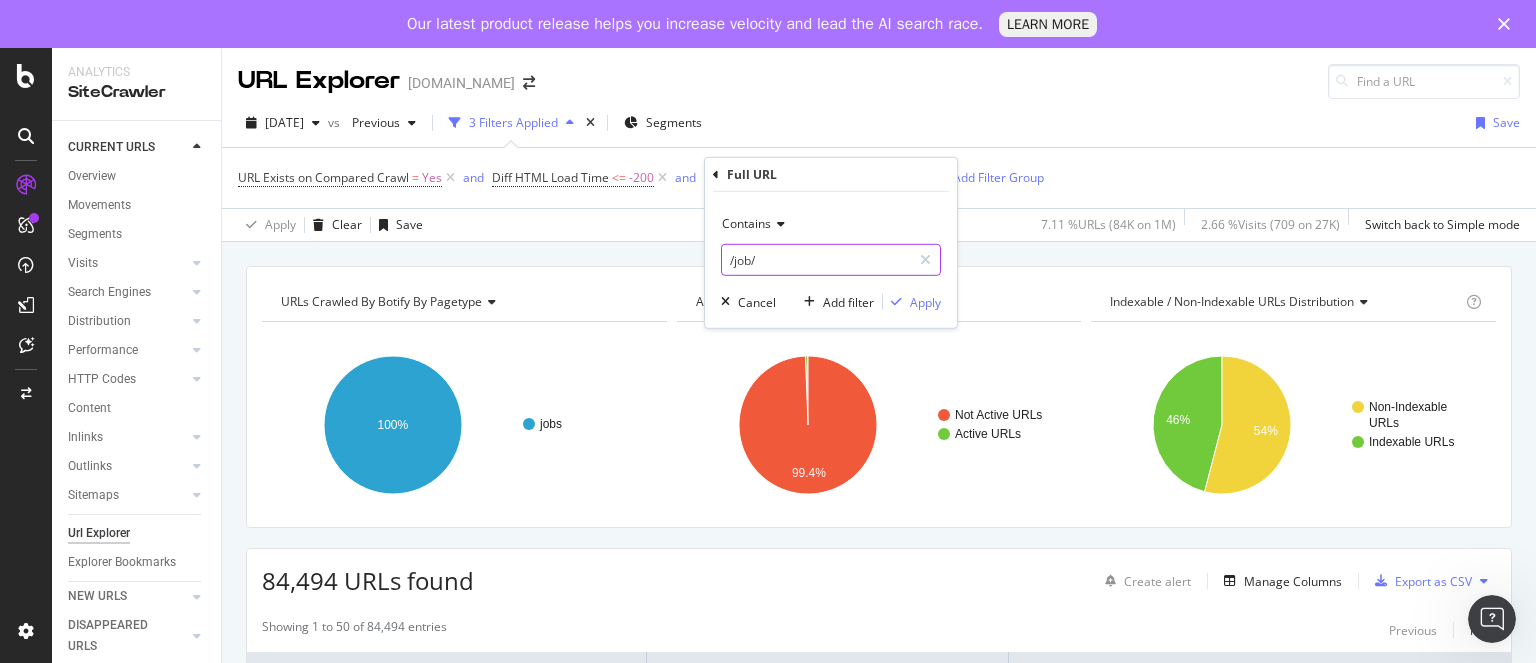 click on "/job/" at bounding box center (816, 260) 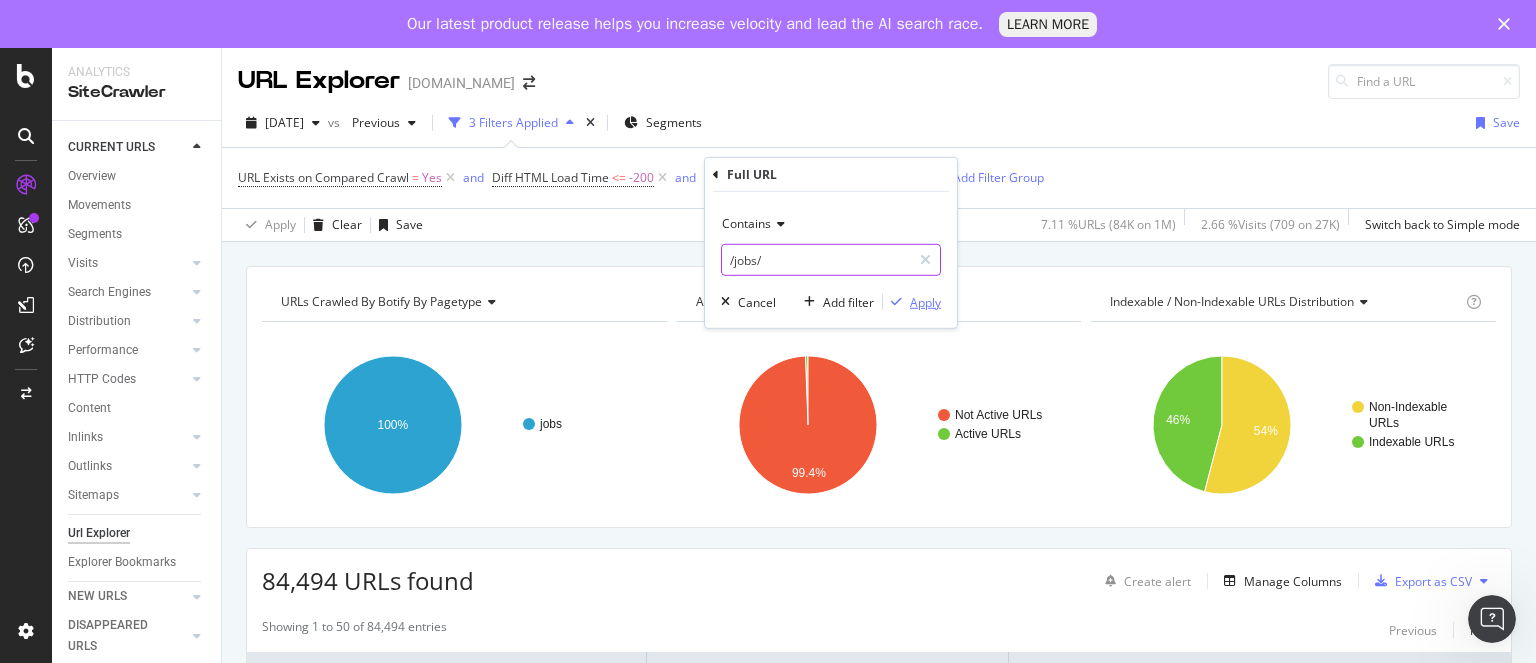 type on "/jobs/" 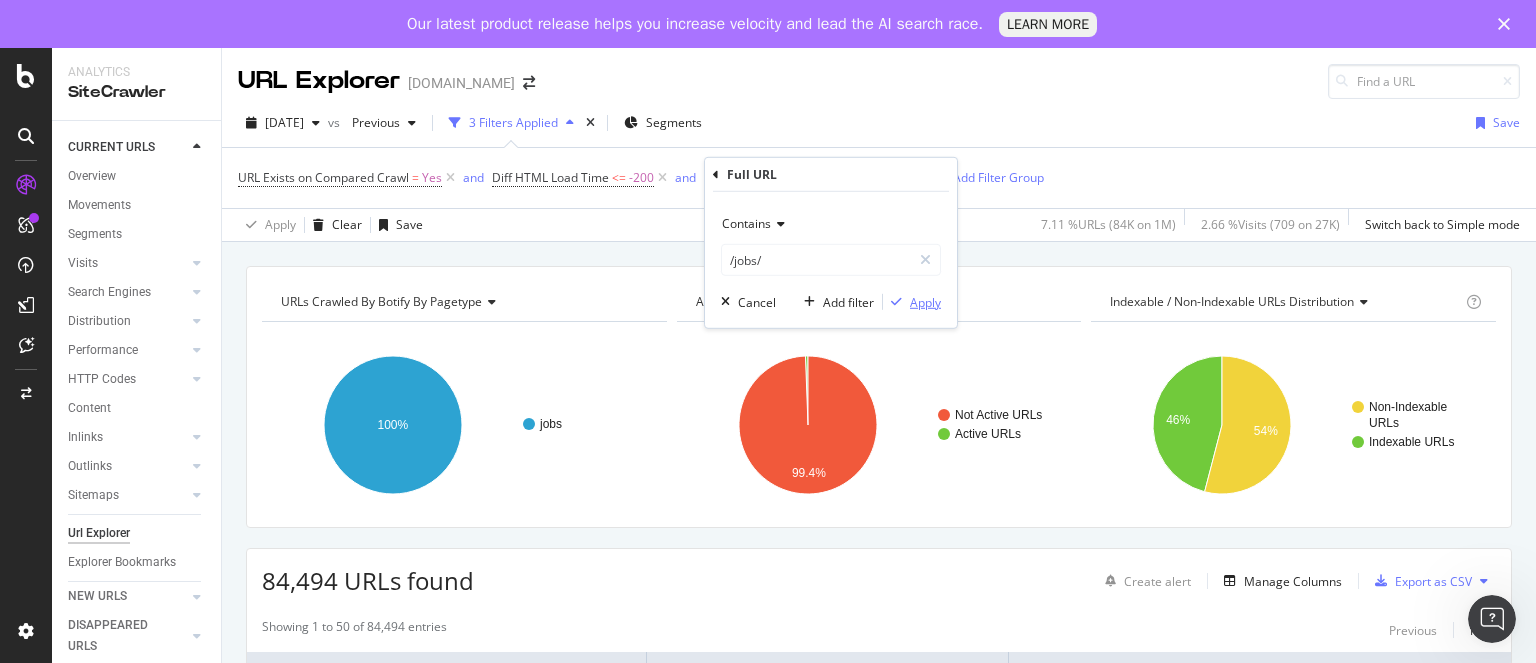 click on "Apply" at bounding box center (925, 301) 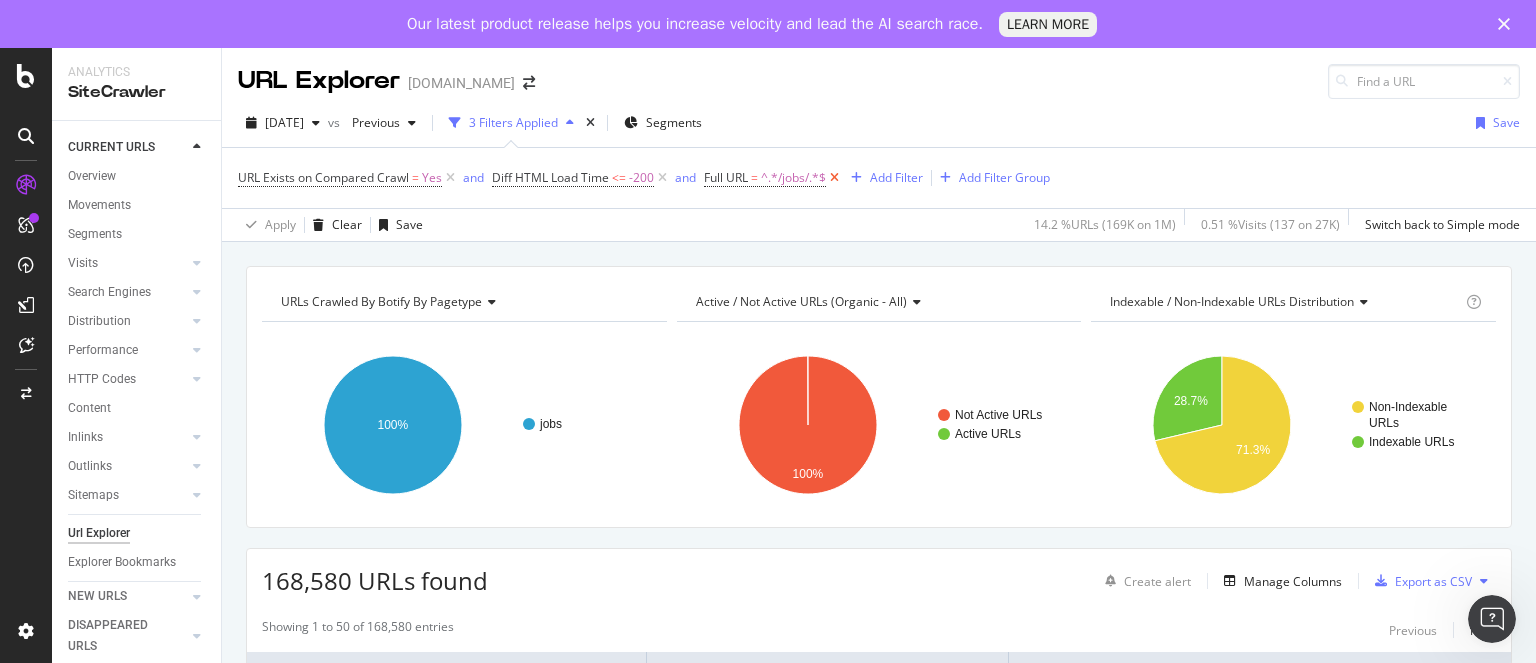 click at bounding box center [834, 178] 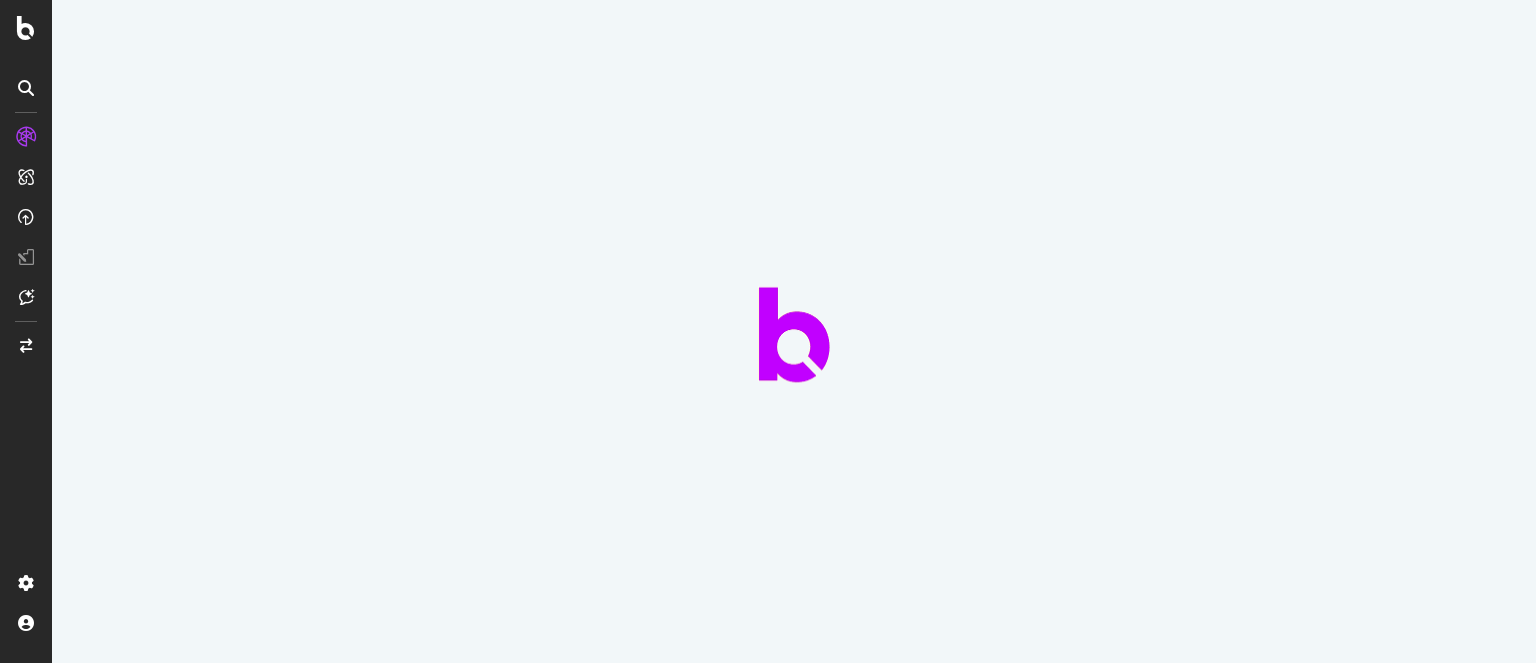 scroll, scrollTop: 0, scrollLeft: 0, axis: both 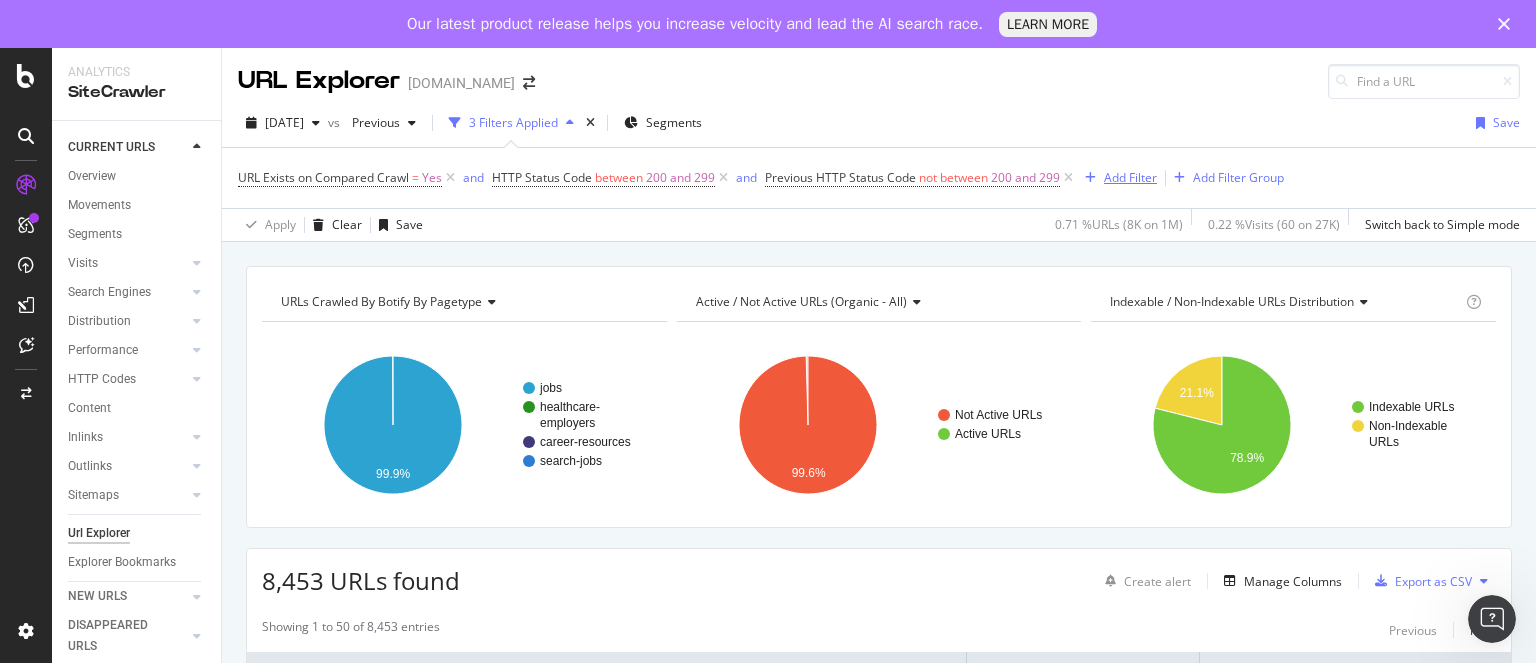 click on "Add Filter" at bounding box center (1130, 177) 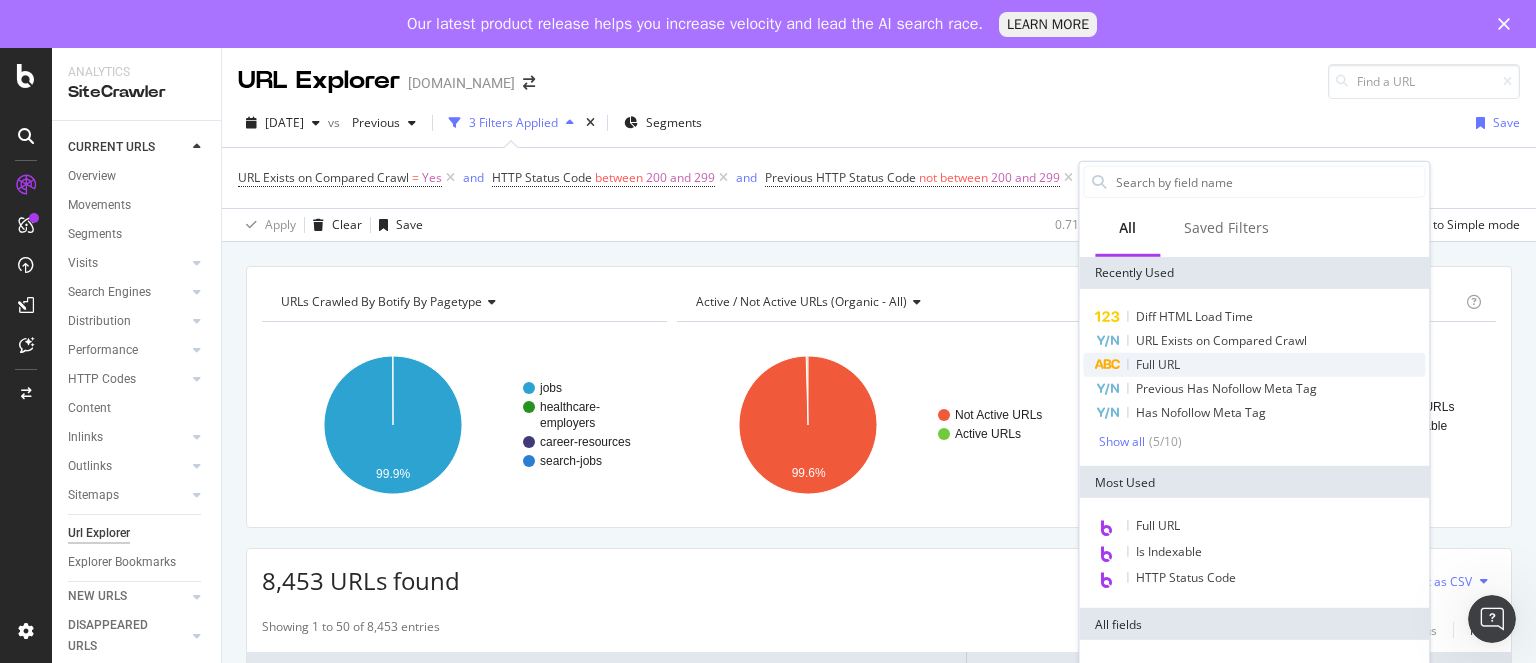 click on "Full URL" at bounding box center [1158, 364] 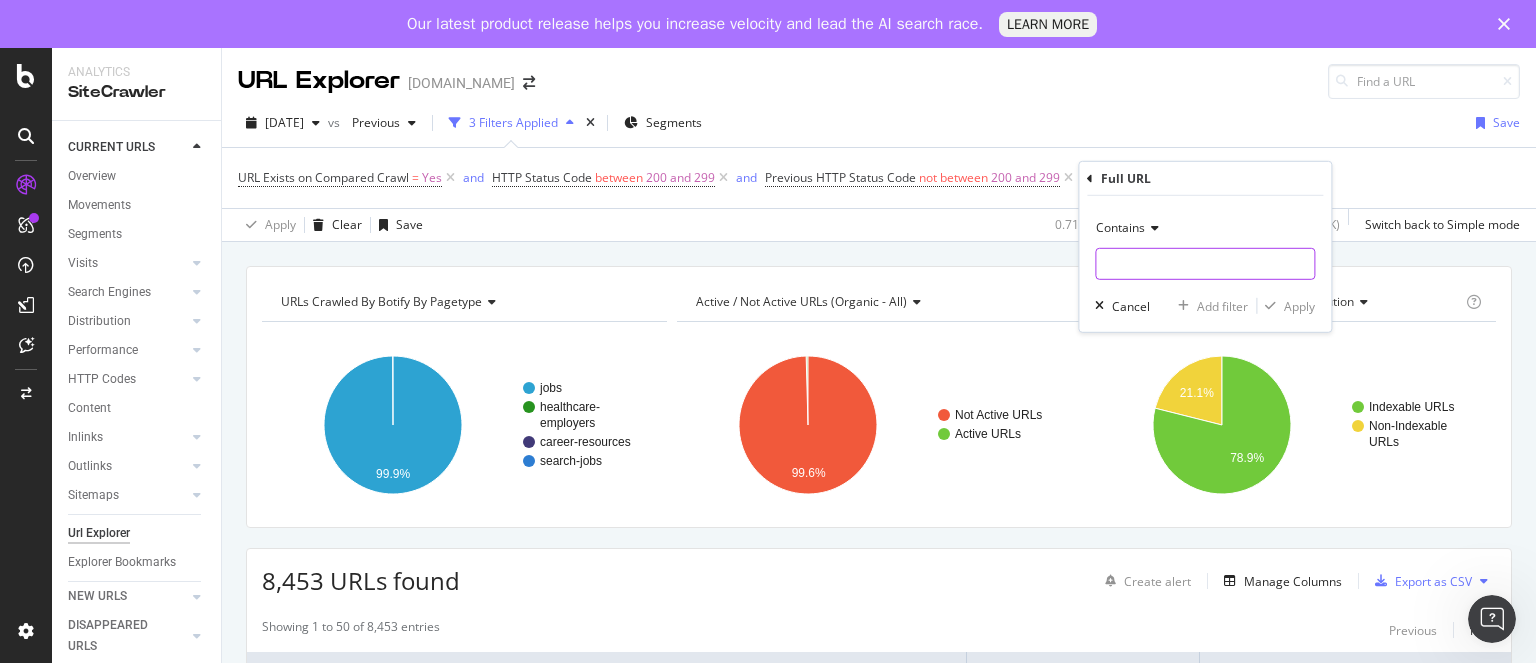click at bounding box center [1205, 264] 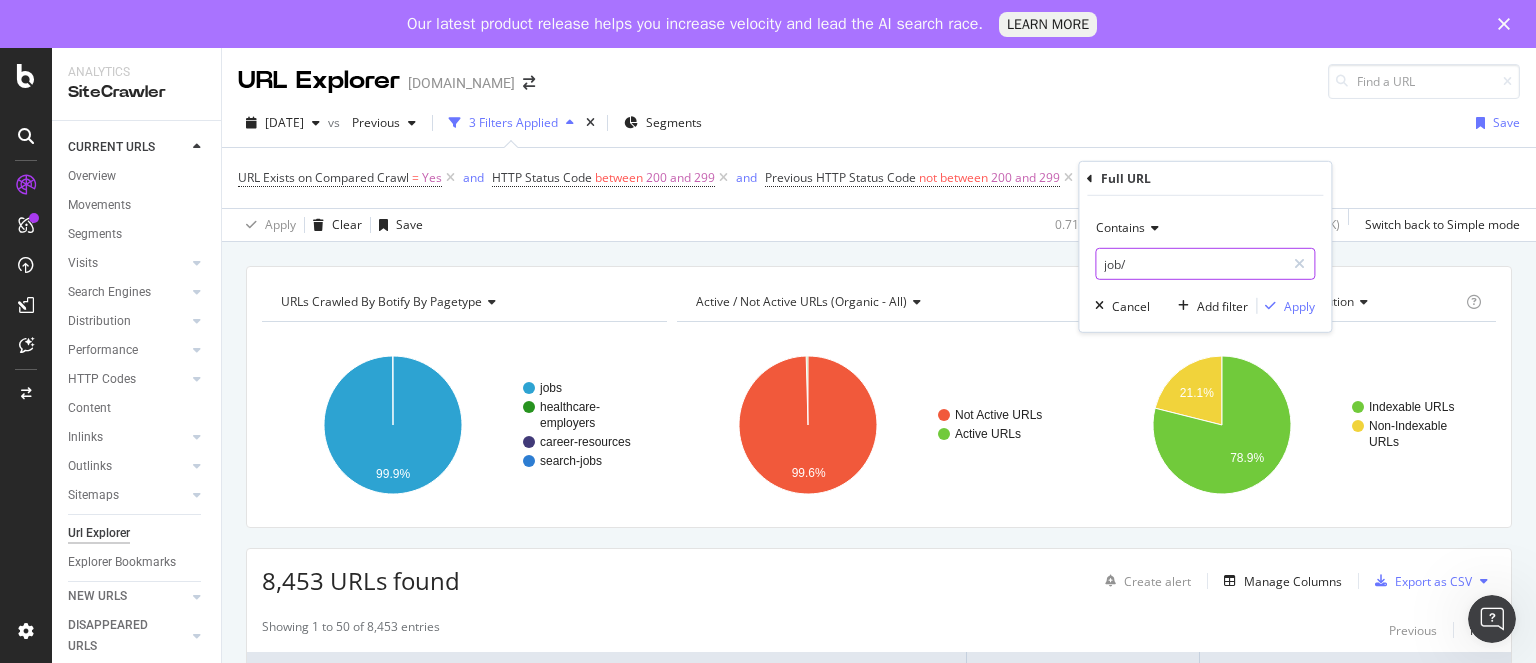 click on "job/" at bounding box center (1190, 264) 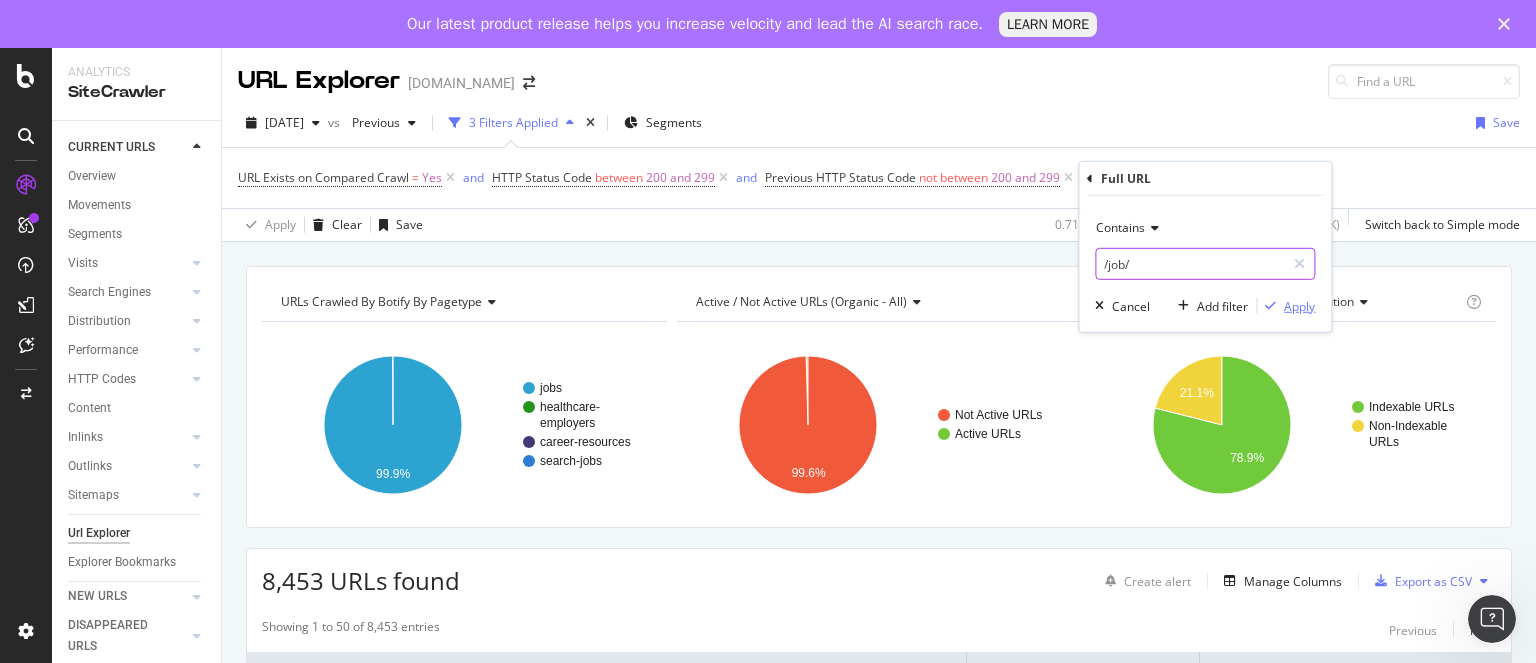 type on "/job/" 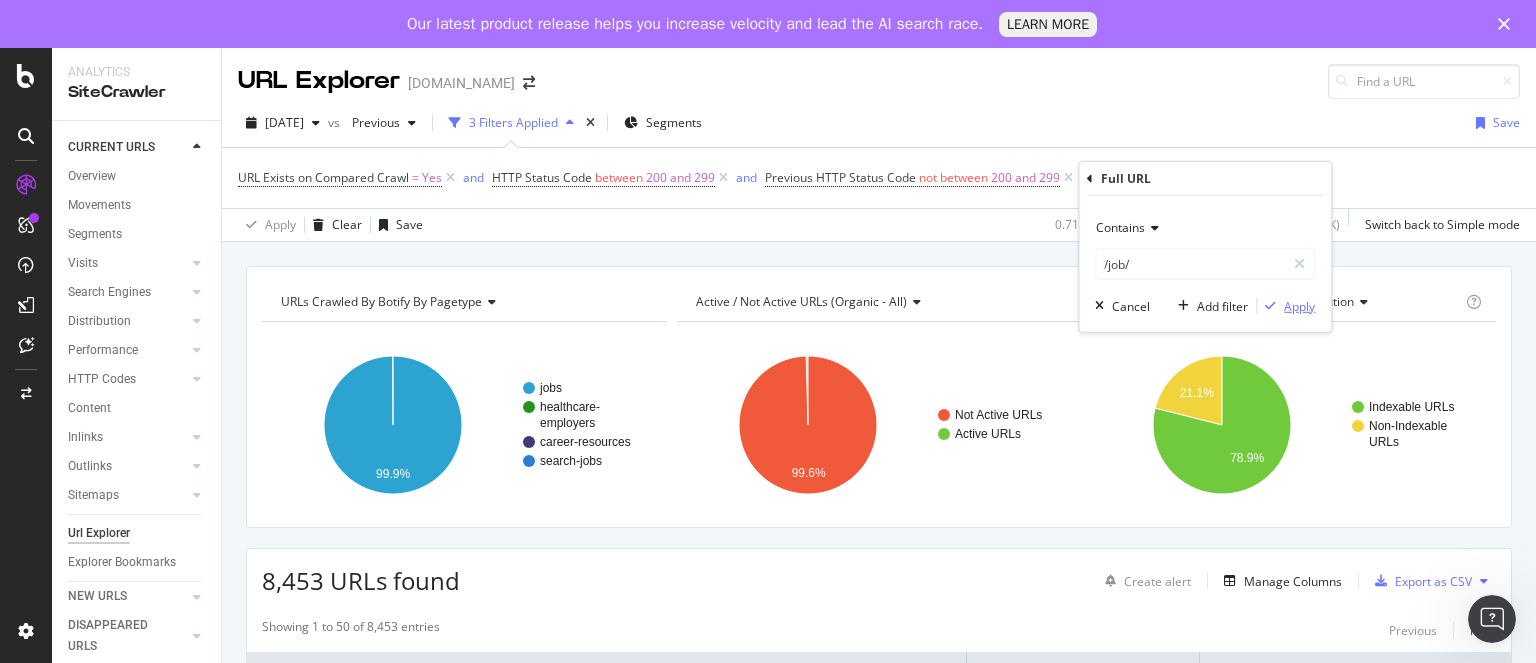 click on "Apply" at bounding box center [1299, 305] 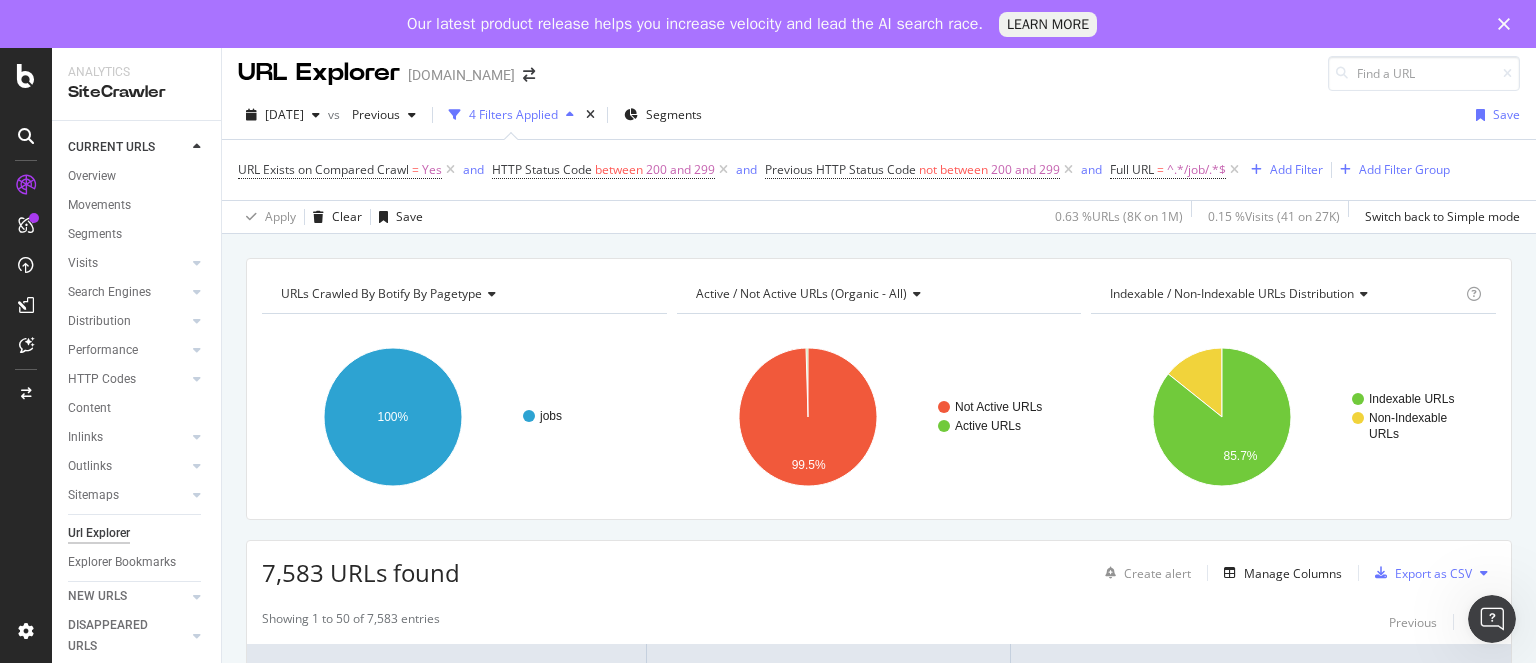 scroll, scrollTop: 8, scrollLeft: 0, axis: vertical 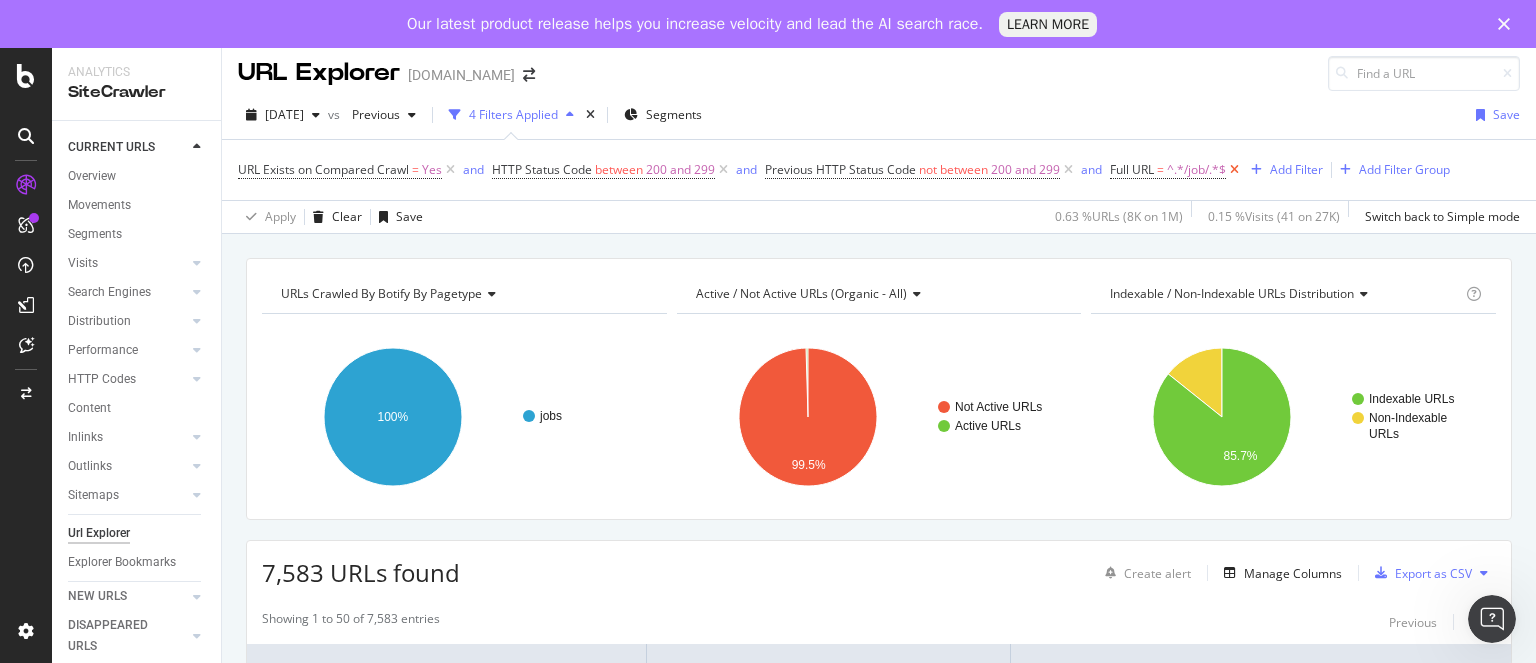 click at bounding box center (1234, 170) 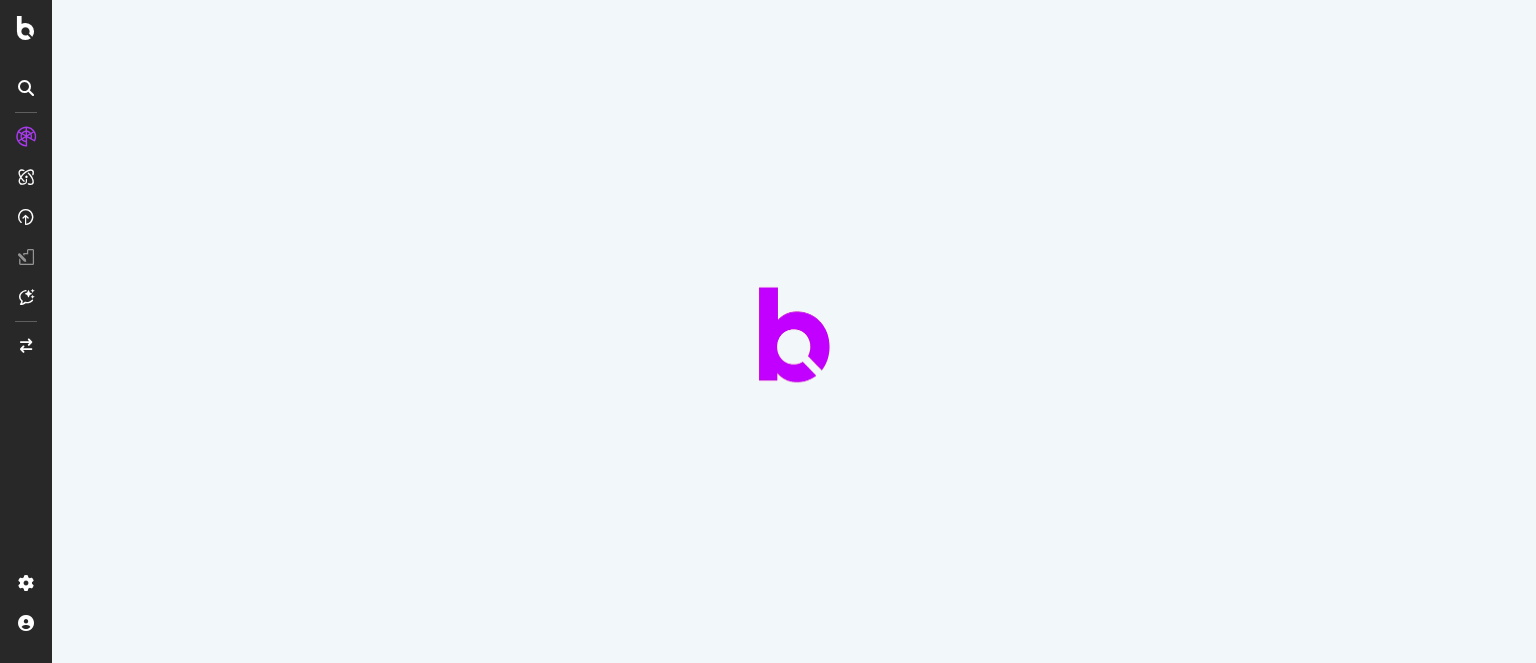 scroll, scrollTop: 0, scrollLeft: 0, axis: both 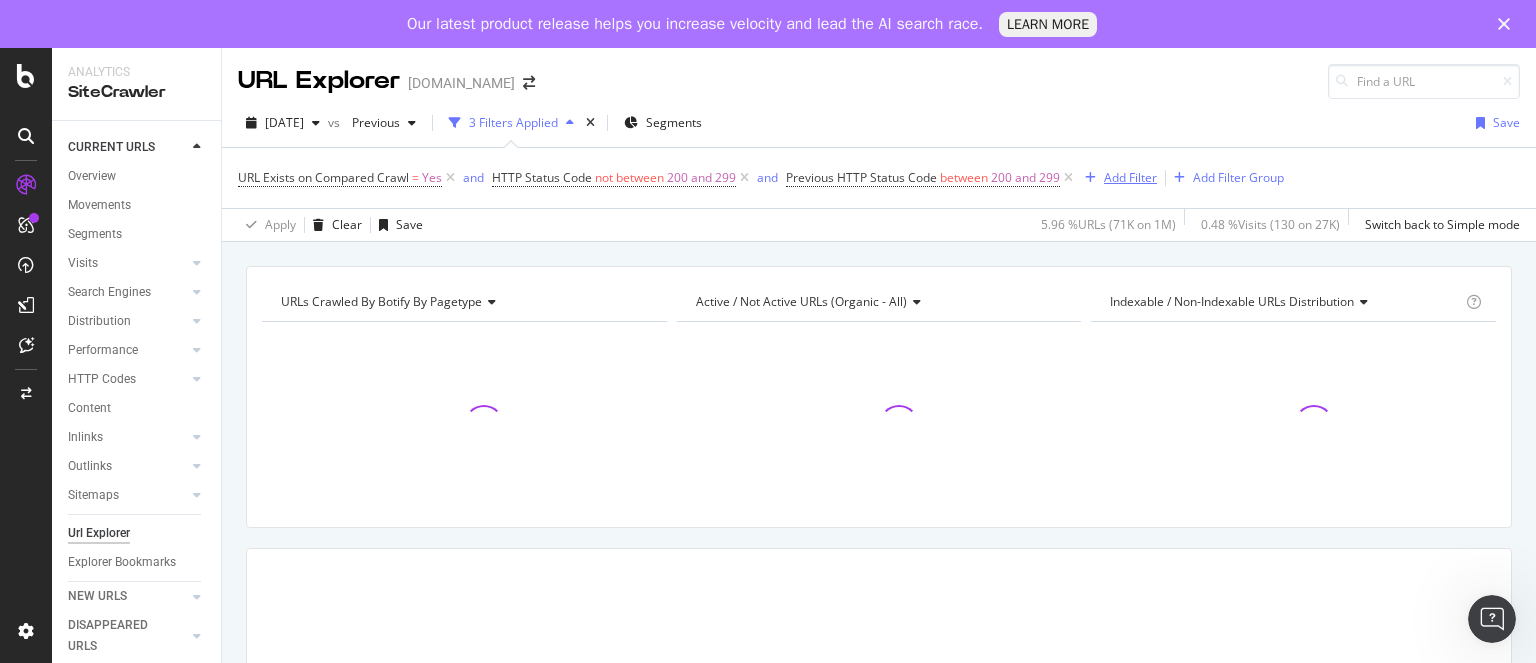 click on "Add Filter" at bounding box center (1130, 177) 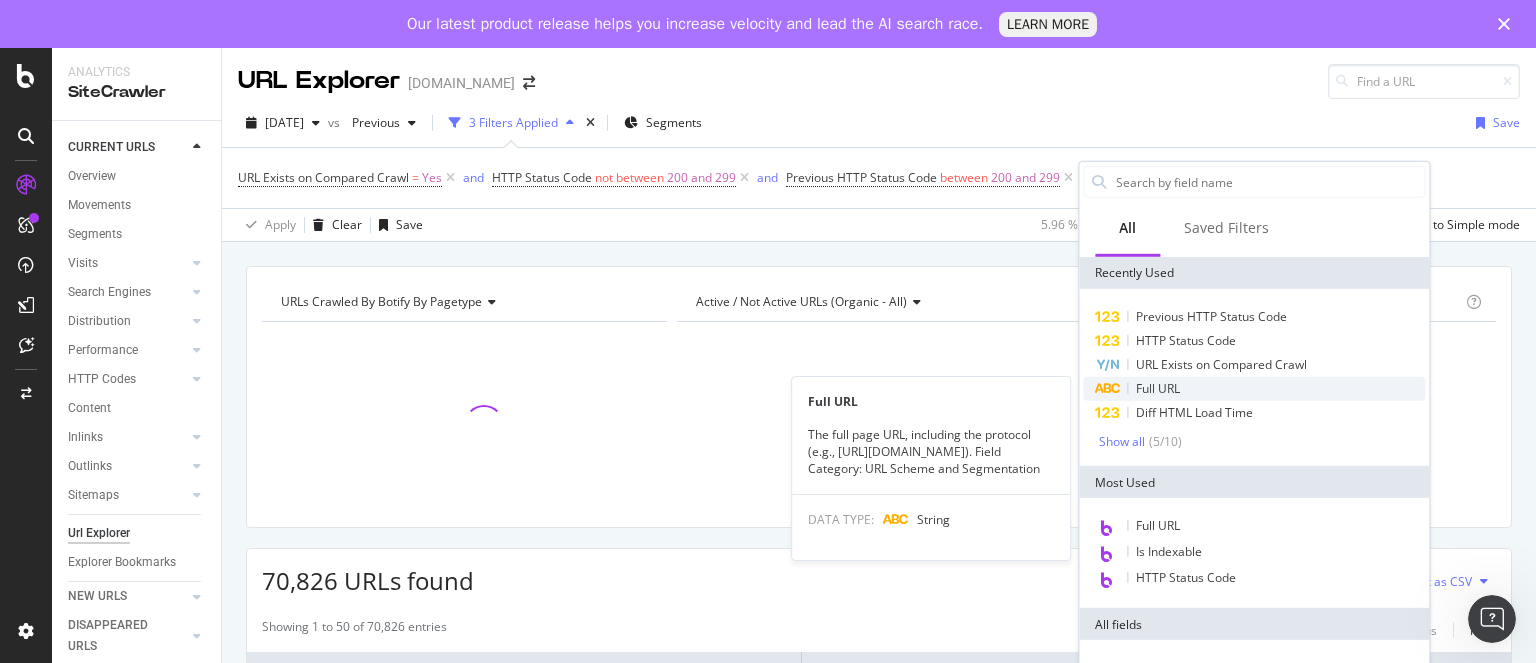 click on "Full URL" at bounding box center (1158, 388) 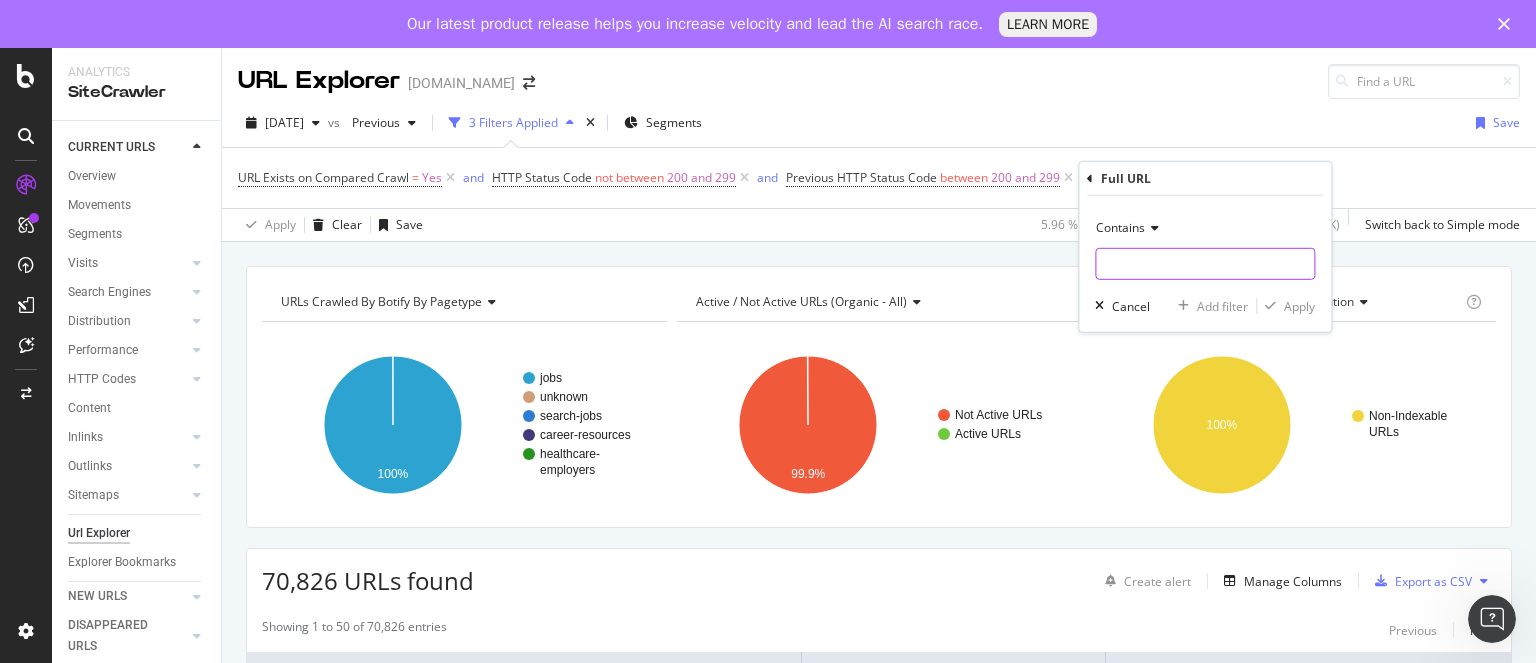 click at bounding box center [1205, 264] 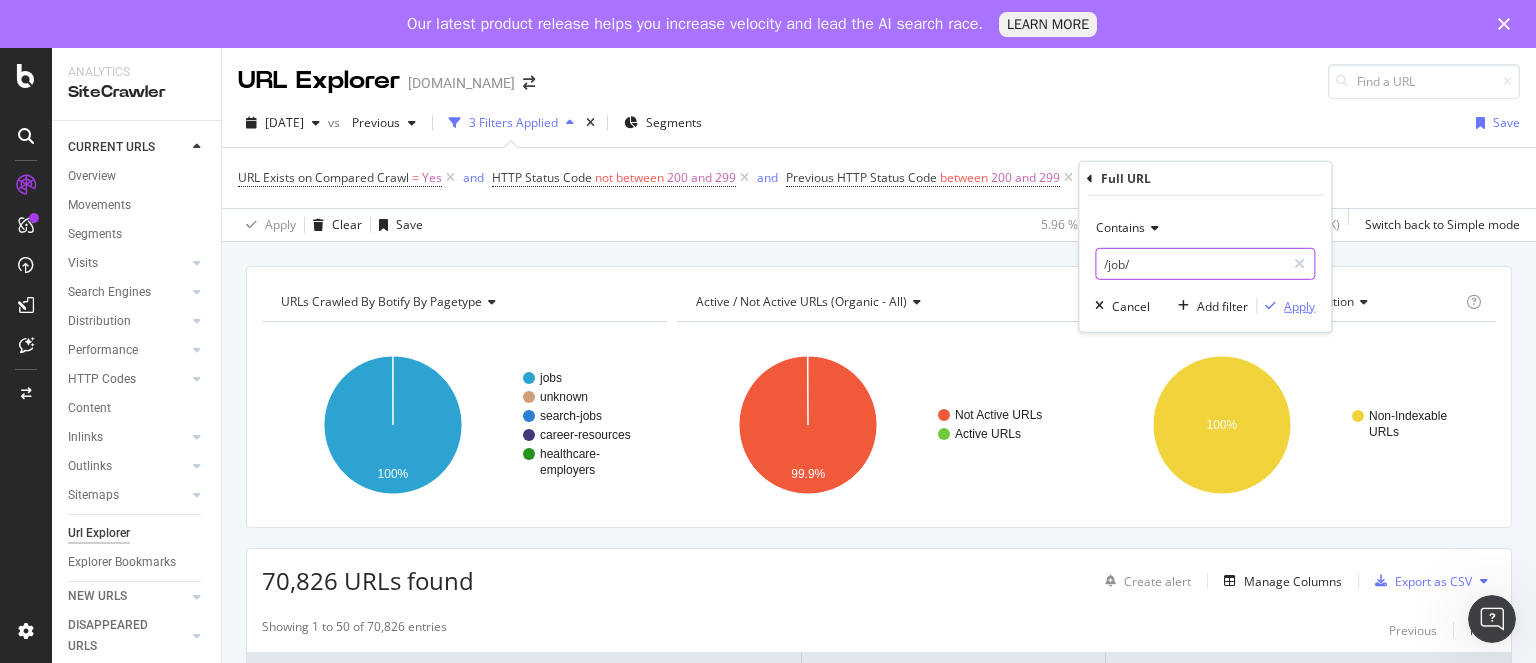 type on "/job/" 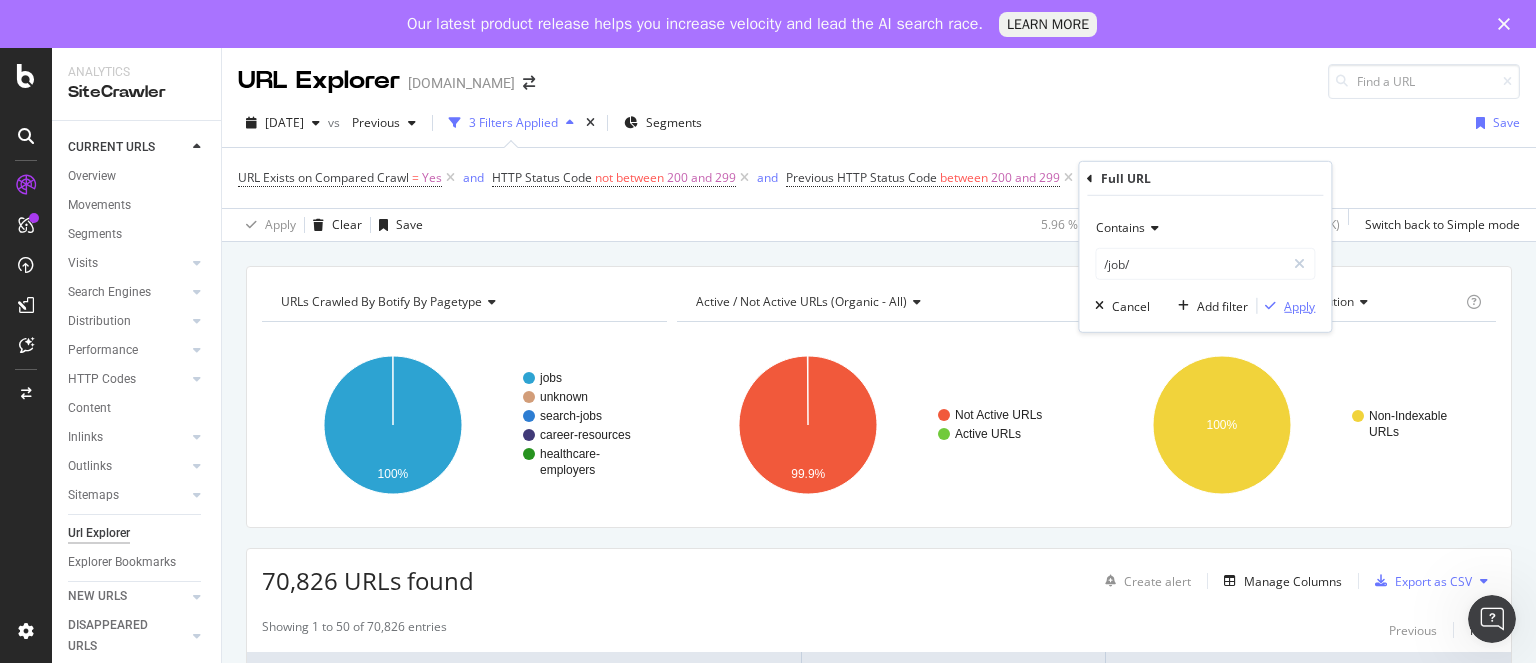 click on "Apply" at bounding box center (1299, 305) 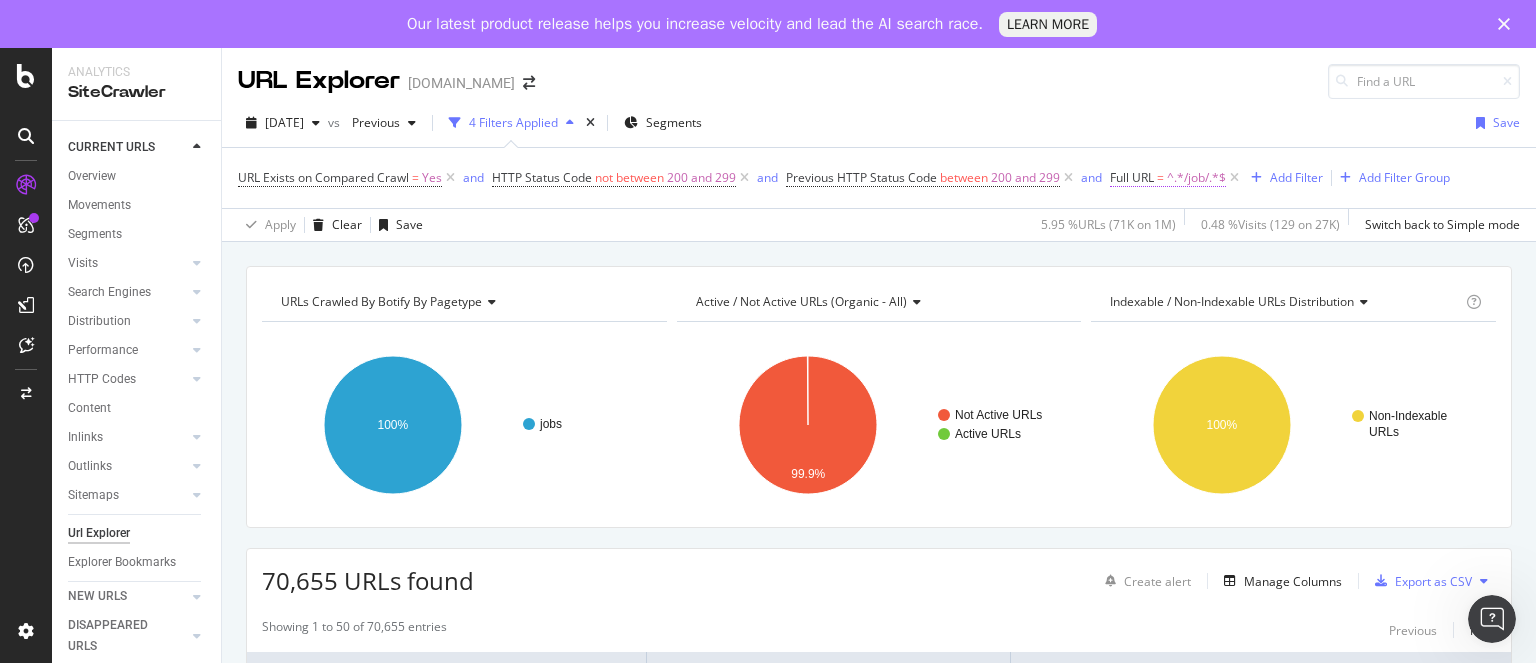 click on "^.*/job/.*$" at bounding box center (1196, 178) 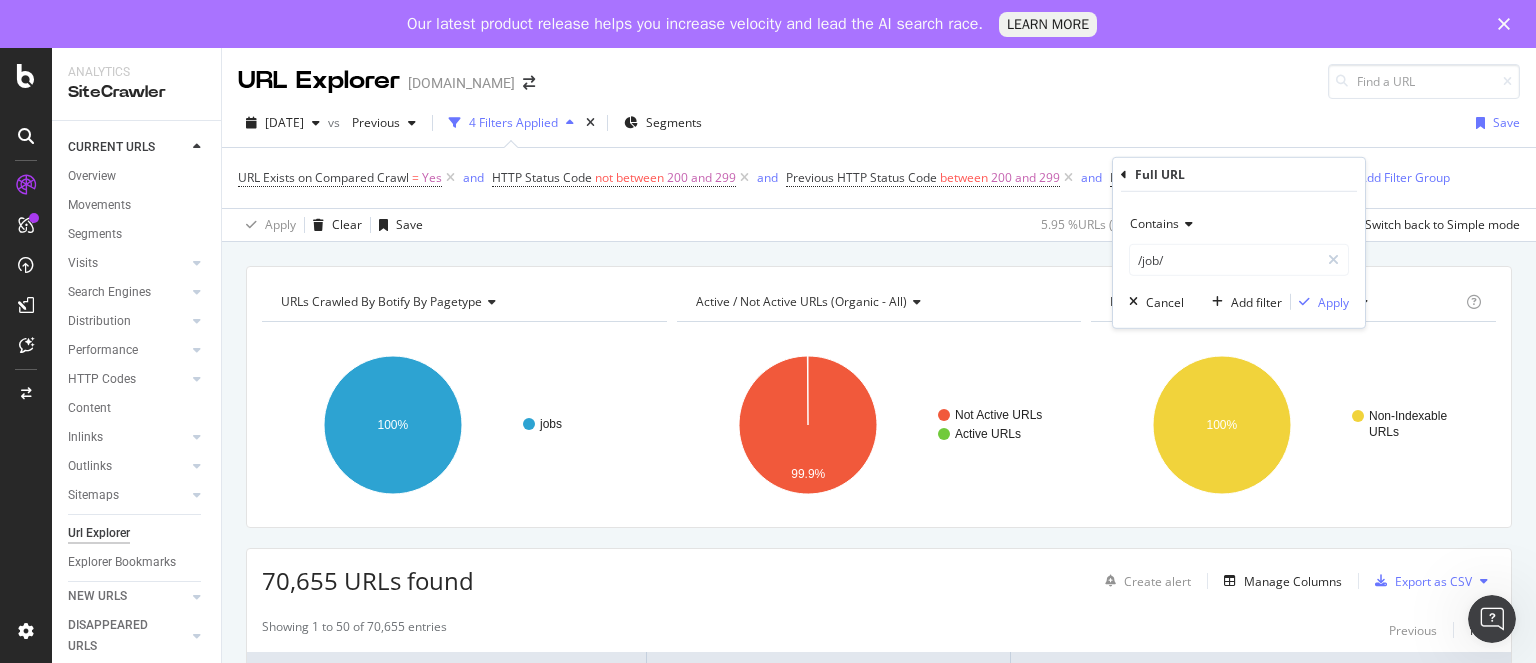 click on "Contains" at bounding box center (1154, 223) 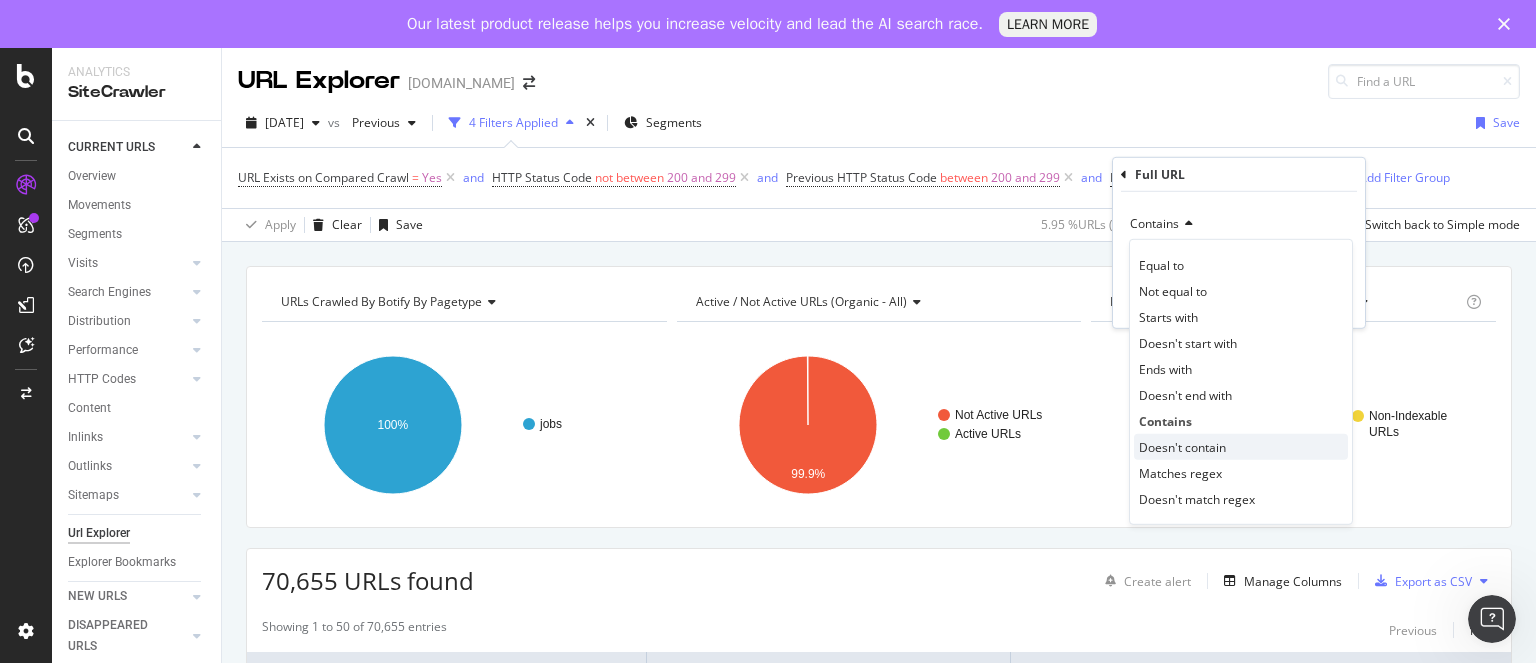click on "Doesn't contain" at bounding box center [1182, 446] 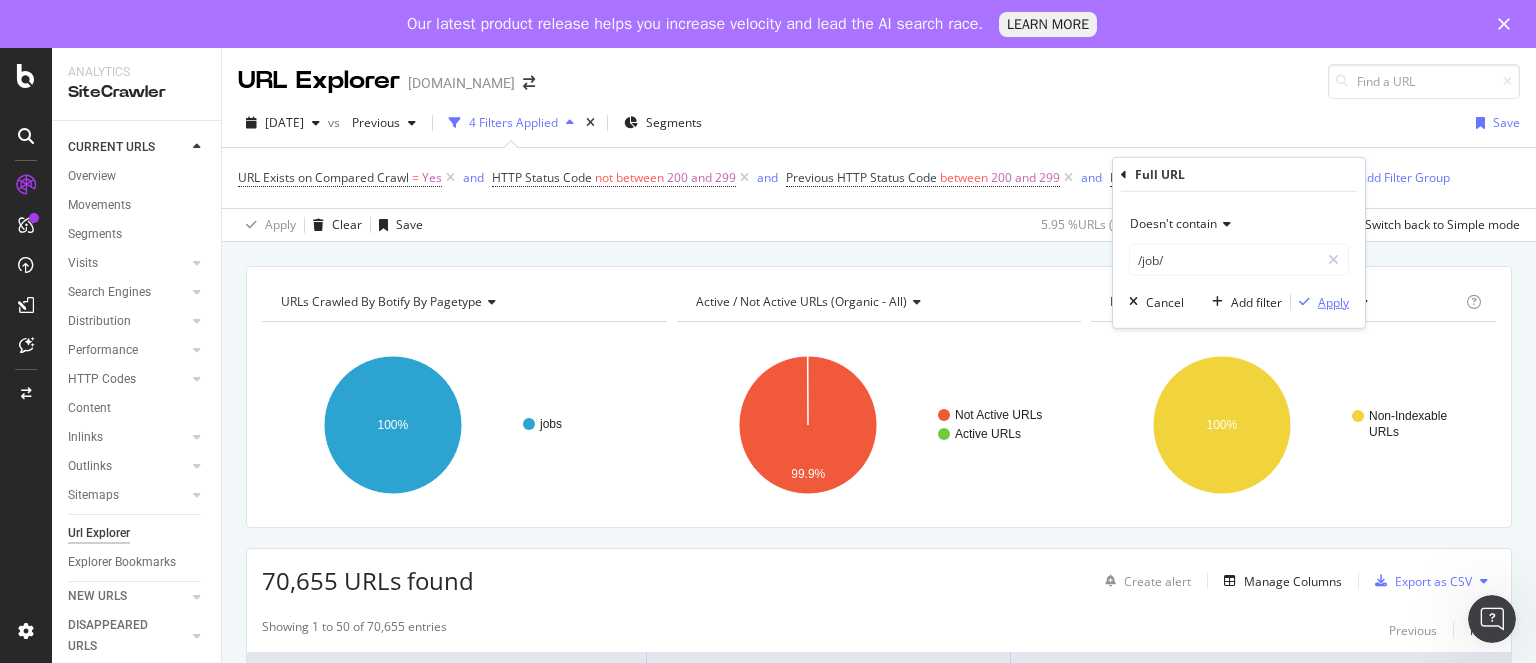click on "Apply" at bounding box center [1333, 301] 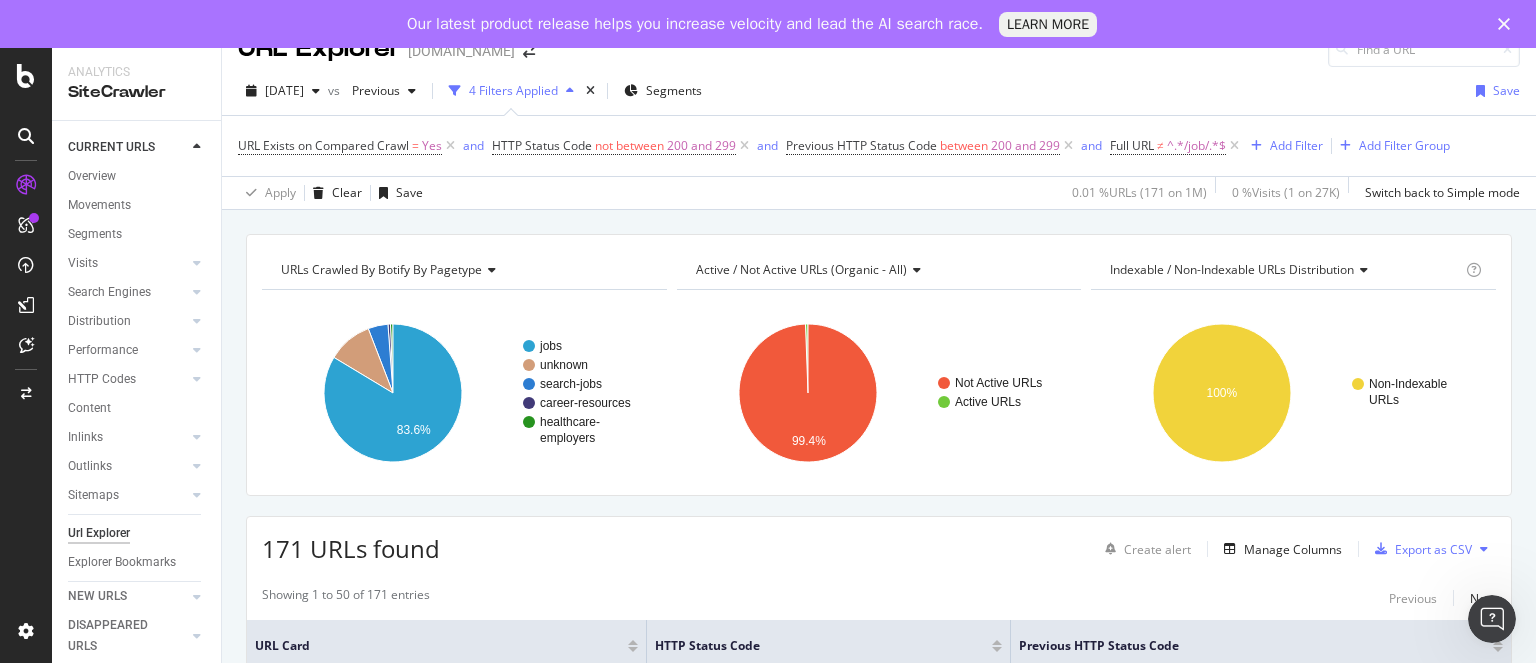 scroll, scrollTop: 6, scrollLeft: 0, axis: vertical 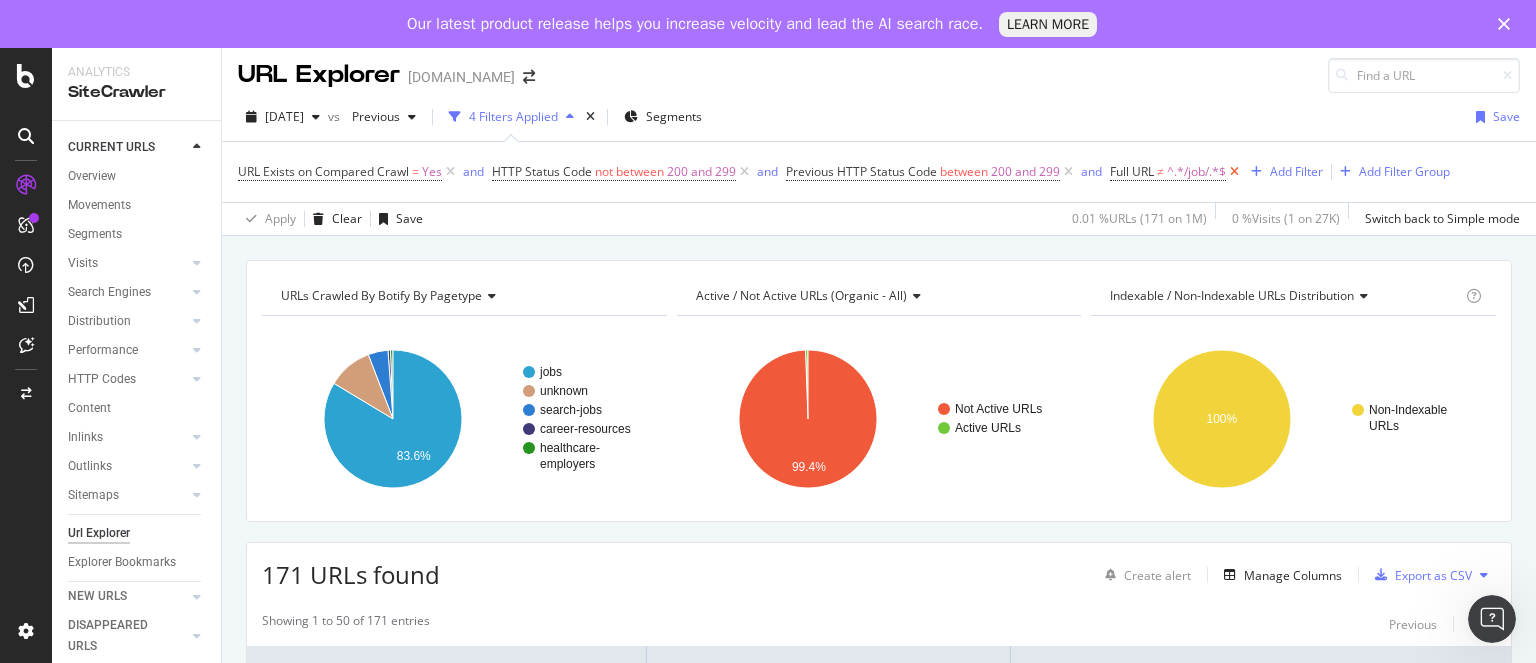 click at bounding box center (1234, 172) 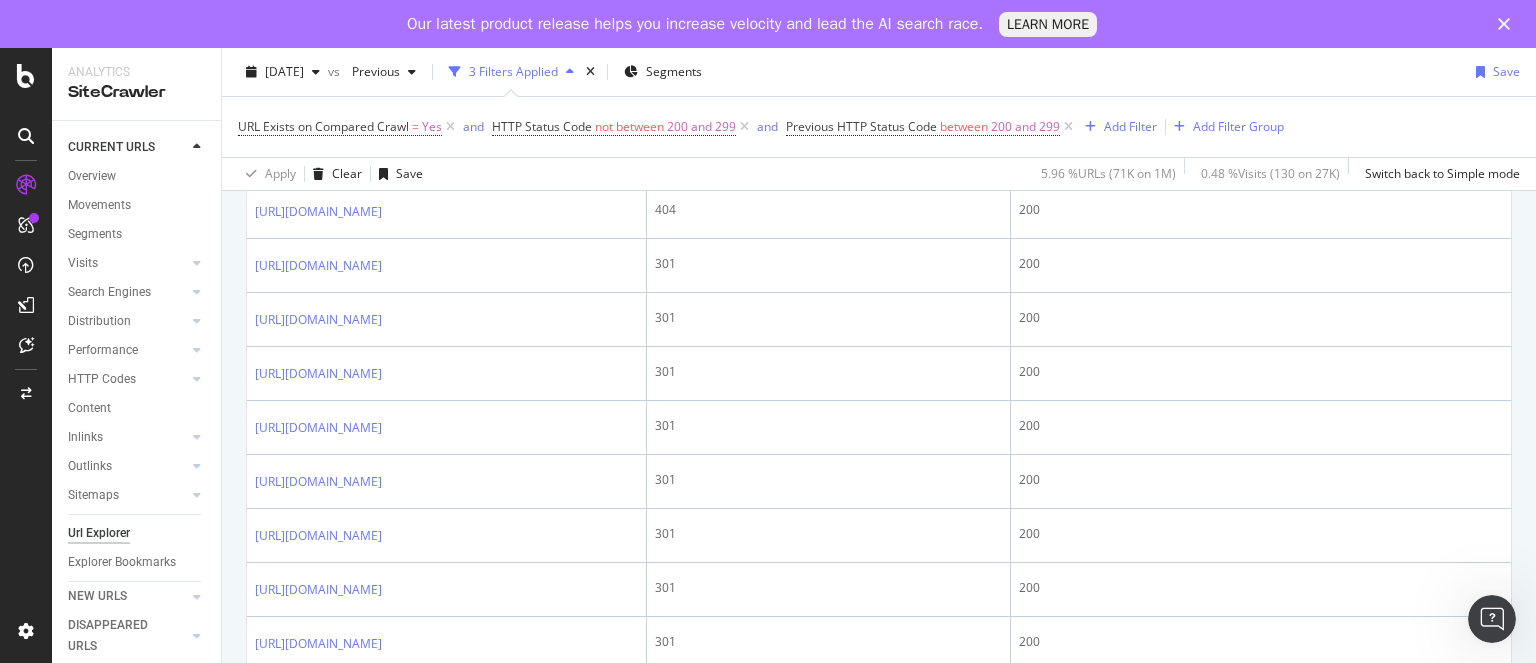 scroll, scrollTop: 630, scrollLeft: 0, axis: vertical 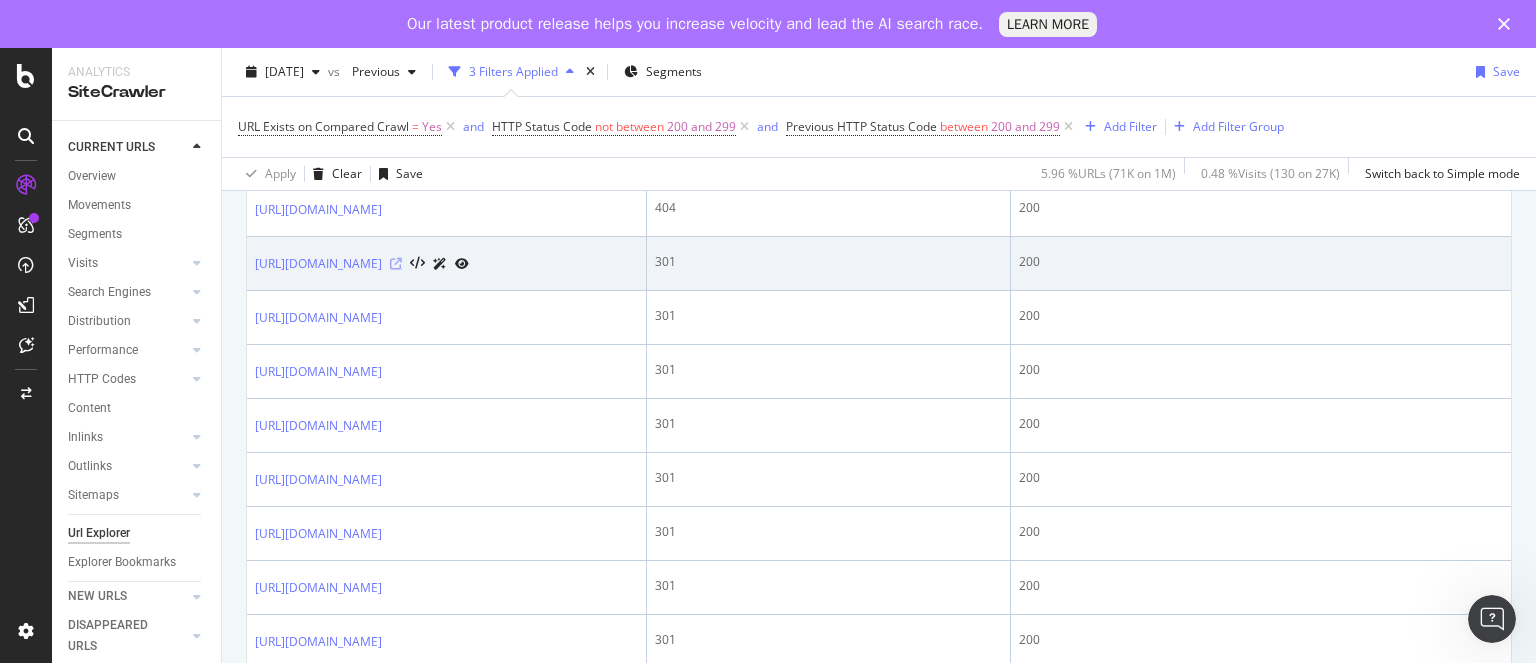 click at bounding box center (396, 264) 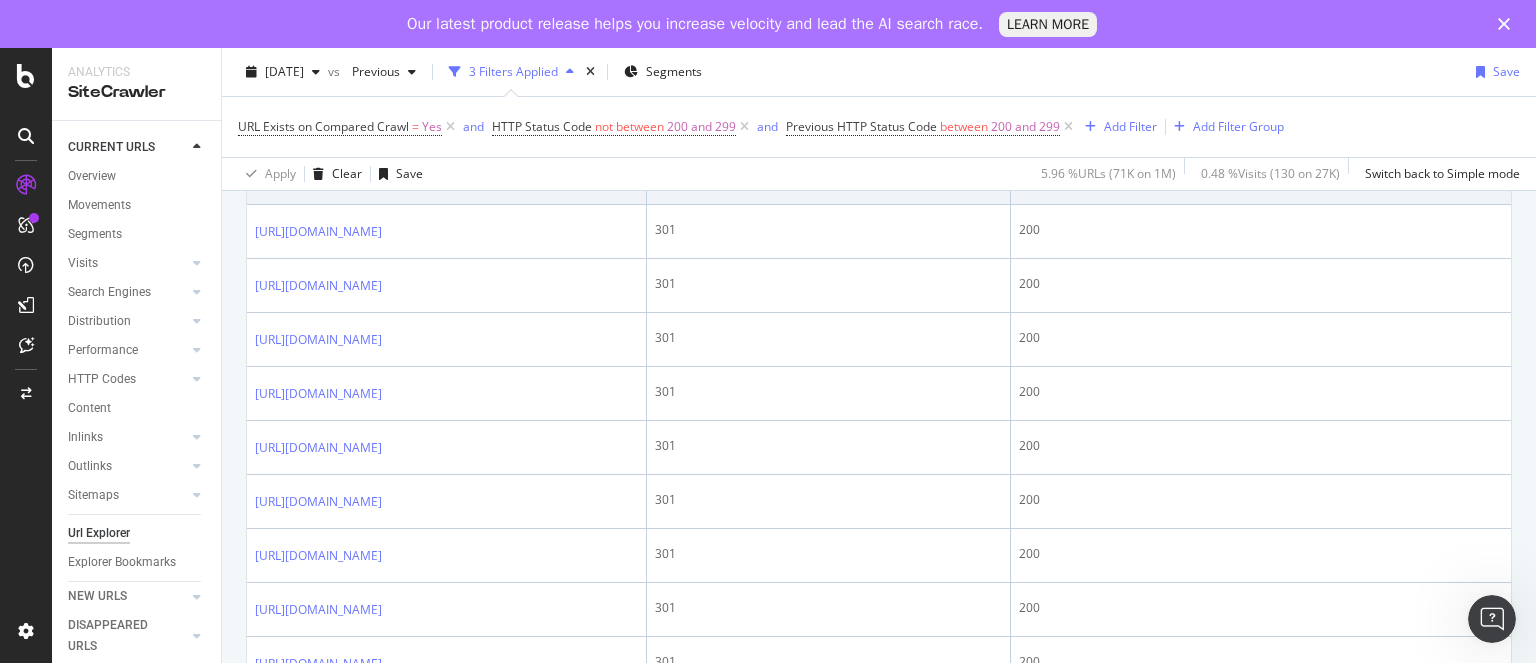 scroll, scrollTop: 718, scrollLeft: 0, axis: vertical 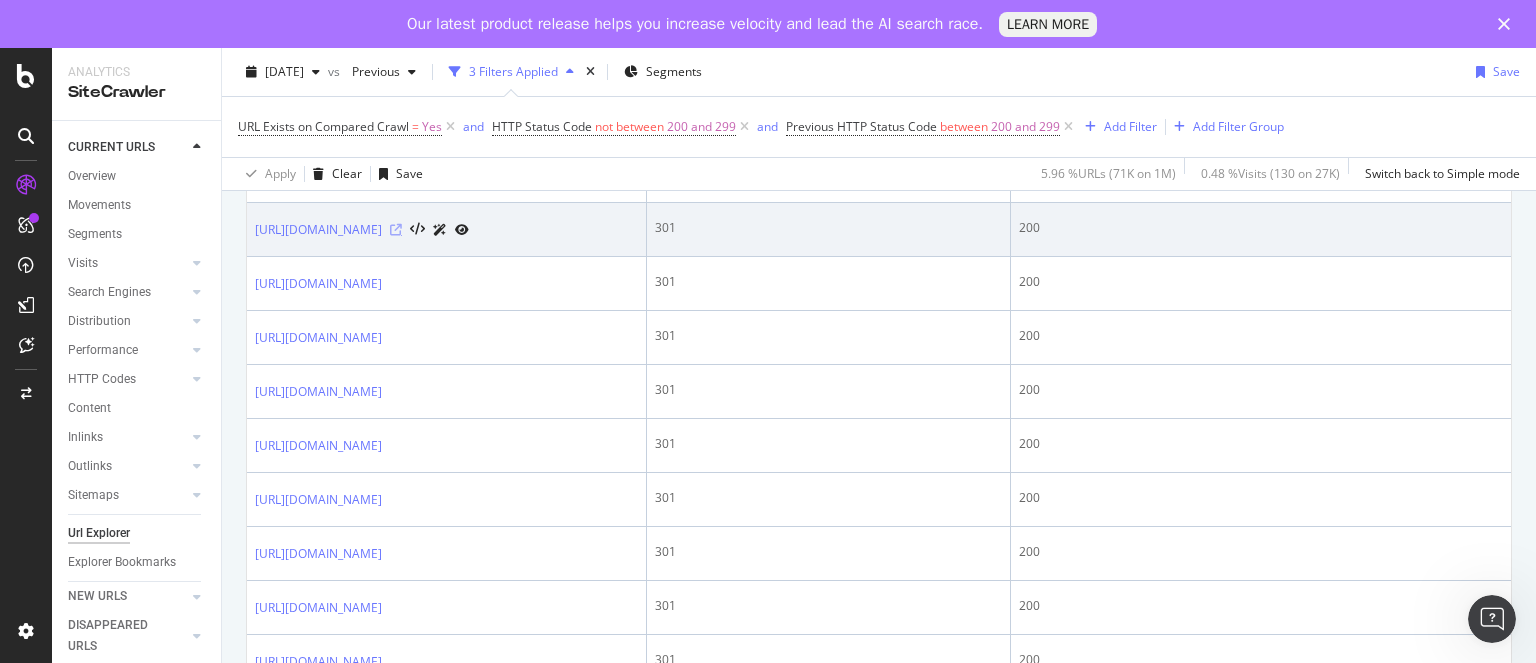 click at bounding box center [396, 230] 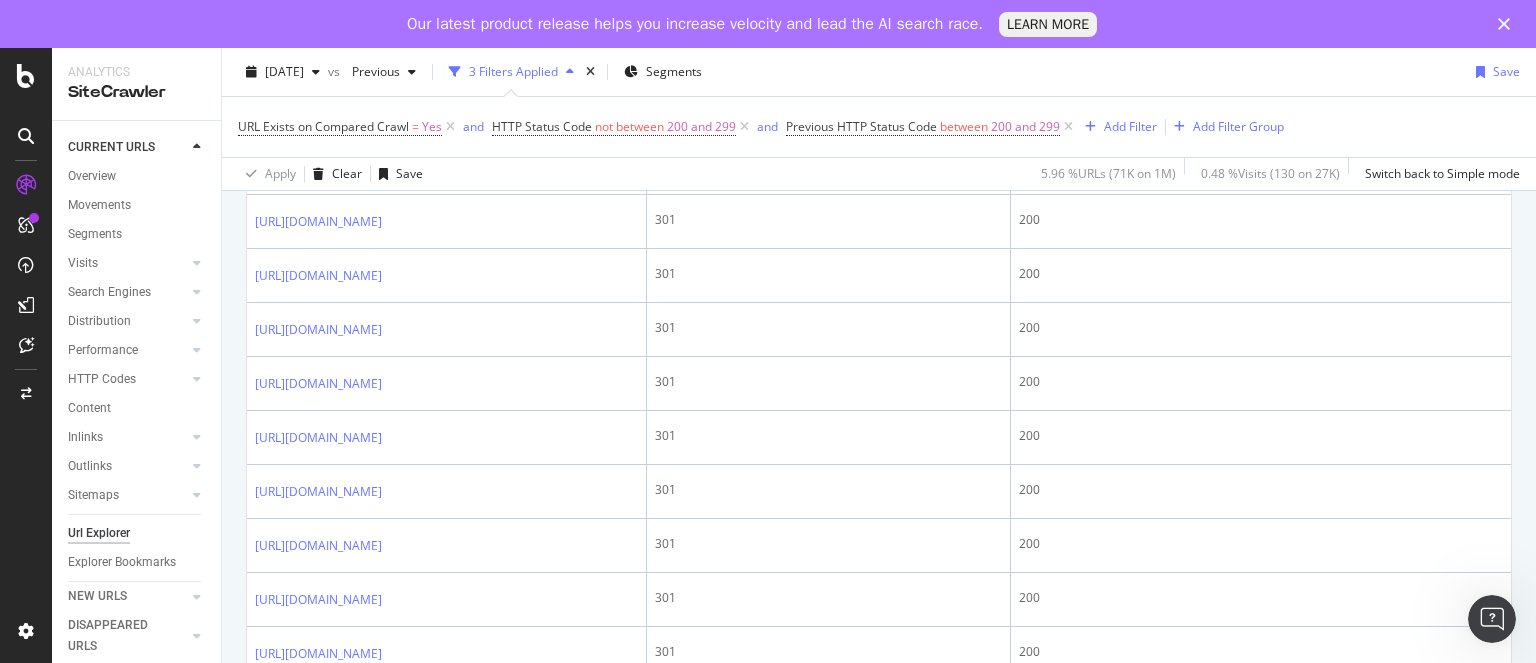 scroll, scrollTop: 892, scrollLeft: 0, axis: vertical 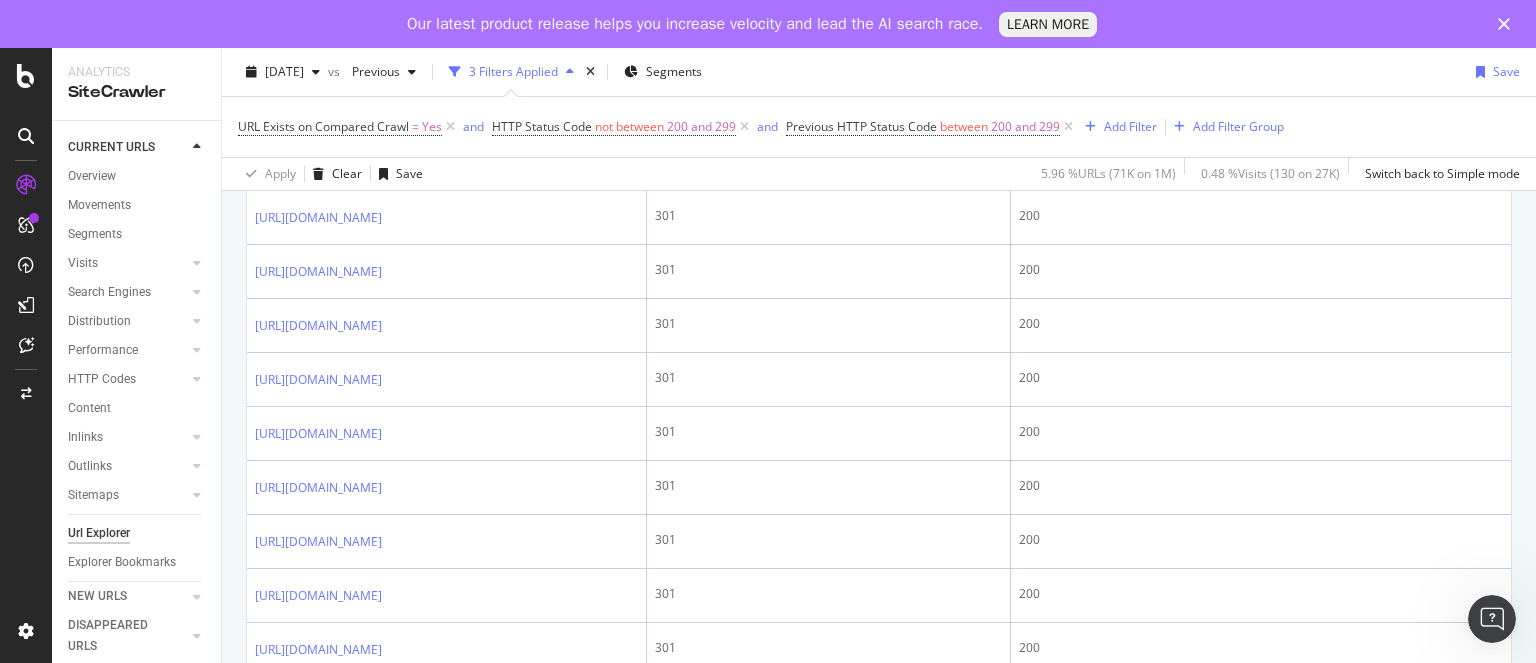 click at bounding box center [396, 164] 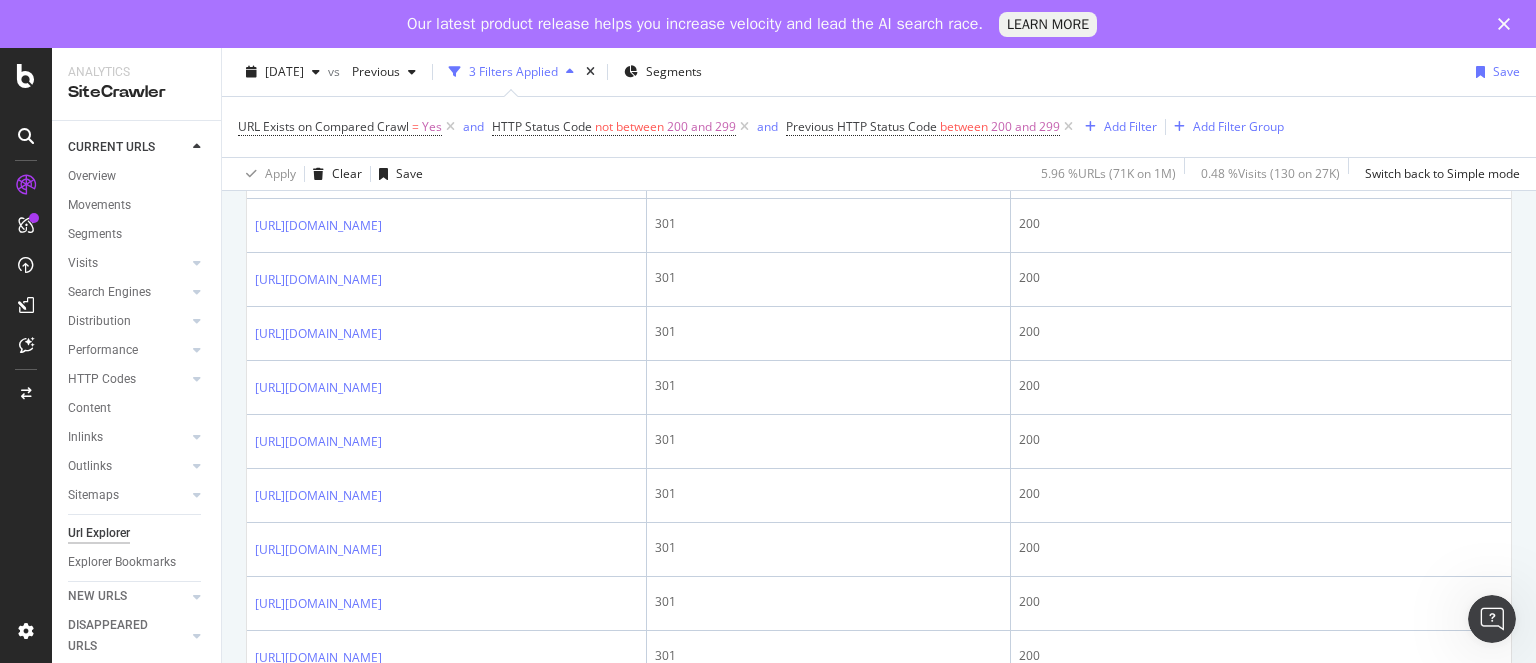 scroll, scrollTop: 1055, scrollLeft: 0, axis: vertical 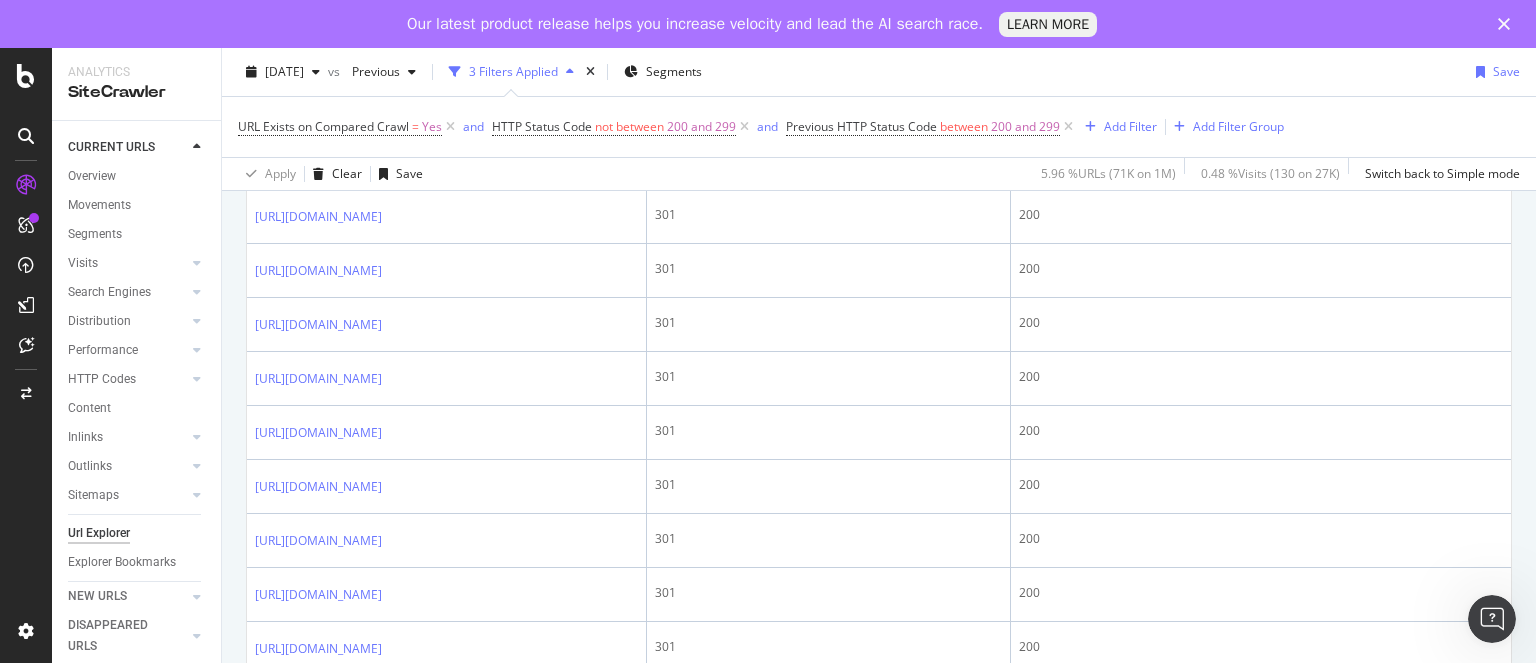 click at bounding box center (396, 55) 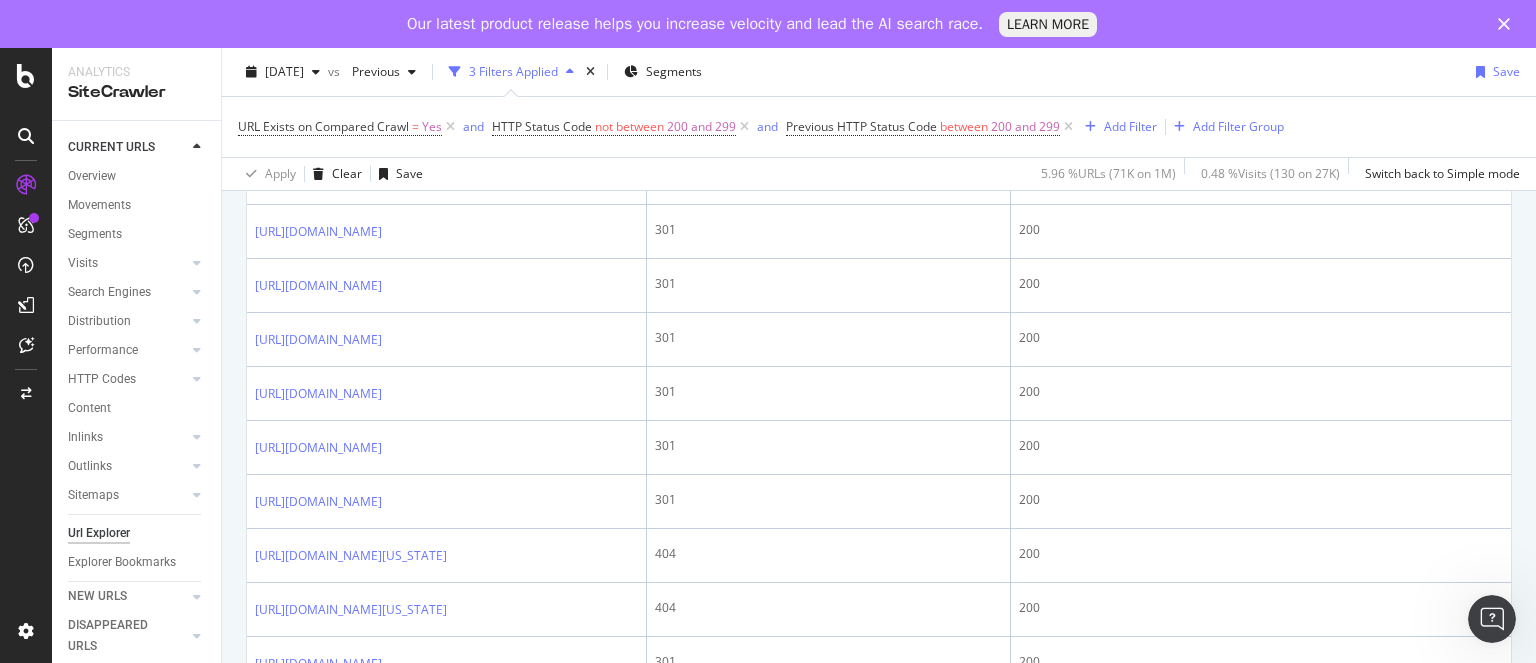 scroll, scrollTop: 1203, scrollLeft: 0, axis: vertical 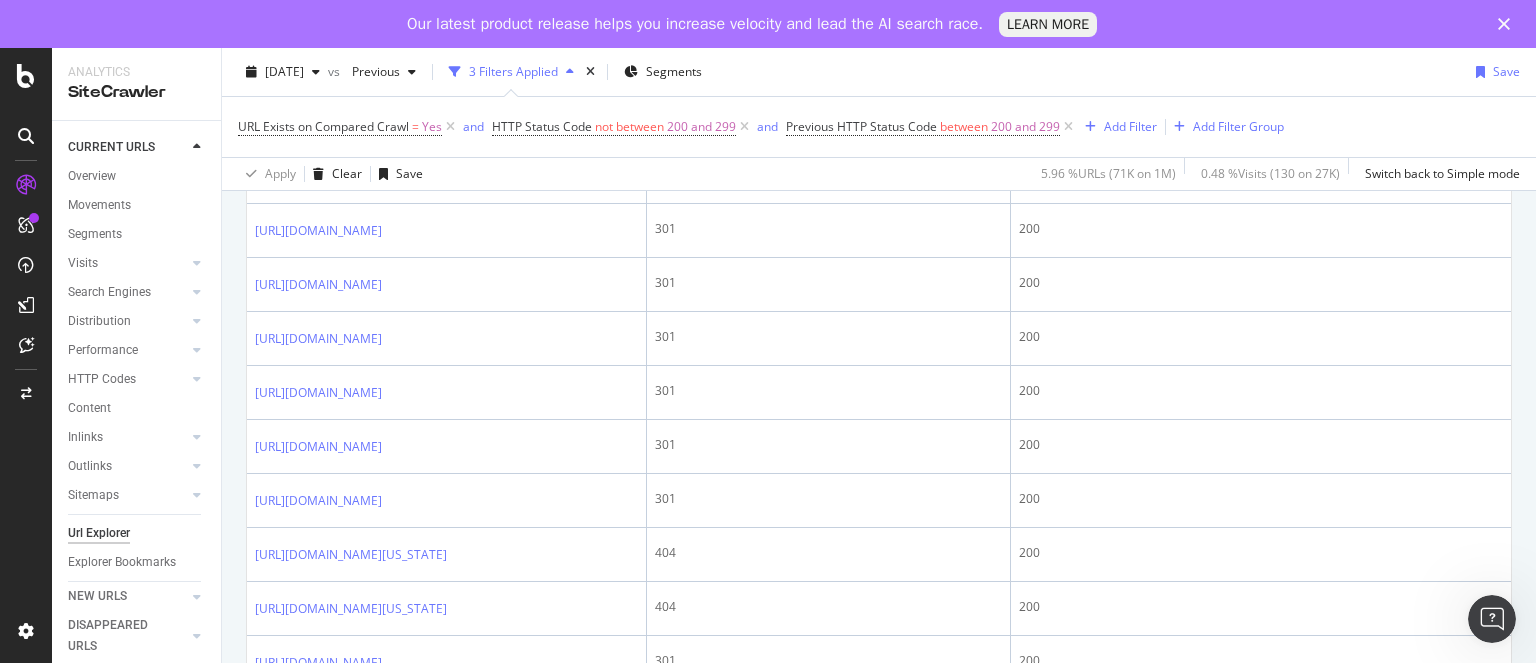 click at bounding box center (396, 69) 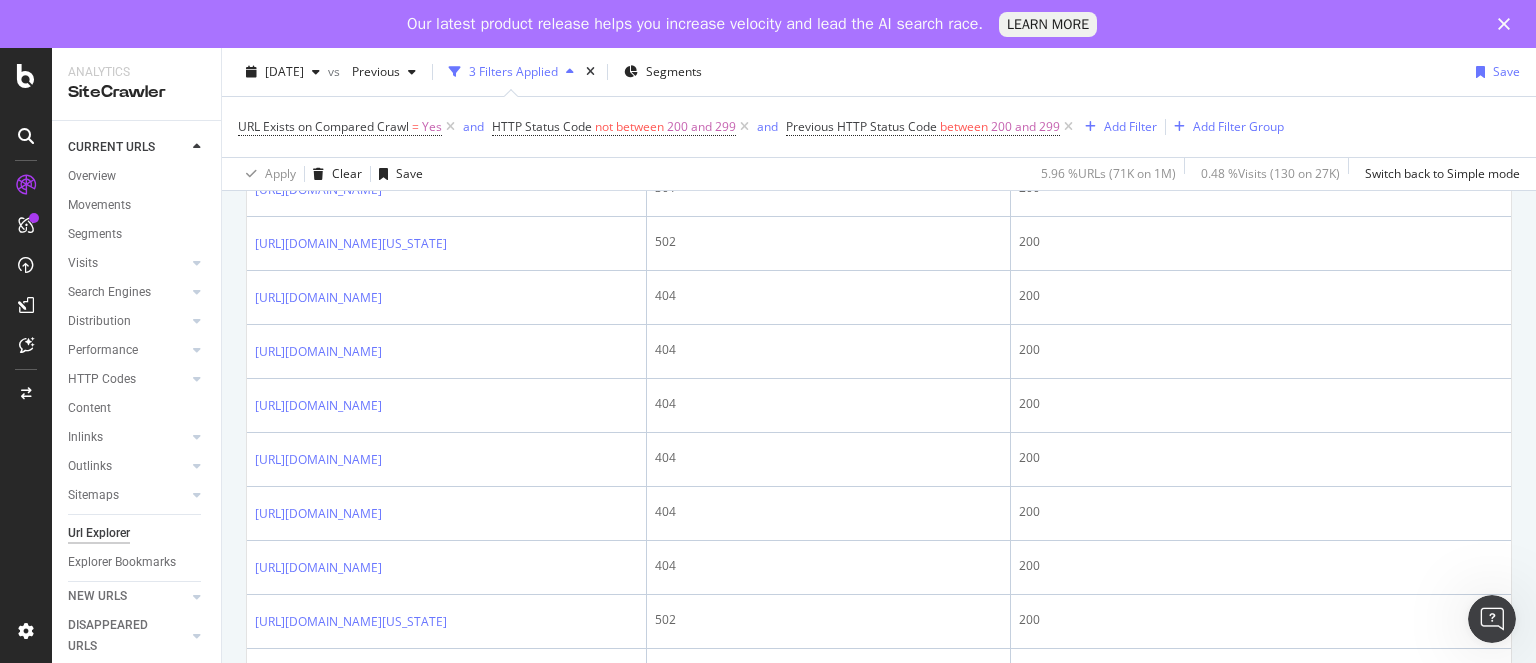 scroll, scrollTop: 1675, scrollLeft: 0, axis: vertical 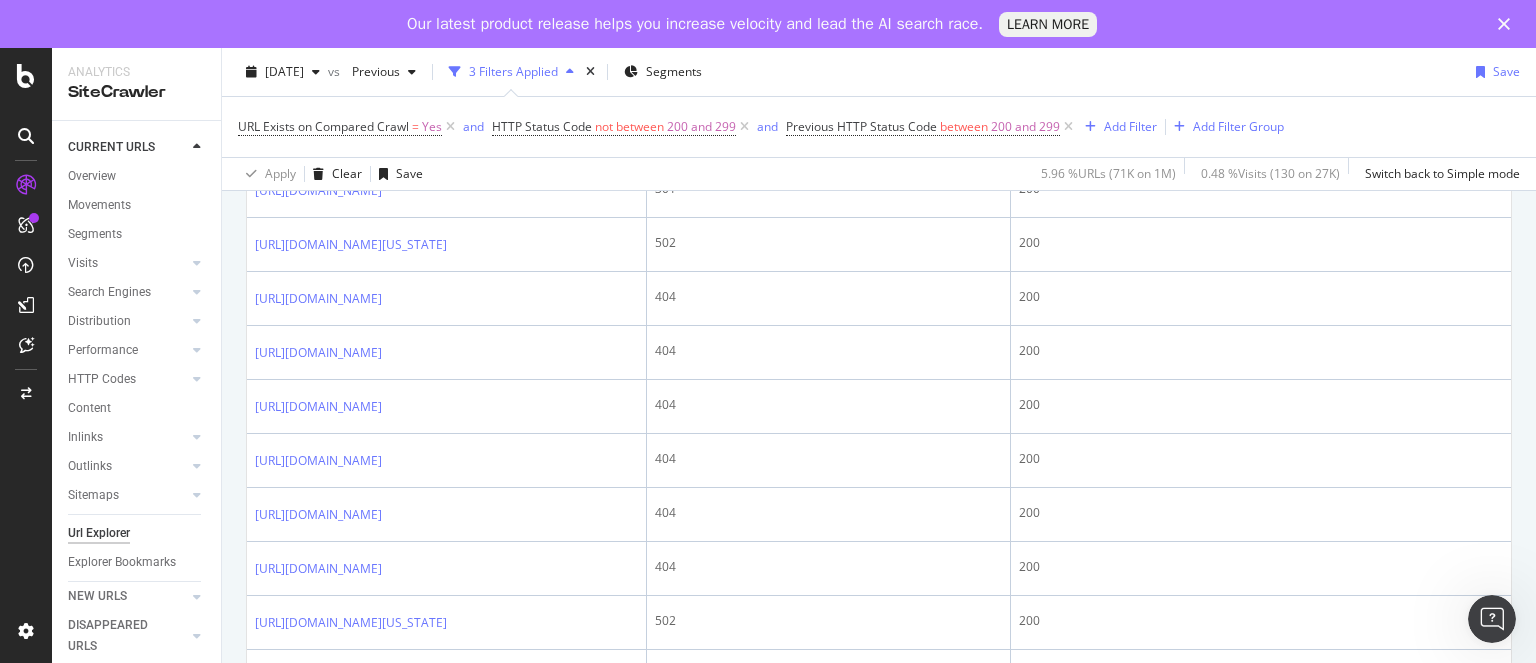 click at bounding box center [396, -187] 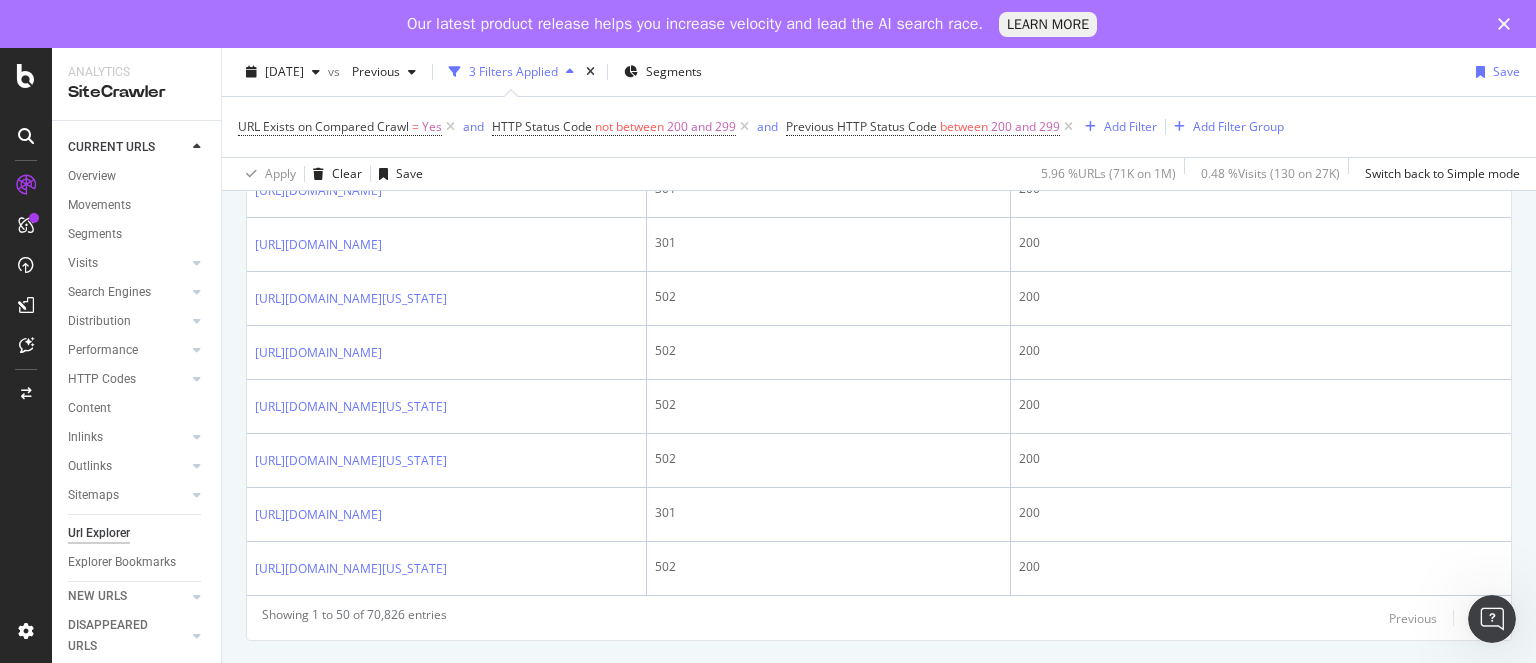 scroll, scrollTop: 2915, scrollLeft: 0, axis: vertical 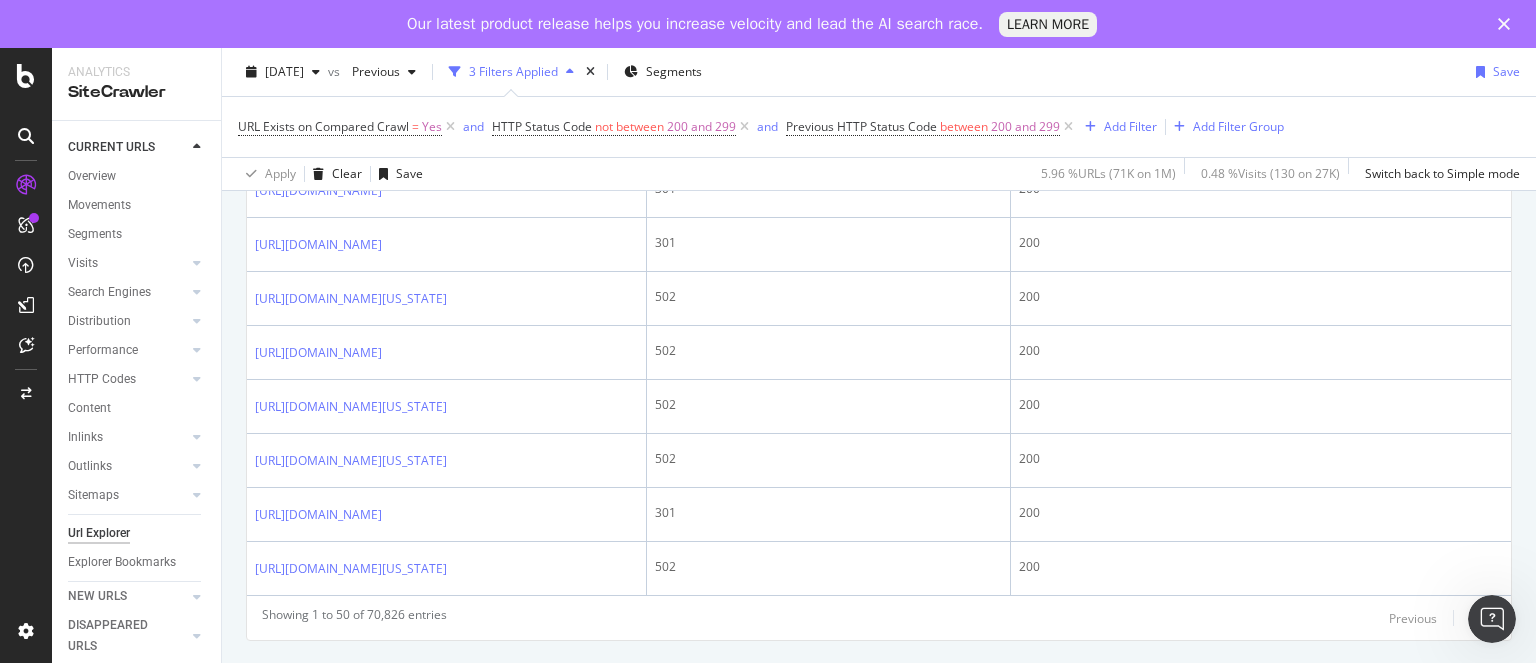 click at bounding box center (396, -403) 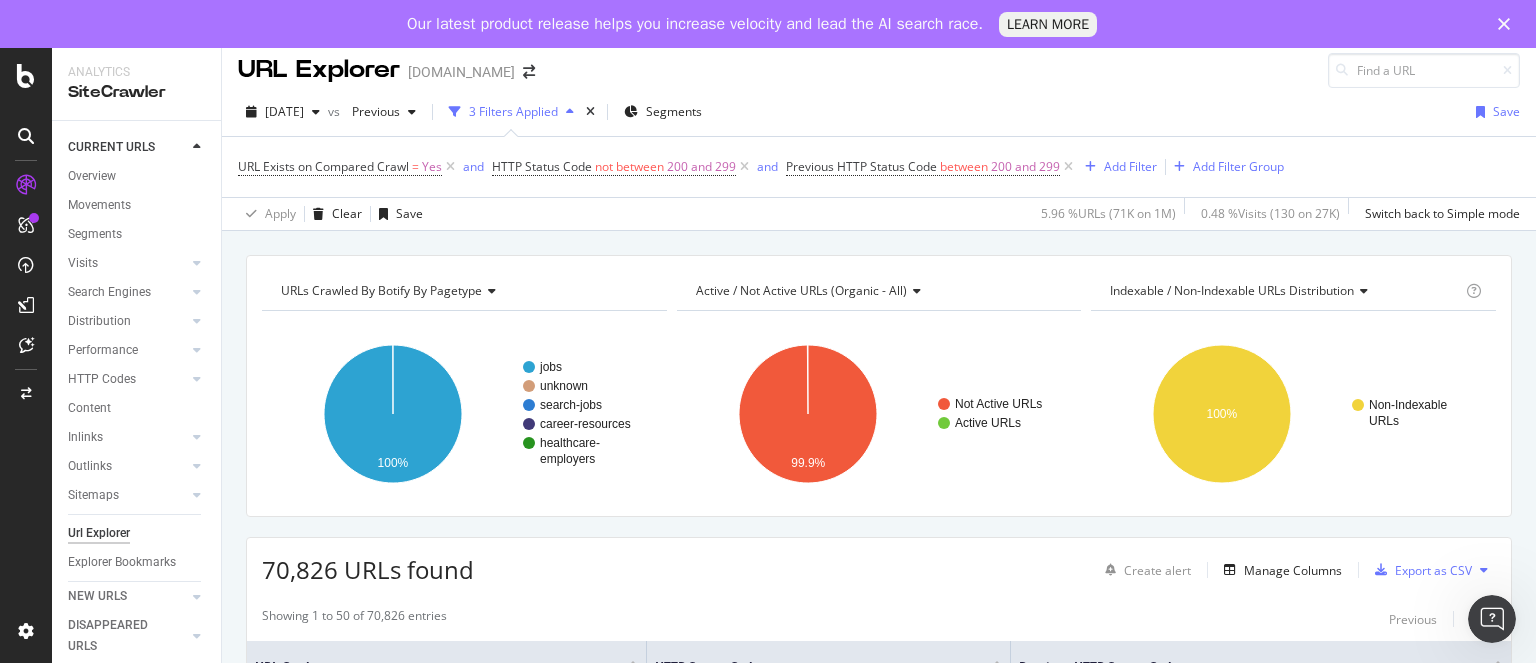 scroll, scrollTop: 0, scrollLeft: 0, axis: both 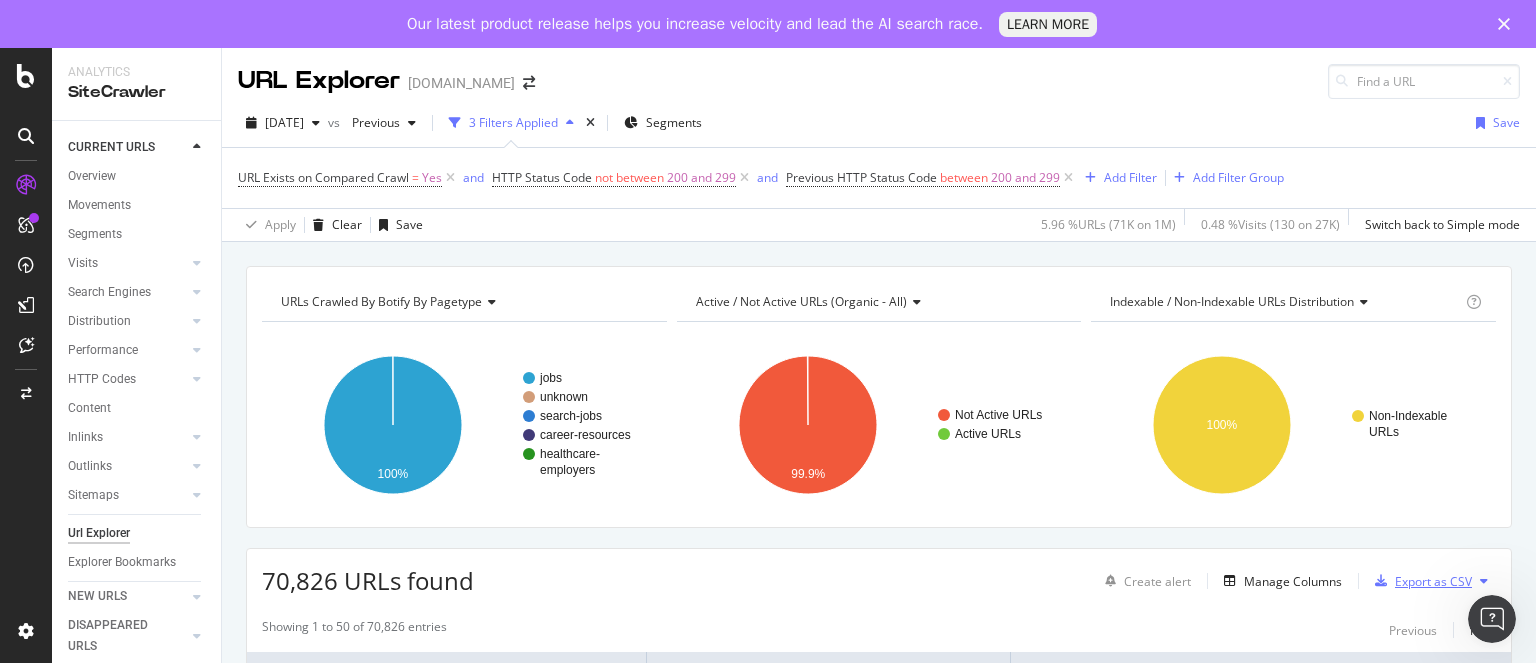 click on "Export as CSV" at bounding box center [1433, 581] 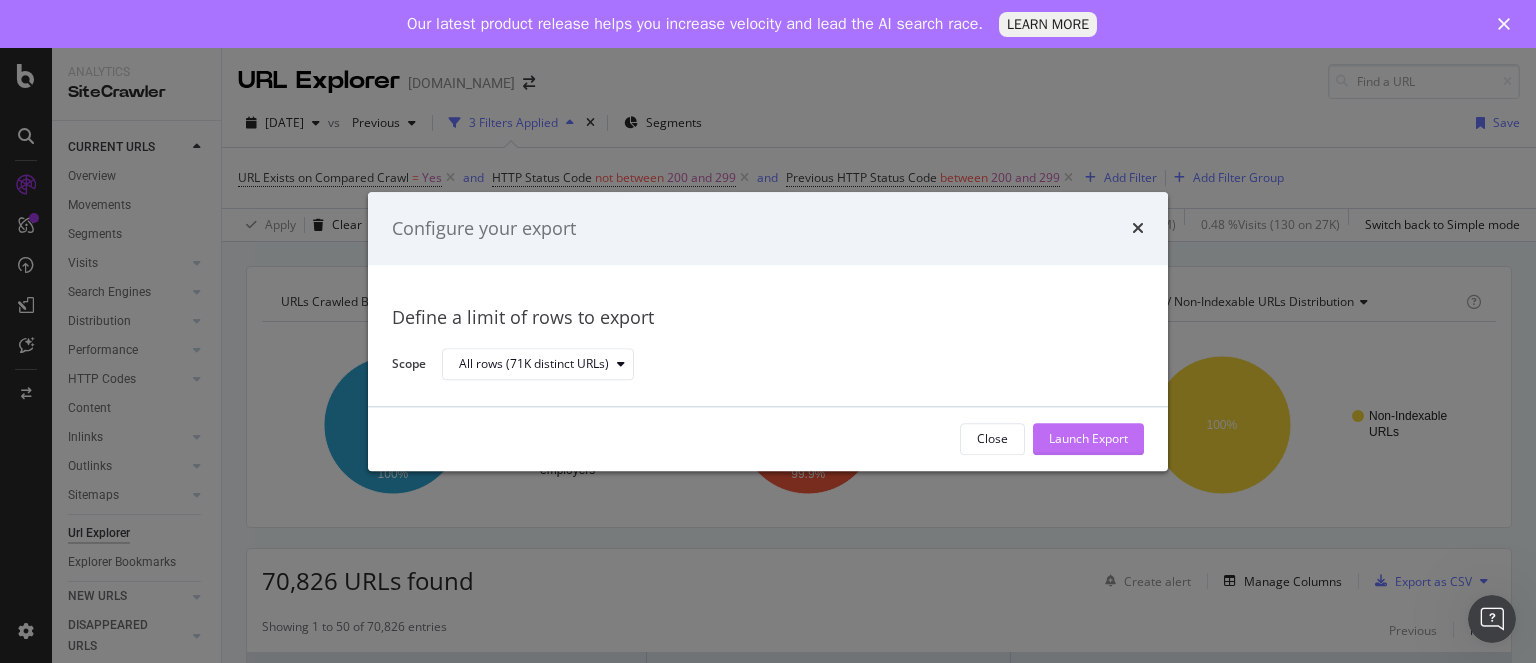 click on "Launch Export" at bounding box center (1088, 439) 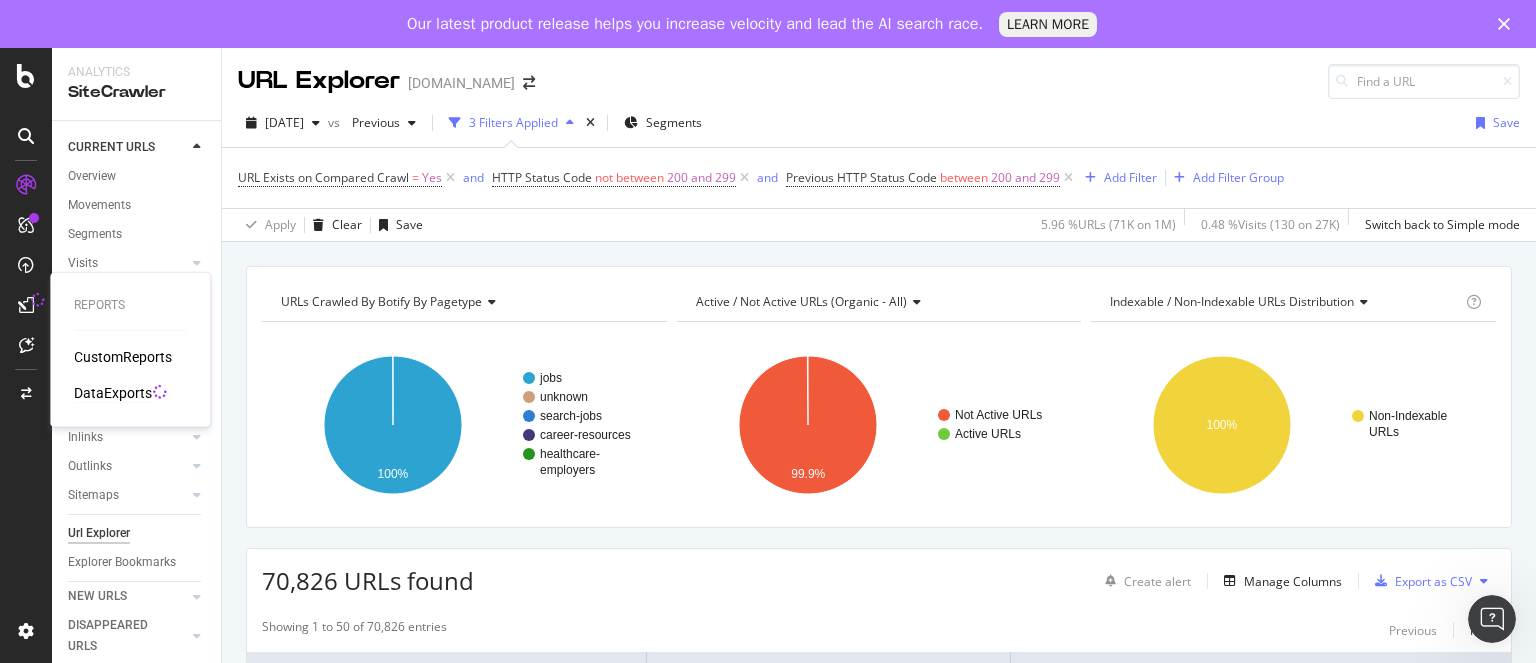 click on "DataExports" at bounding box center (113, 393) 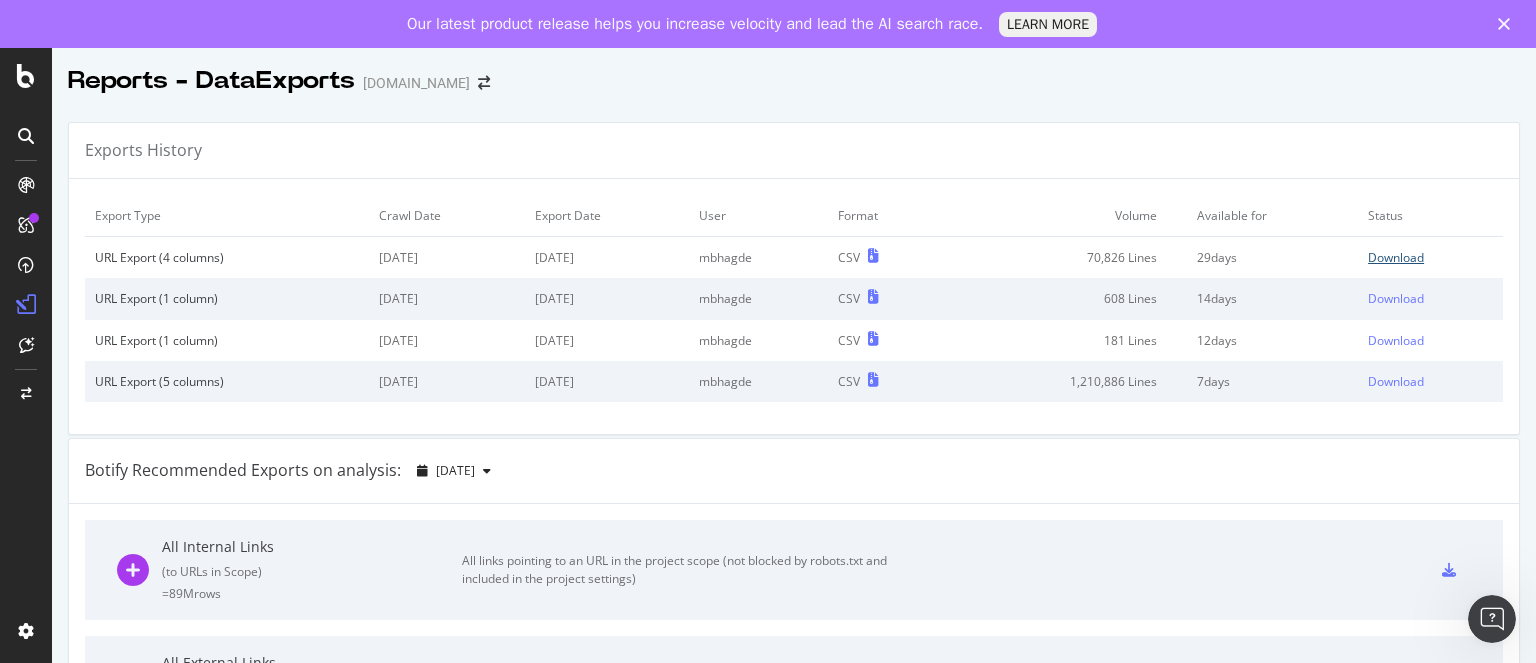 click on "Download" at bounding box center [1396, 257] 